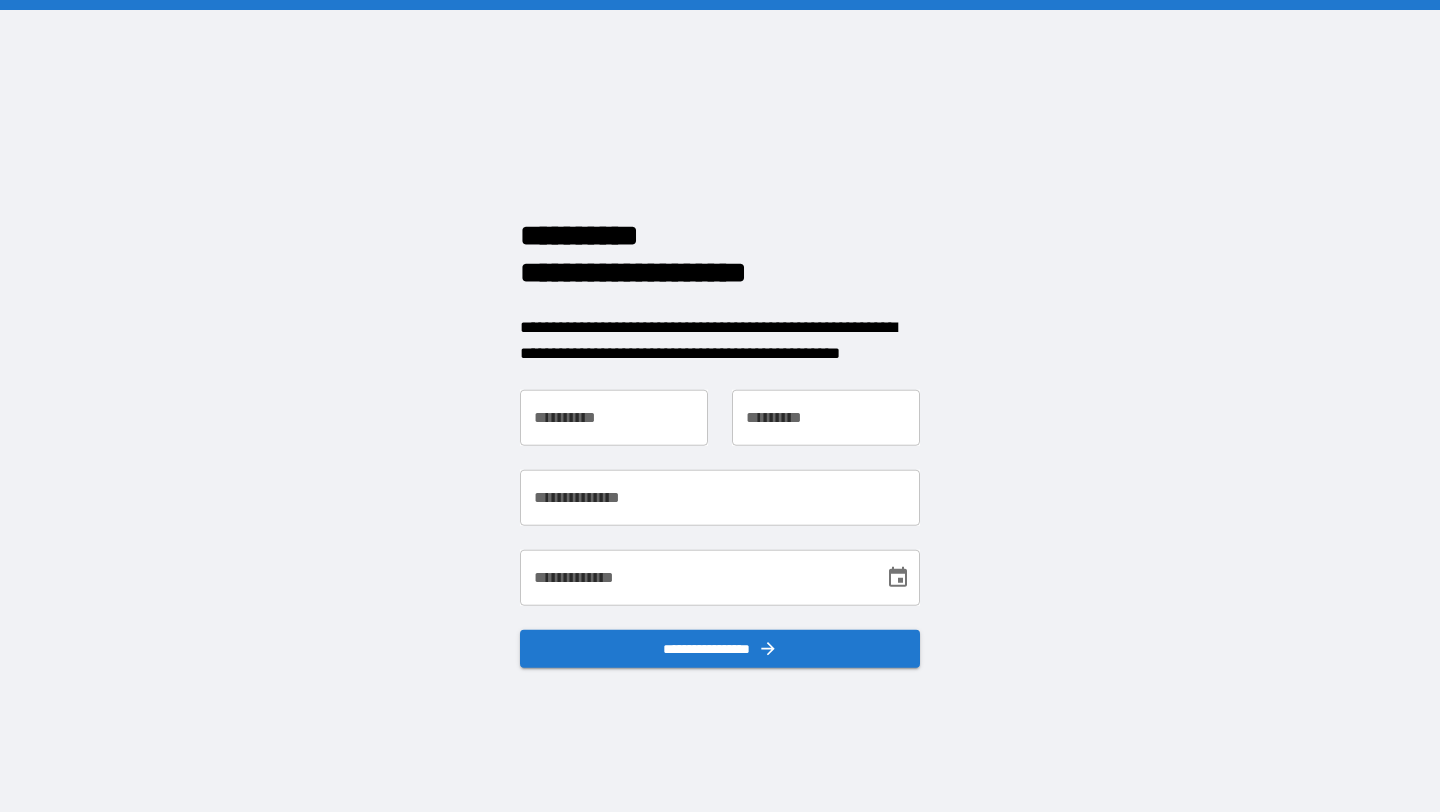 scroll, scrollTop: 0, scrollLeft: 0, axis: both 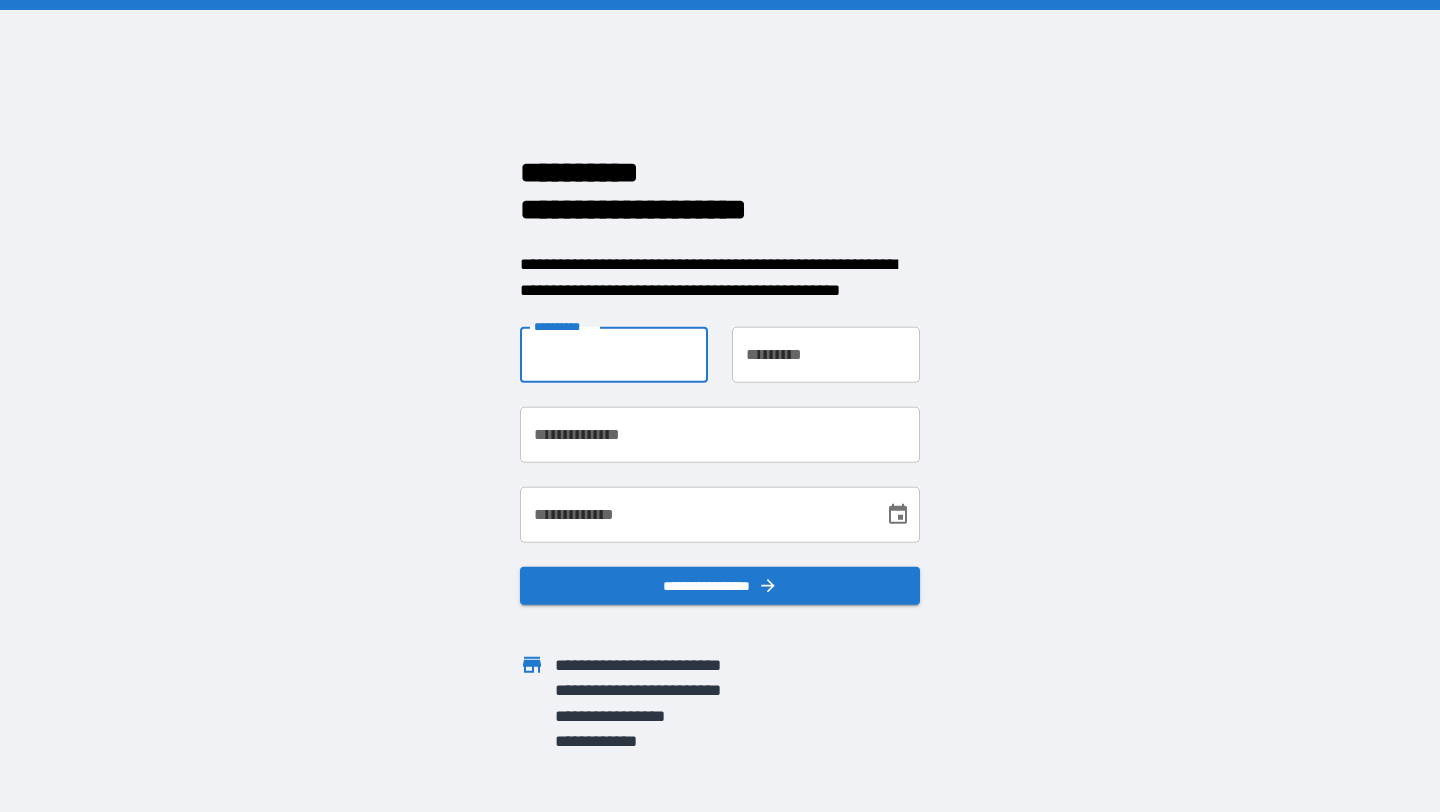 click on "**********" at bounding box center (614, 355) 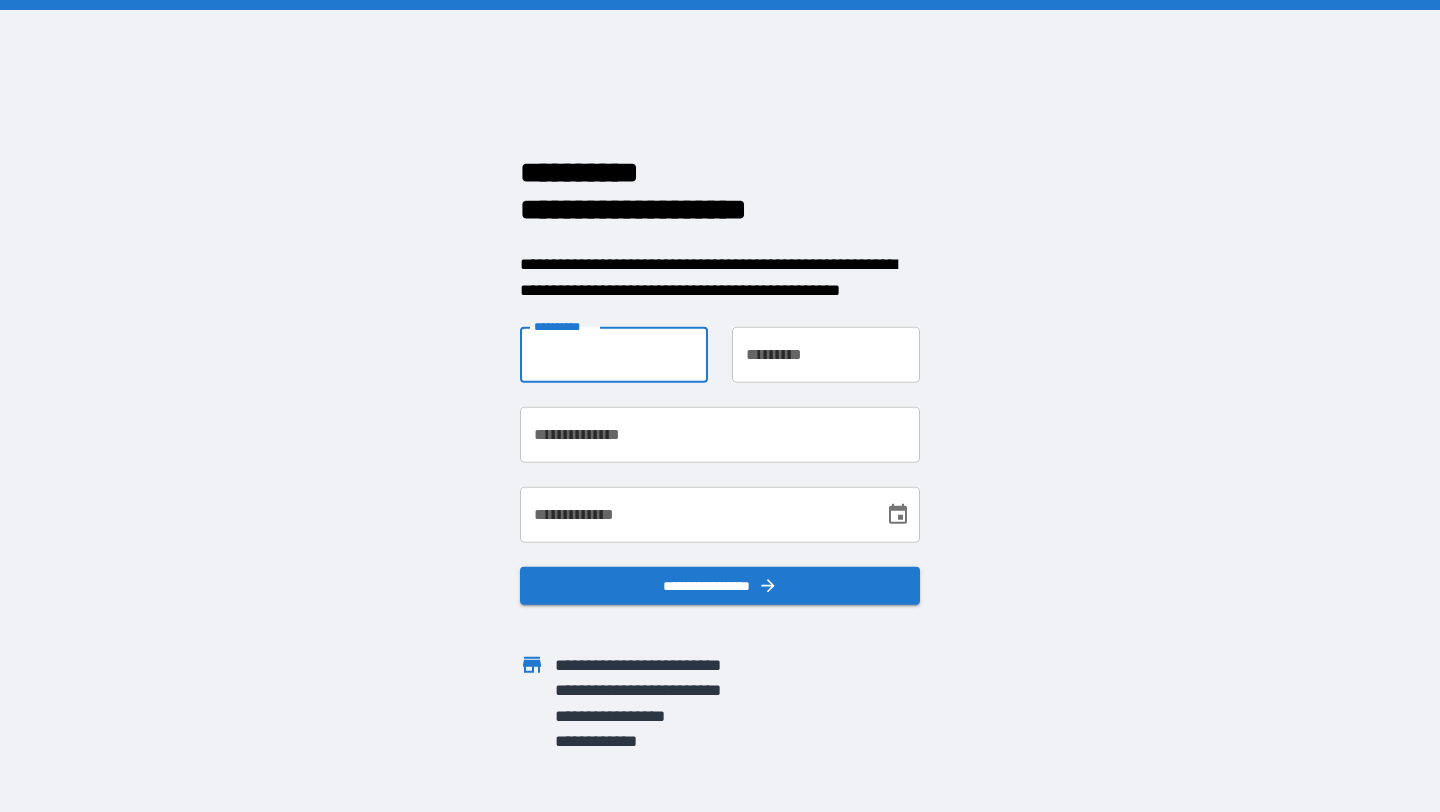 type on "*******" 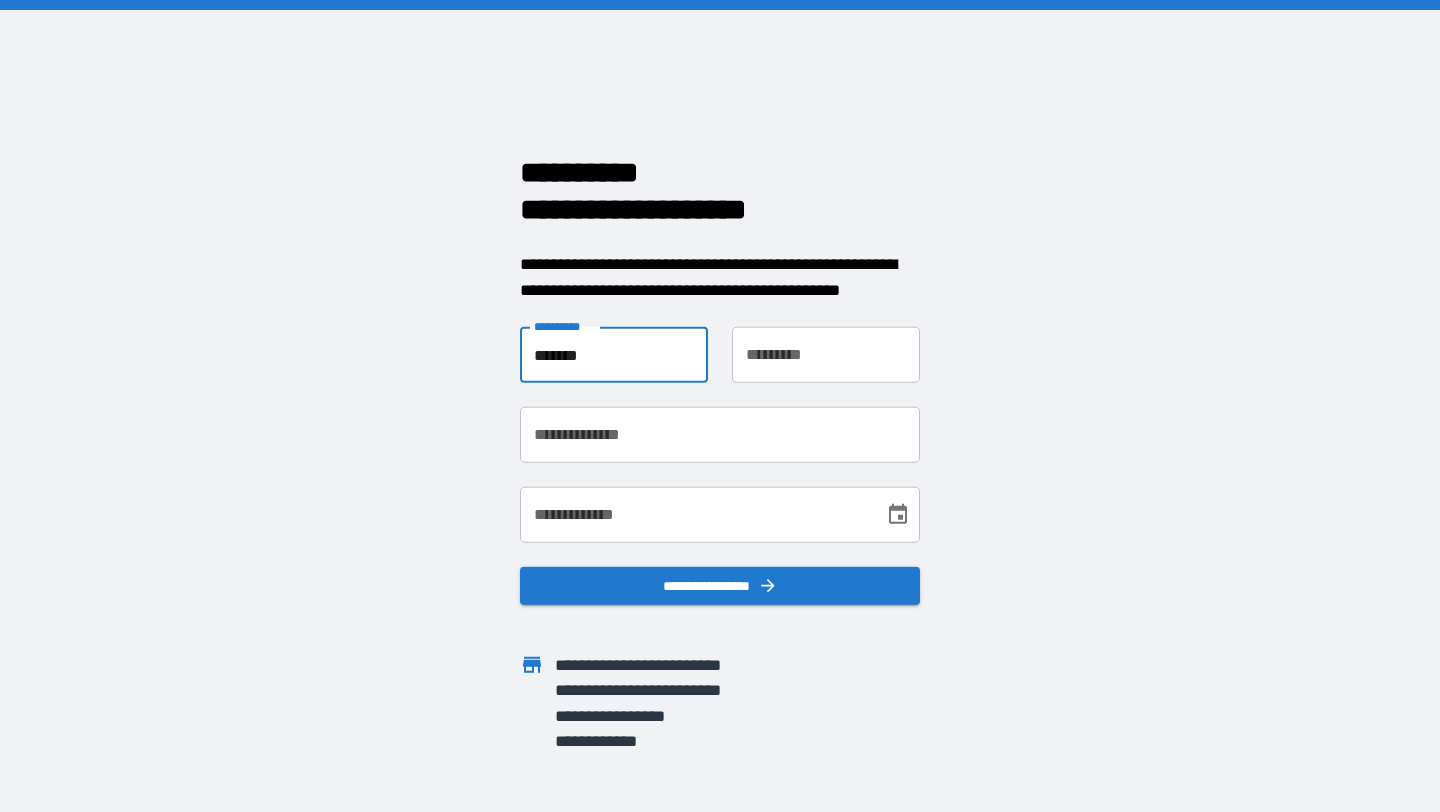 type on "******" 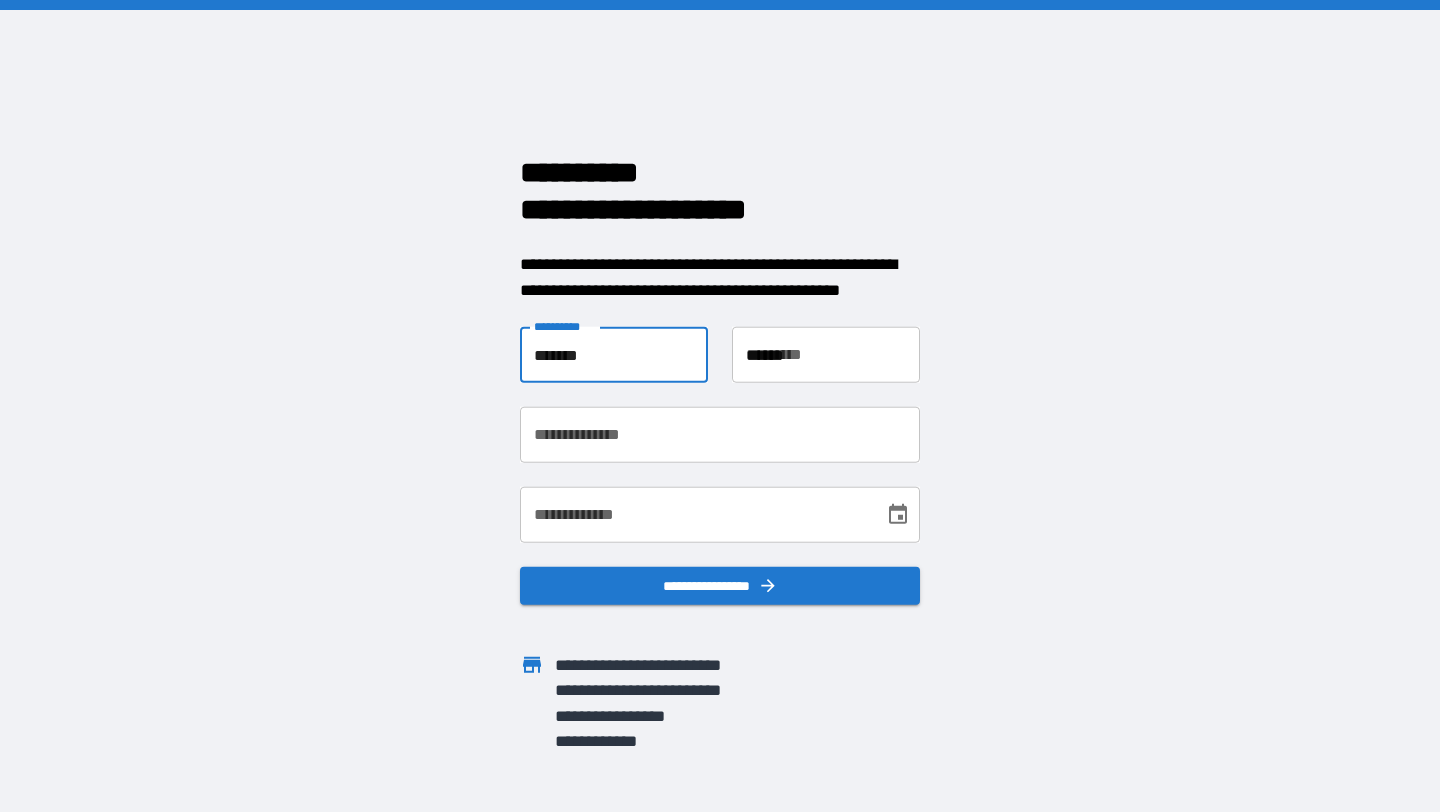 type on "**********" 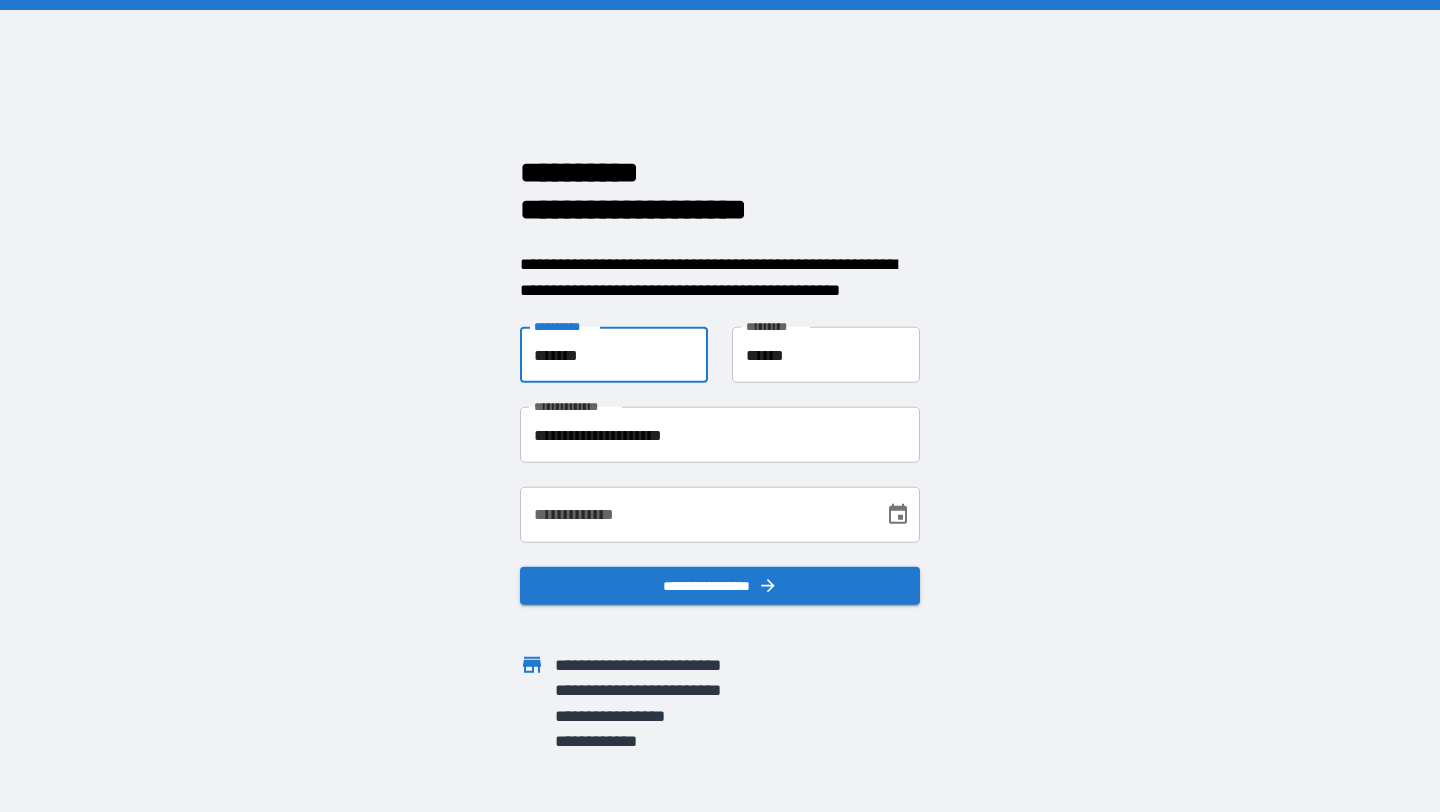 click on "**********" at bounding box center [695, 515] 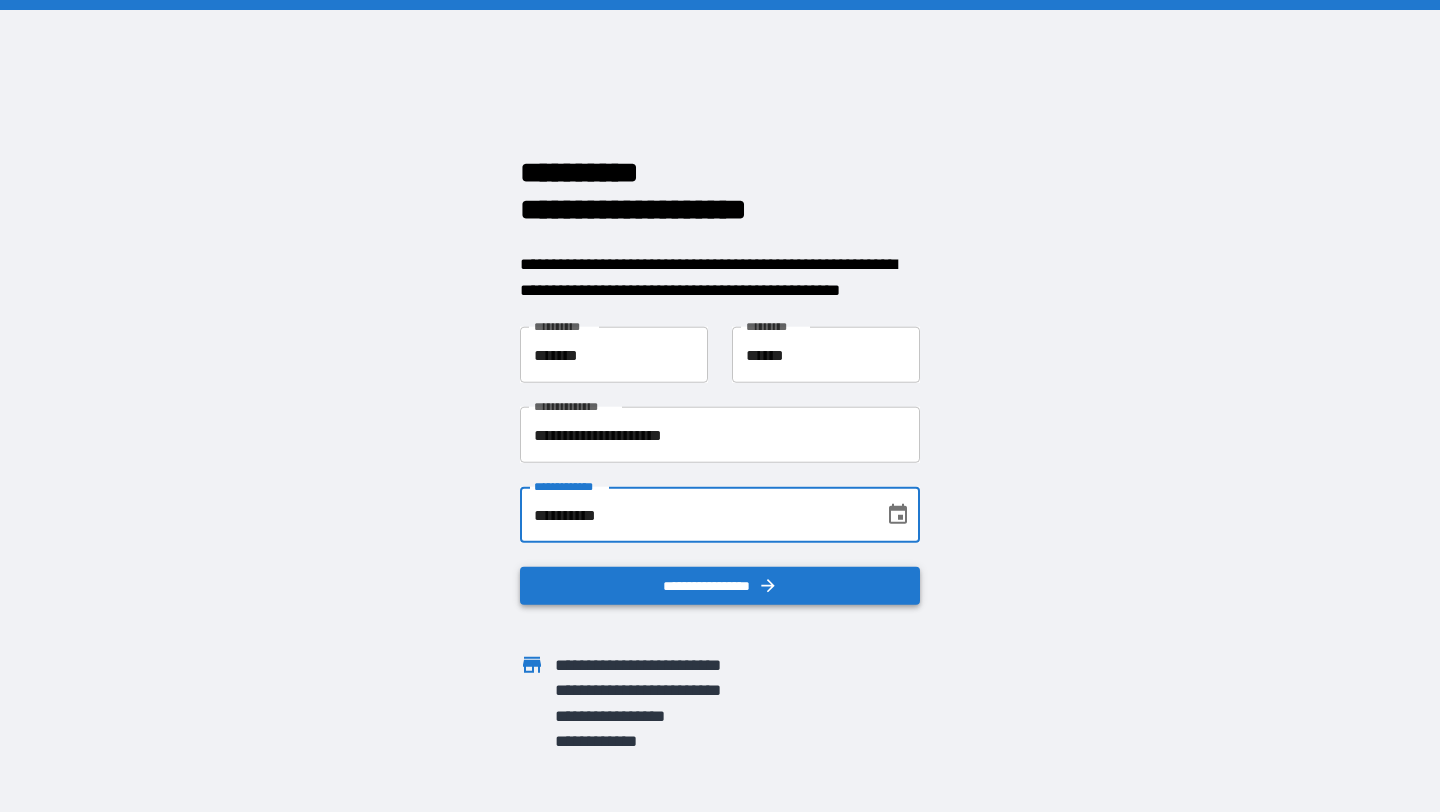 type on "**********" 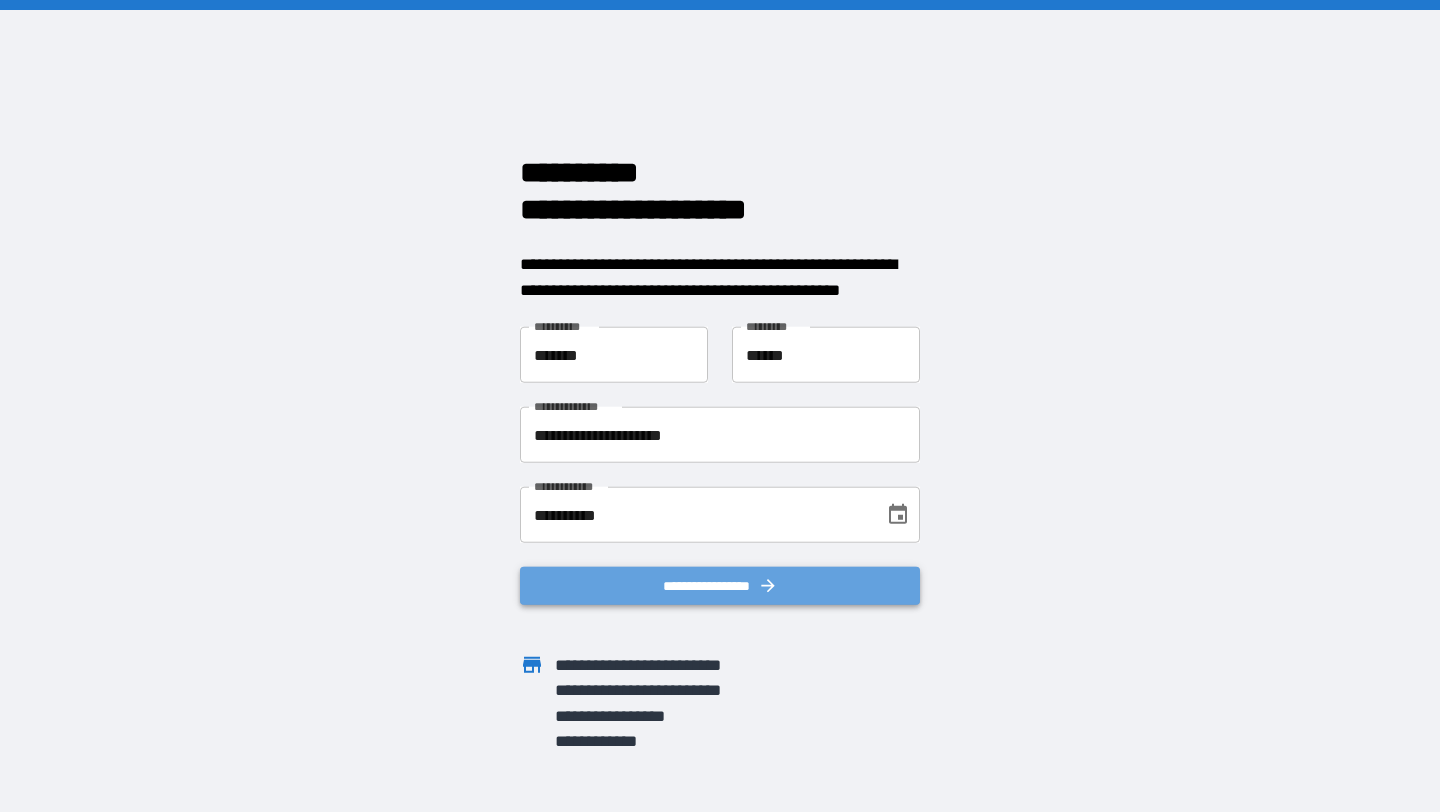 click on "**********" at bounding box center (720, 586) 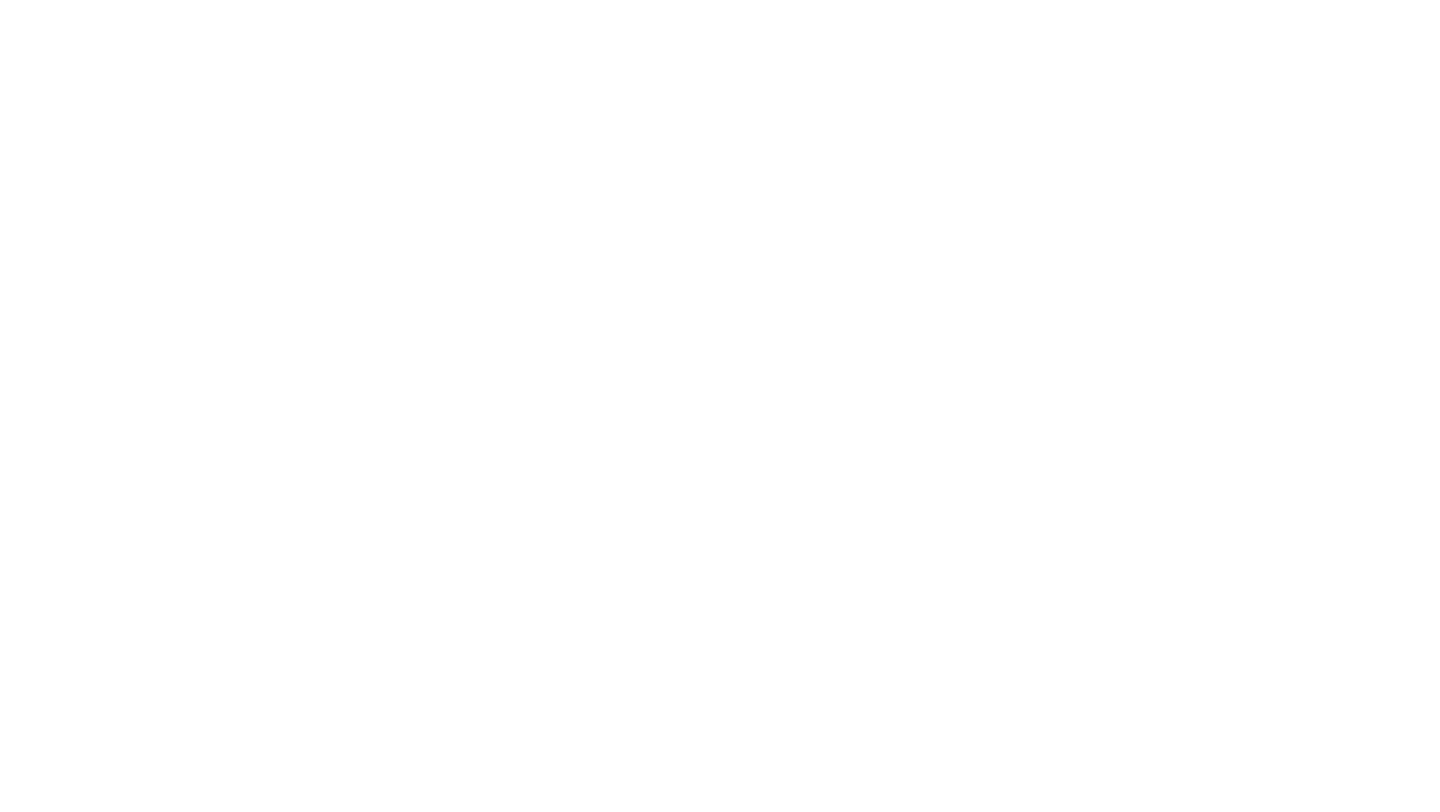 scroll, scrollTop: 0, scrollLeft: 0, axis: both 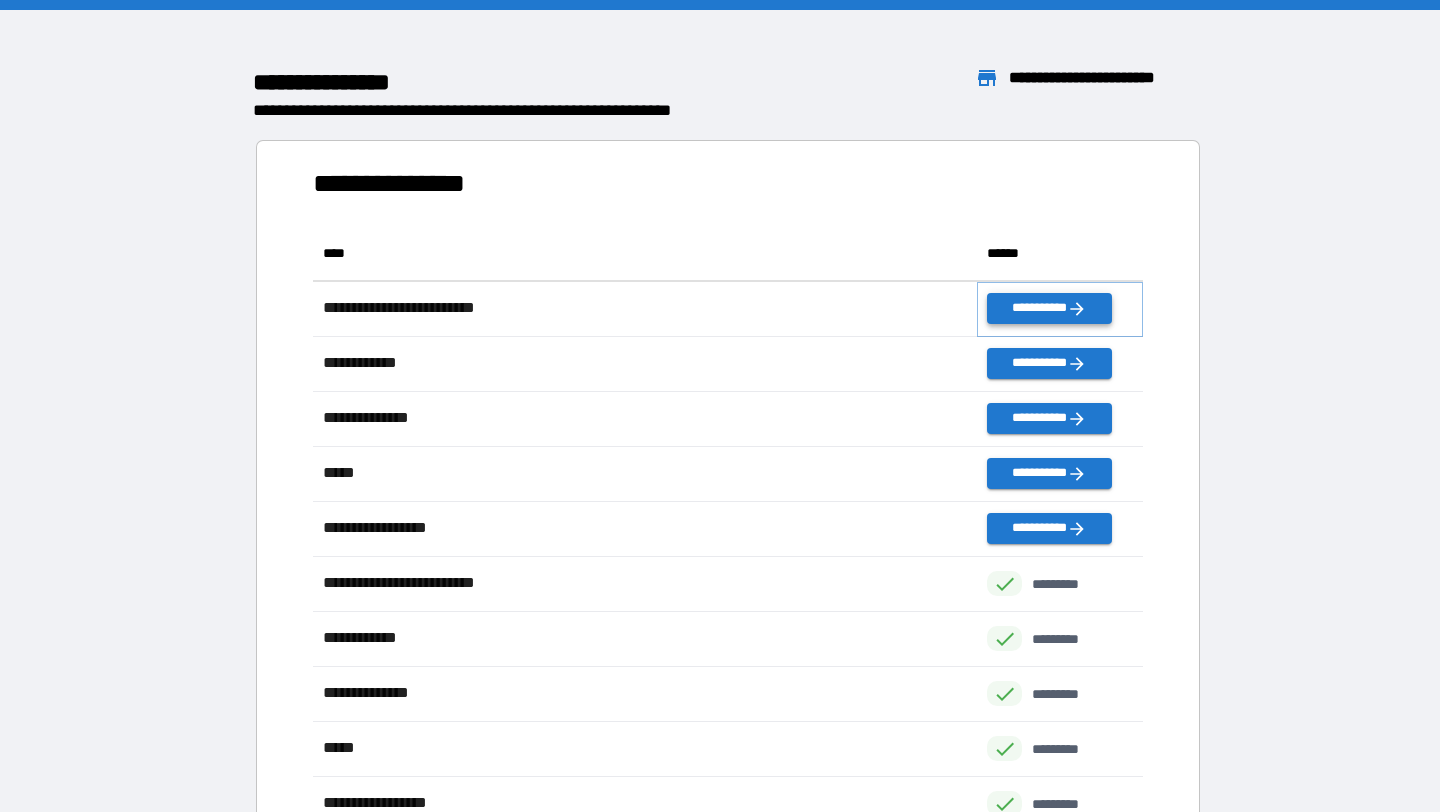 click on "**********" at bounding box center [1049, 308] 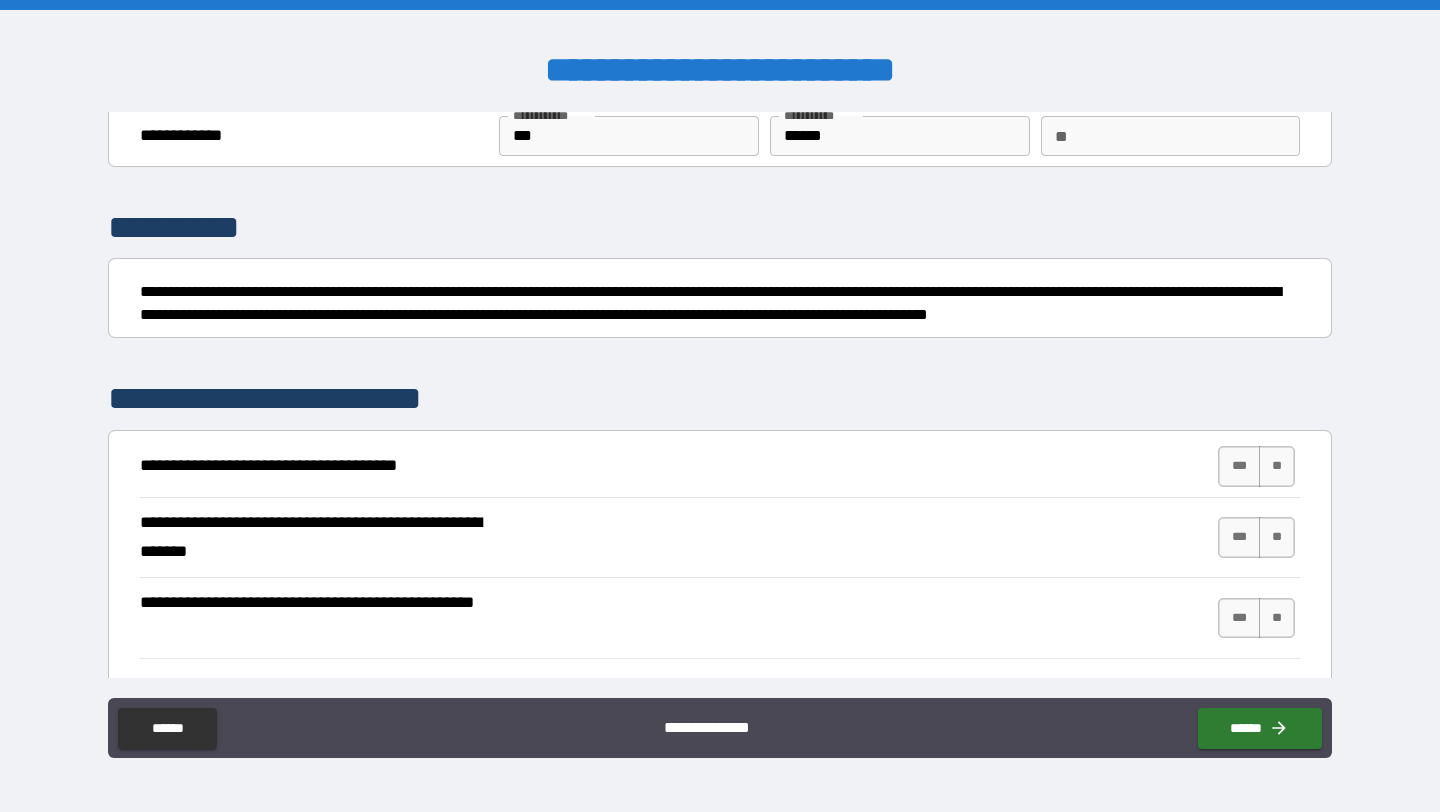 scroll, scrollTop: 91, scrollLeft: 0, axis: vertical 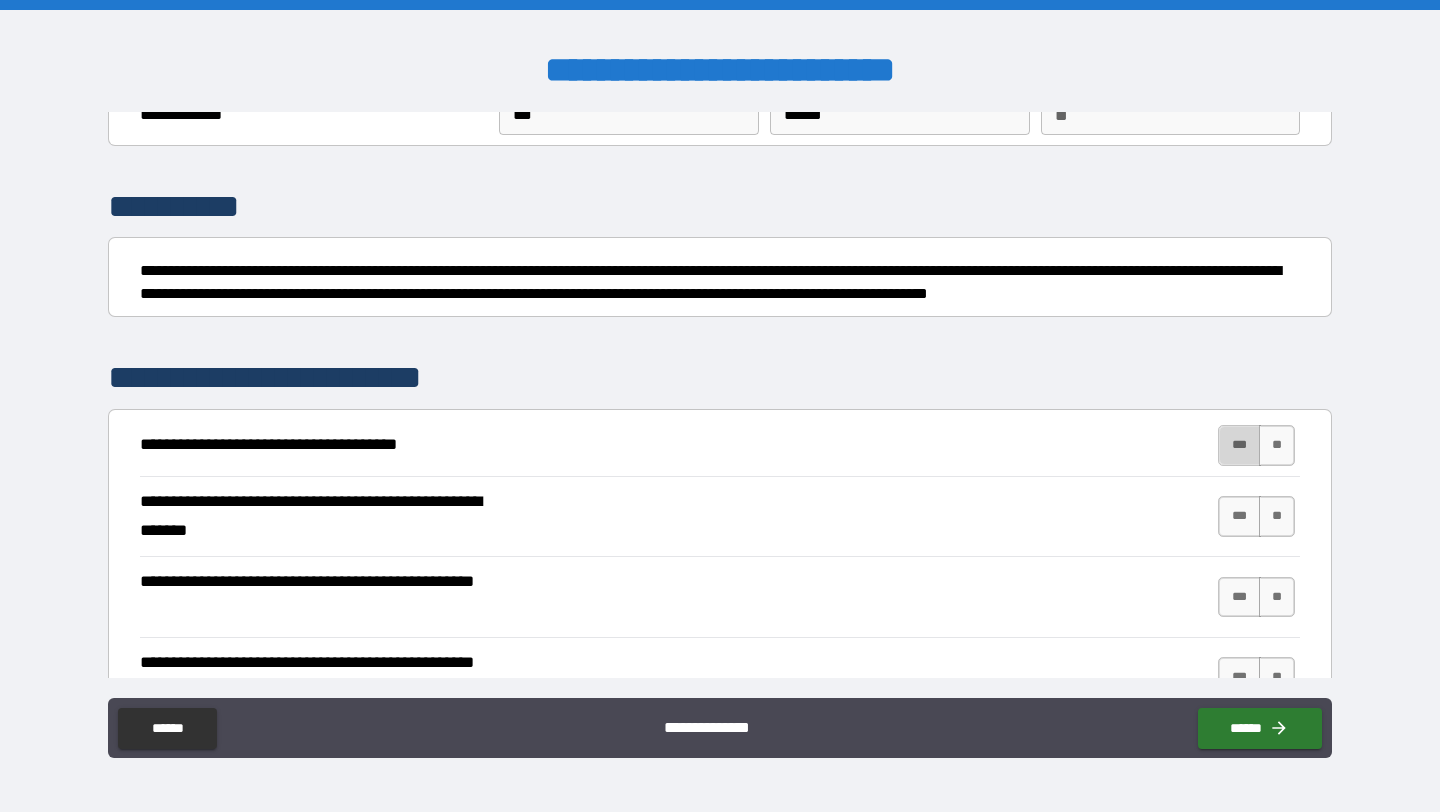 click on "***" at bounding box center [1239, 445] 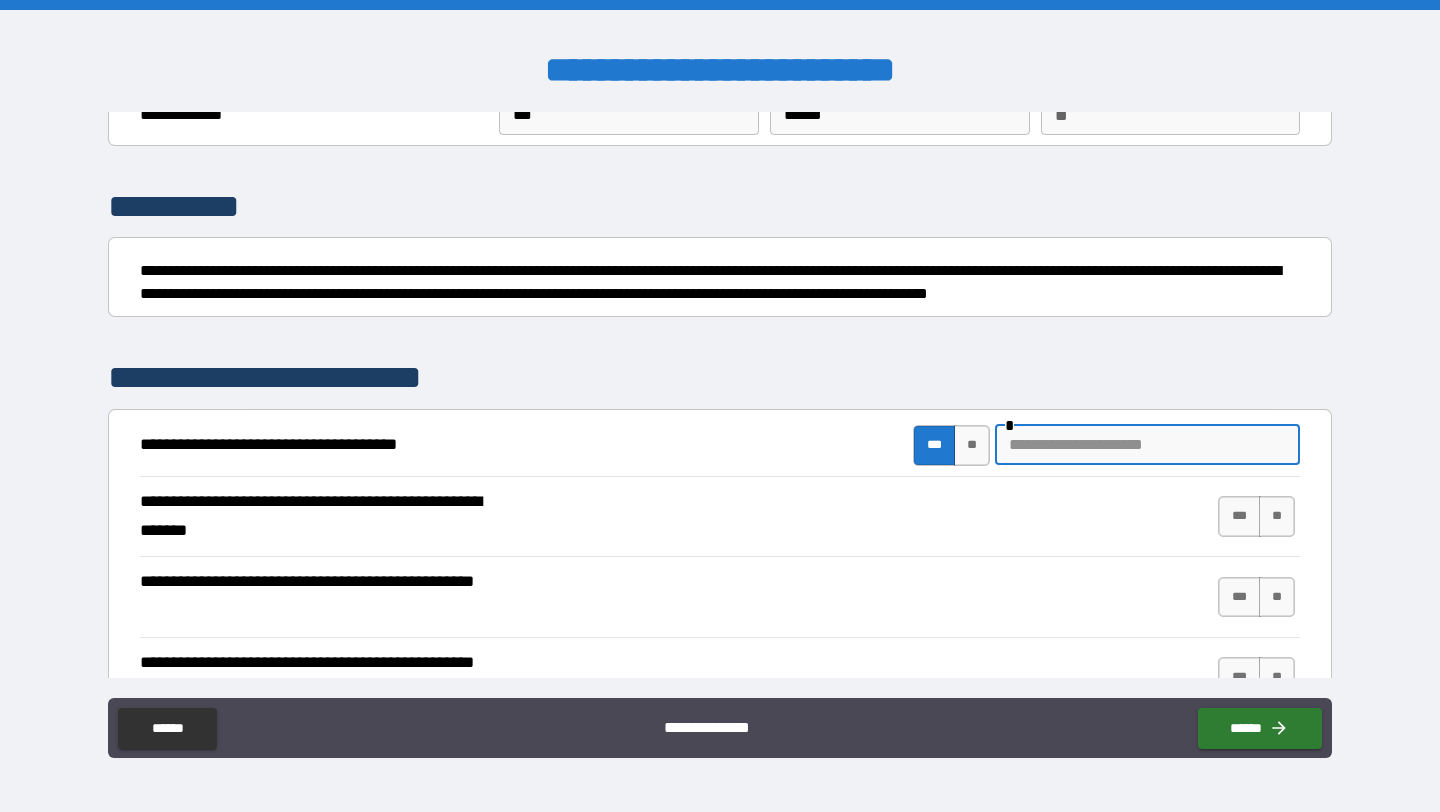 click at bounding box center [1147, 445] 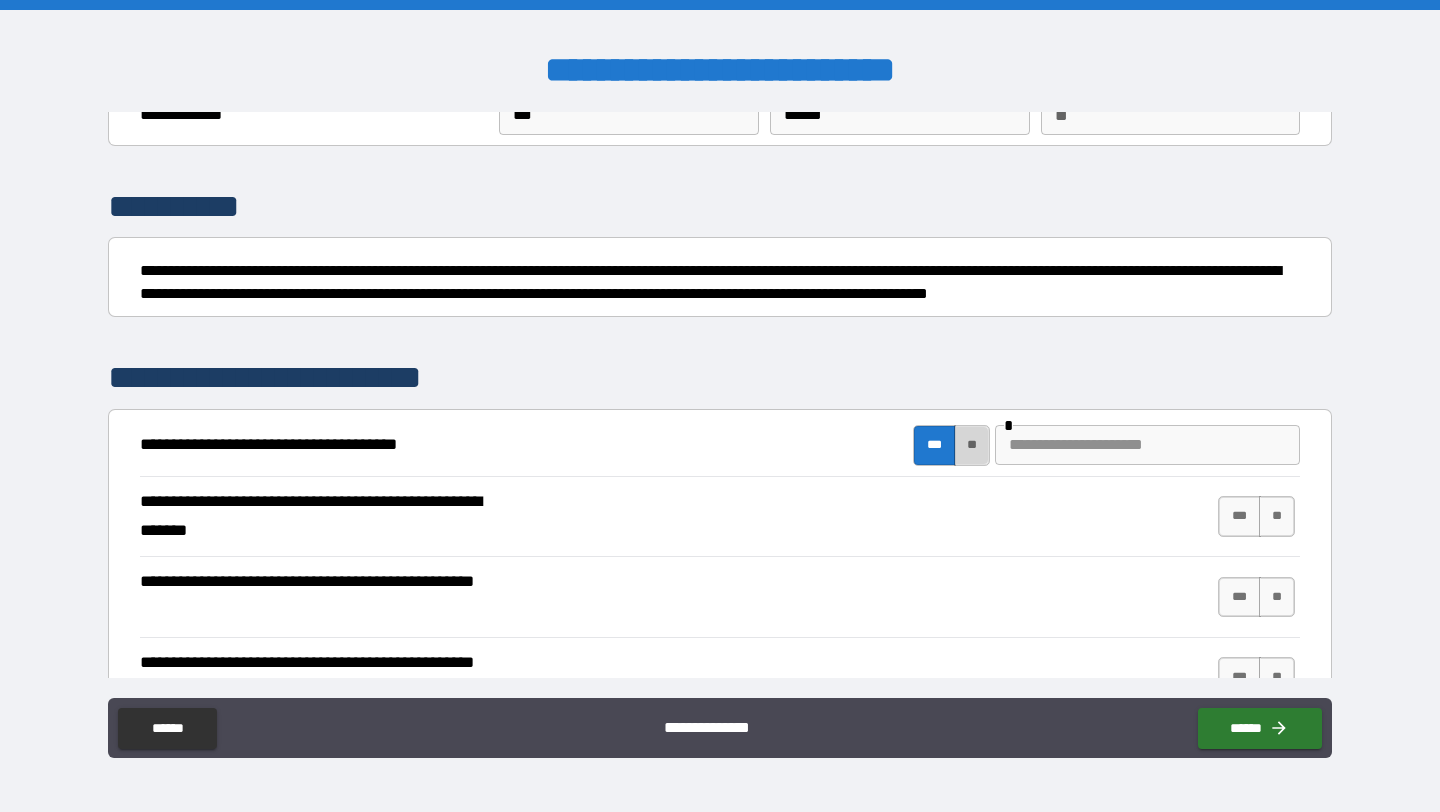 click on "**" at bounding box center [972, 445] 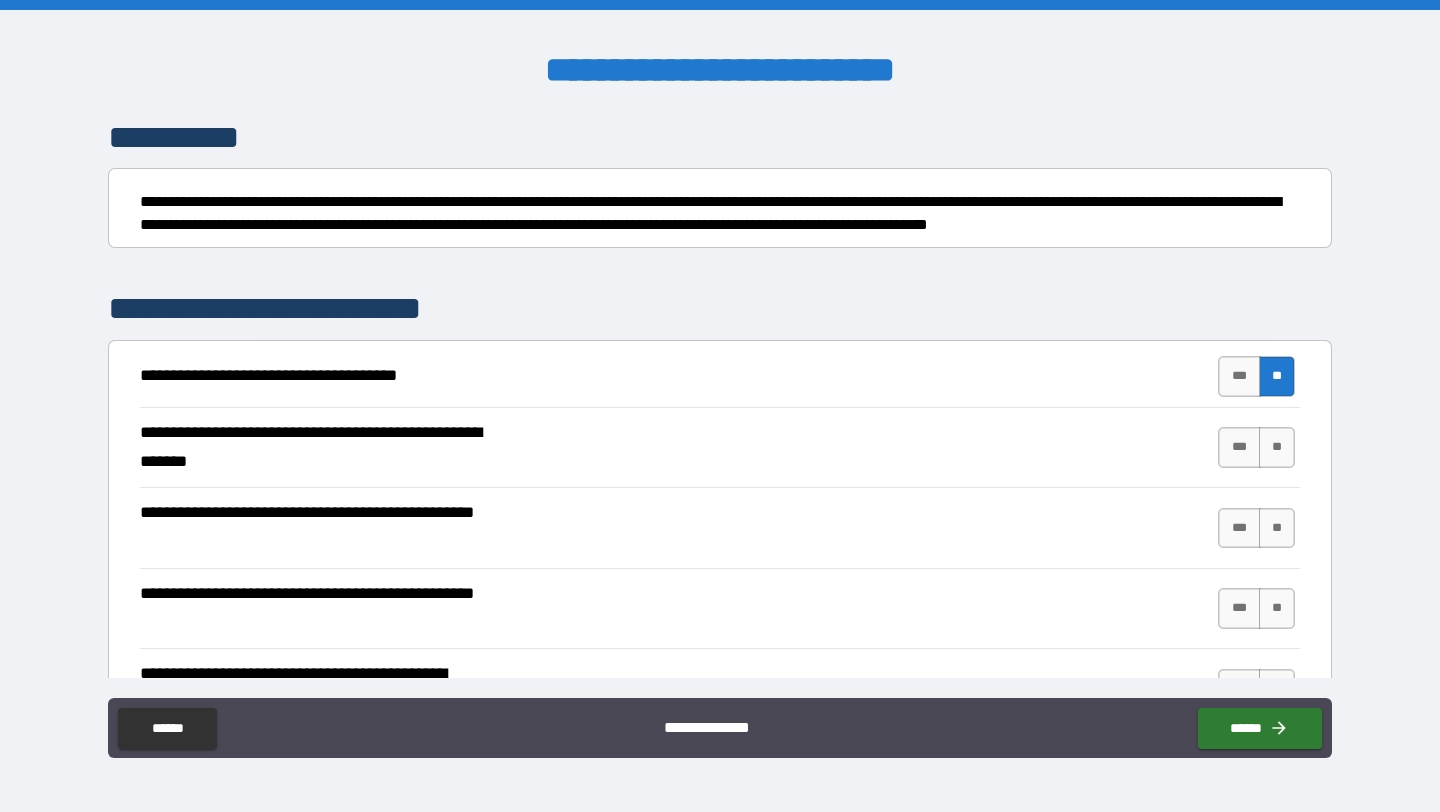 scroll, scrollTop: 162, scrollLeft: 0, axis: vertical 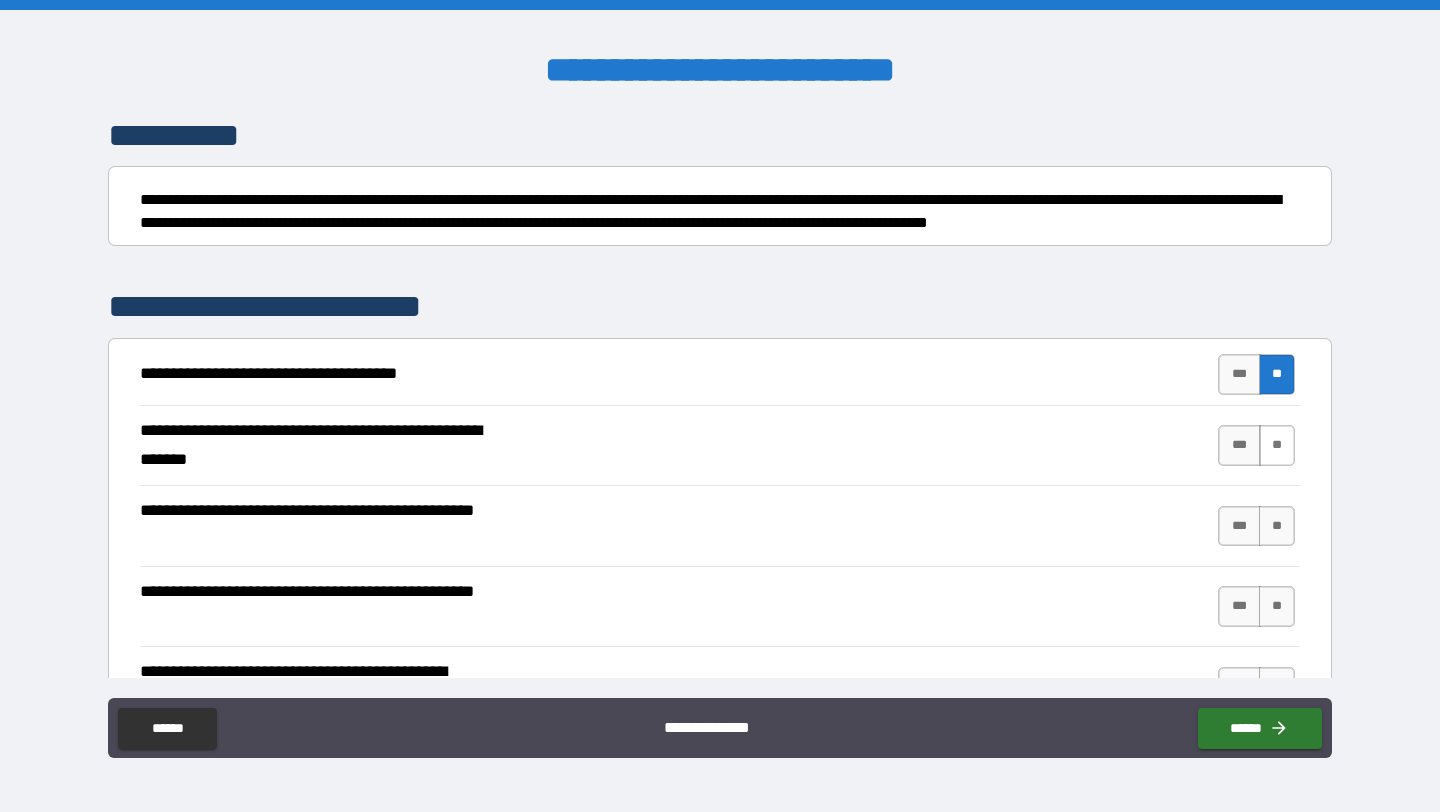 click on "**" at bounding box center (1277, 445) 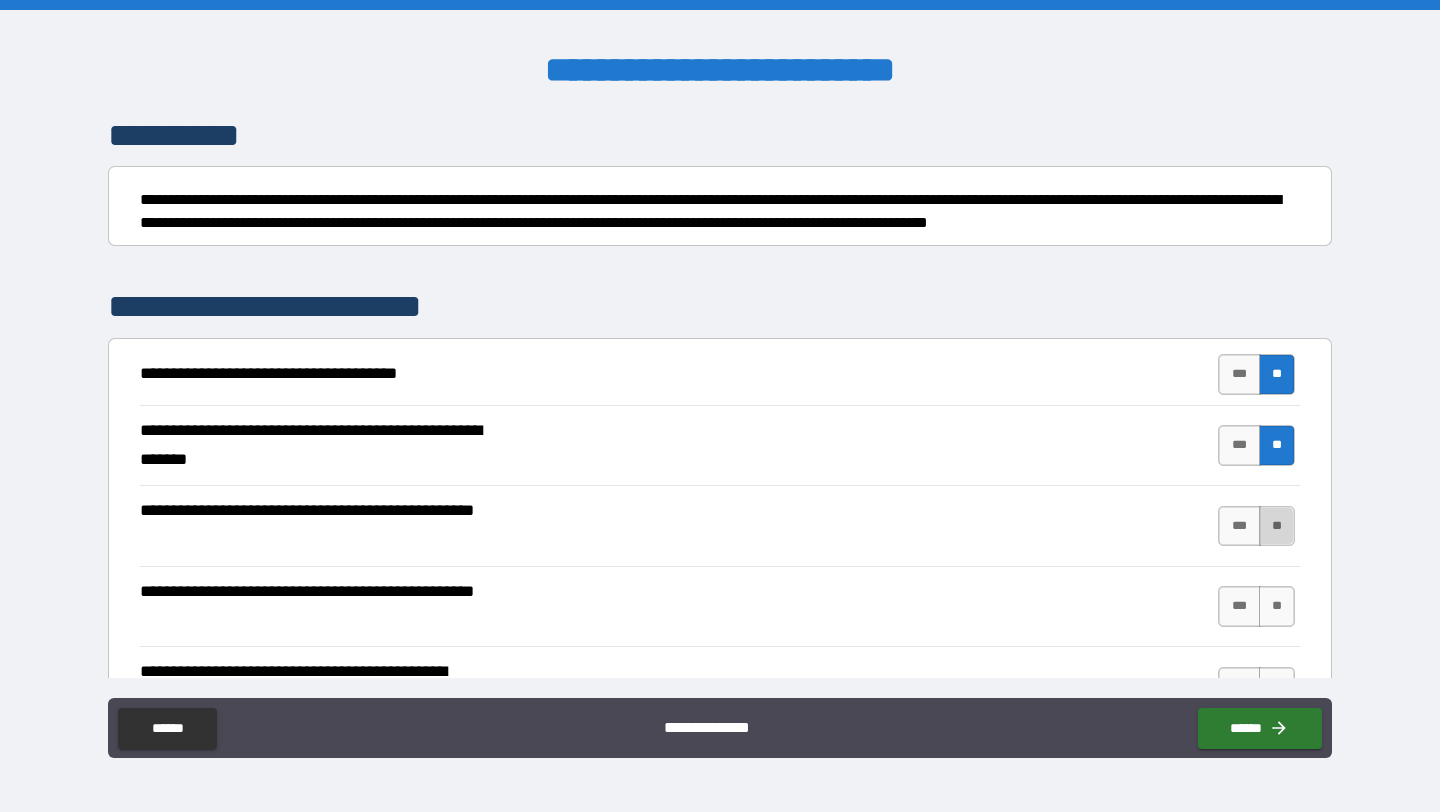 click on "**" at bounding box center [1277, 526] 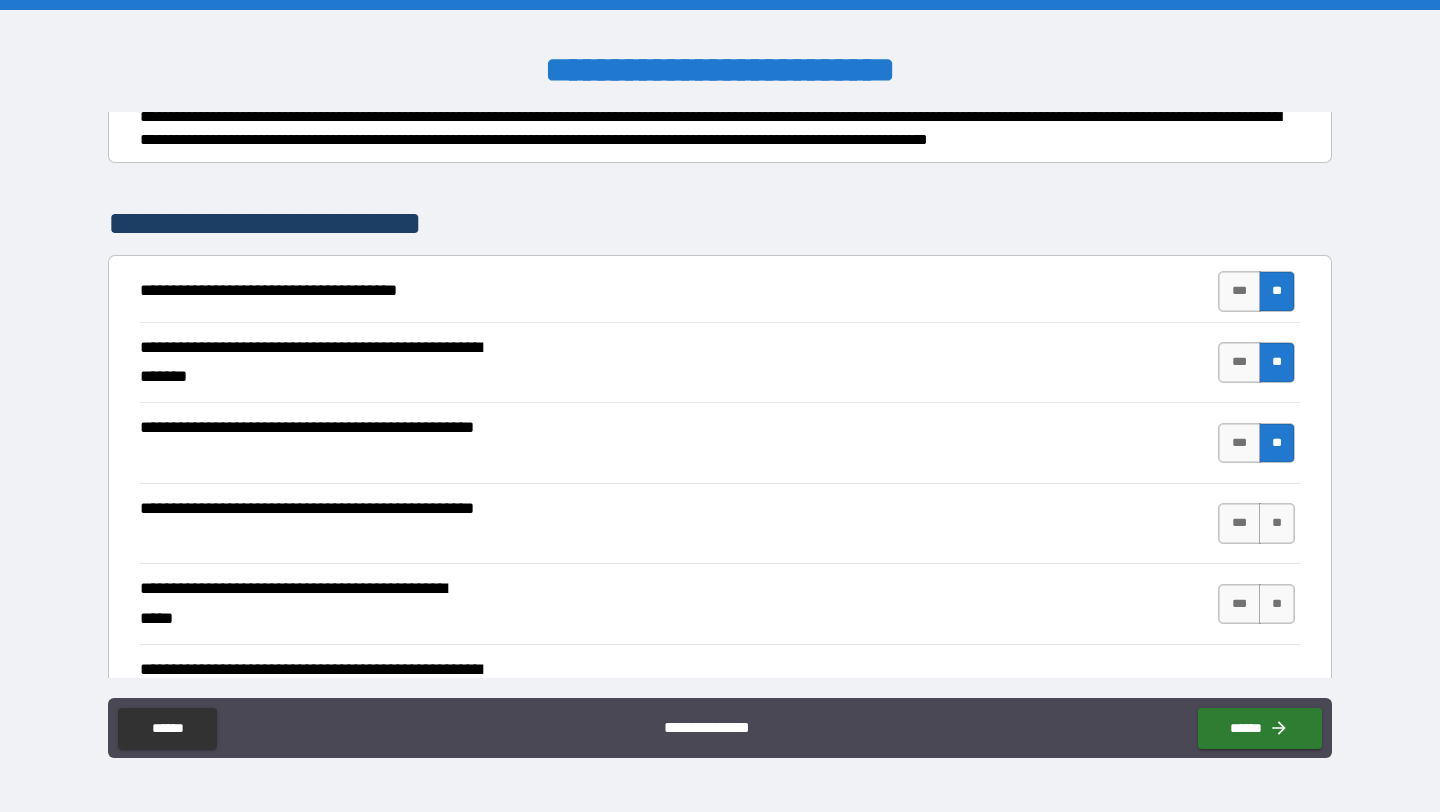 scroll, scrollTop: 247, scrollLeft: 0, axis: vertical 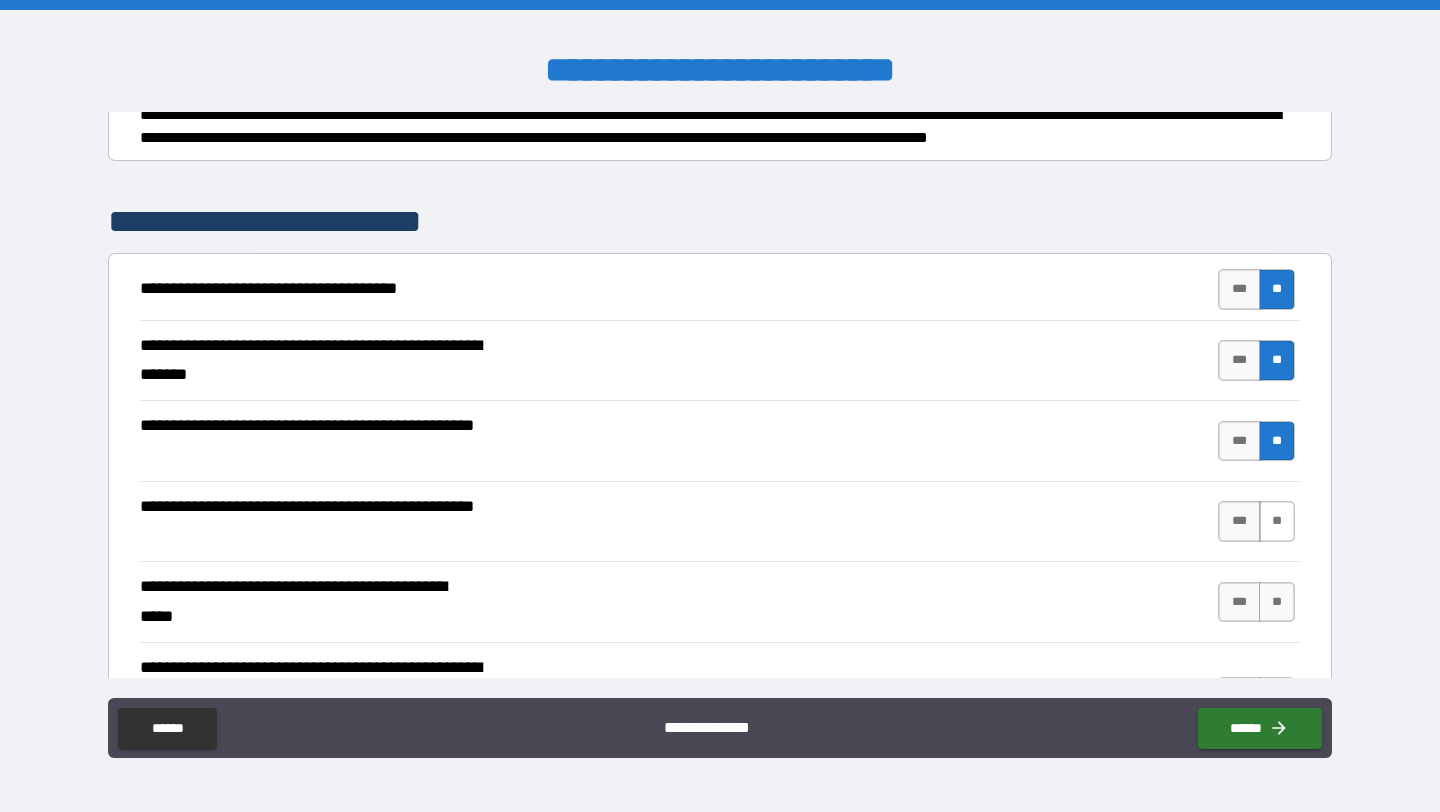 click on "**" at bounding box center [1277, 521] 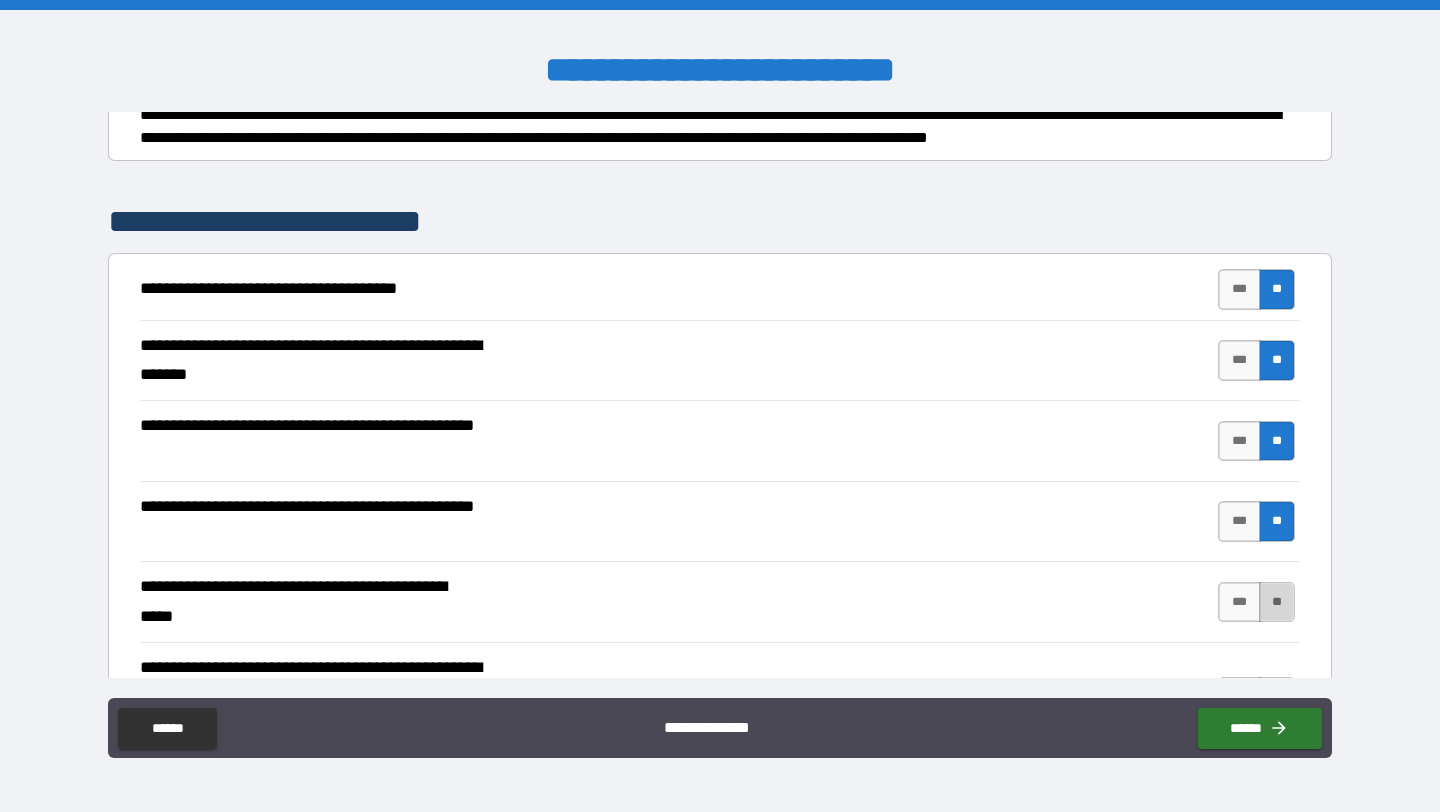 click on "**" at bounding box center [1277, 602] 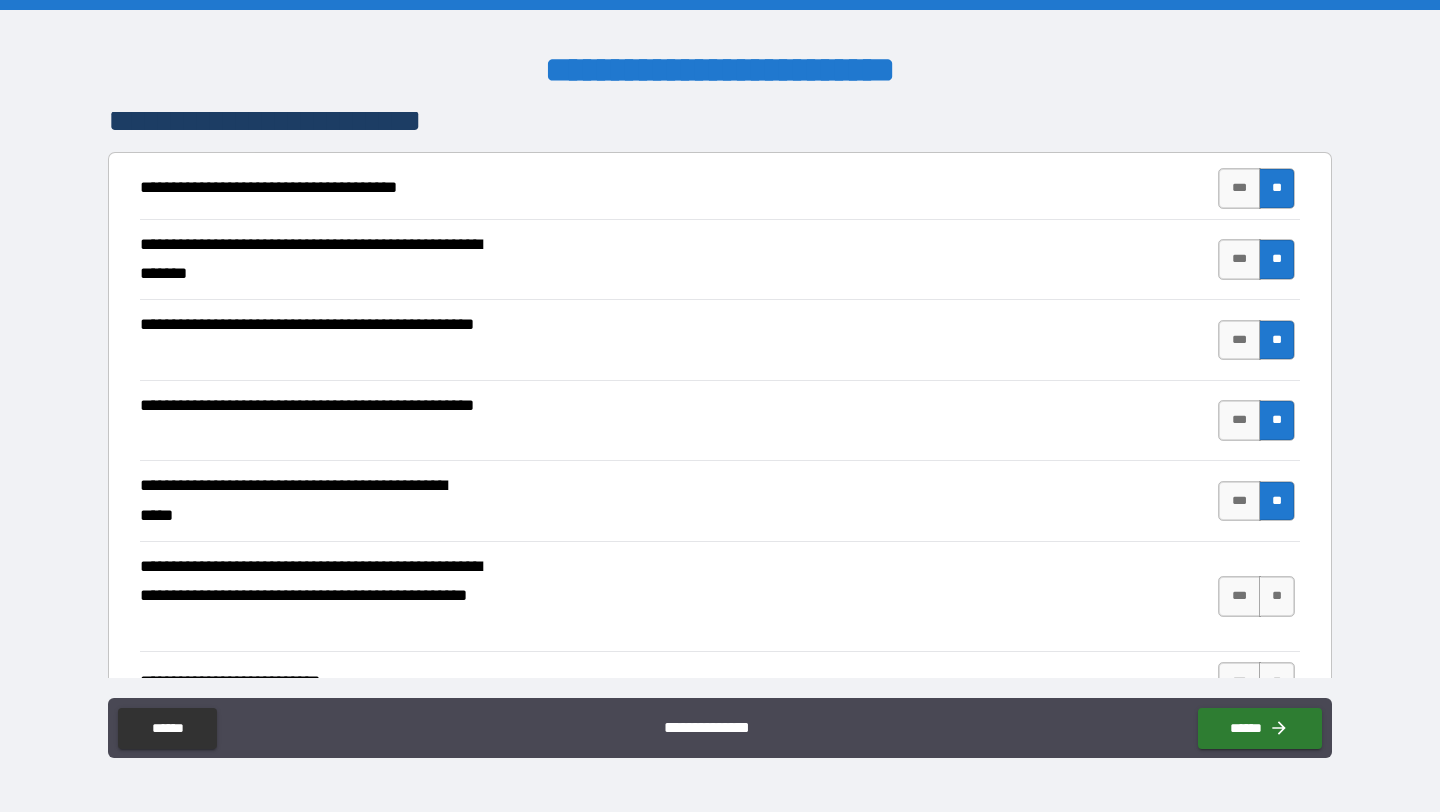 scroll, scrollTop: 352, scrollLeft: 0, axis: vertical 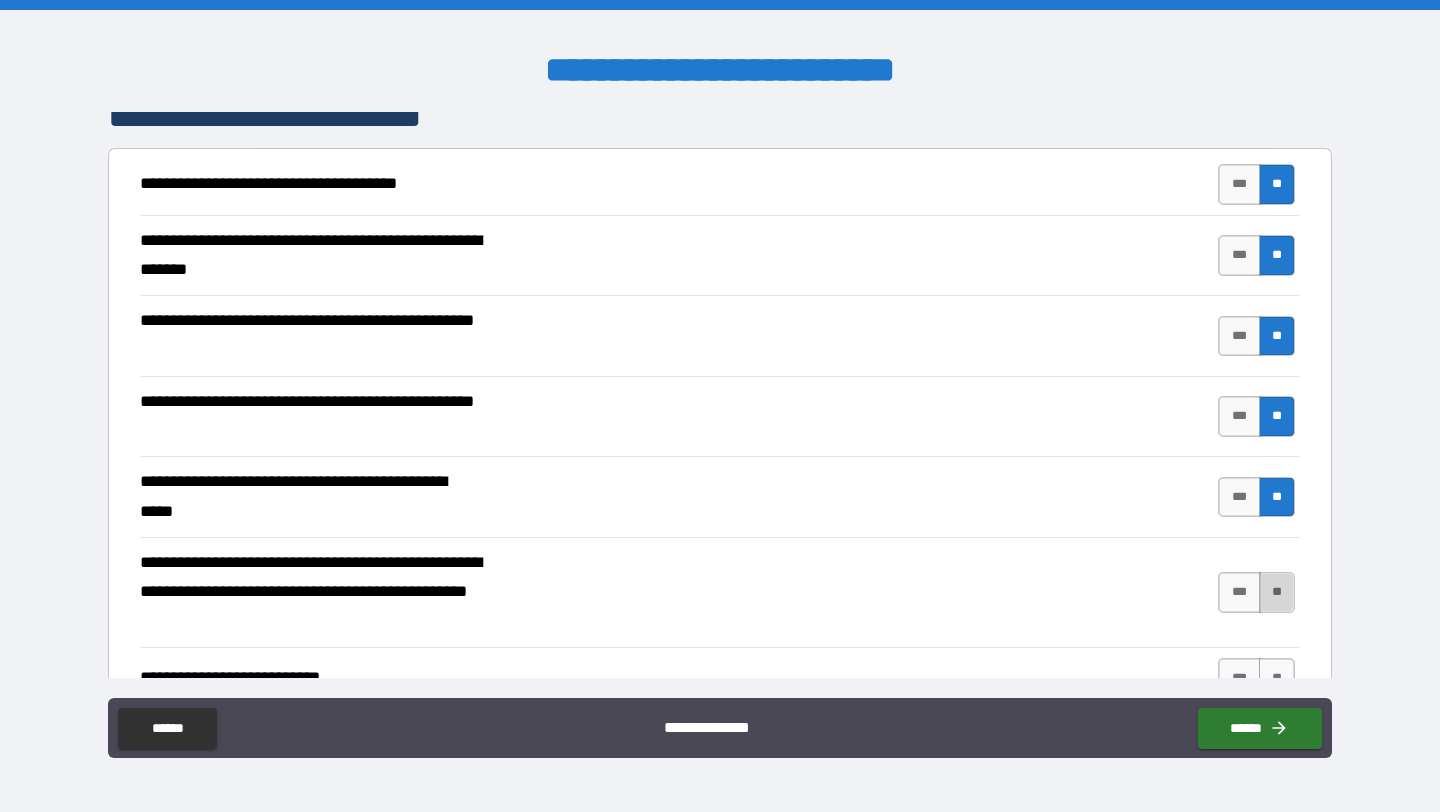 click on "**" at bounding box center (1277, 592) 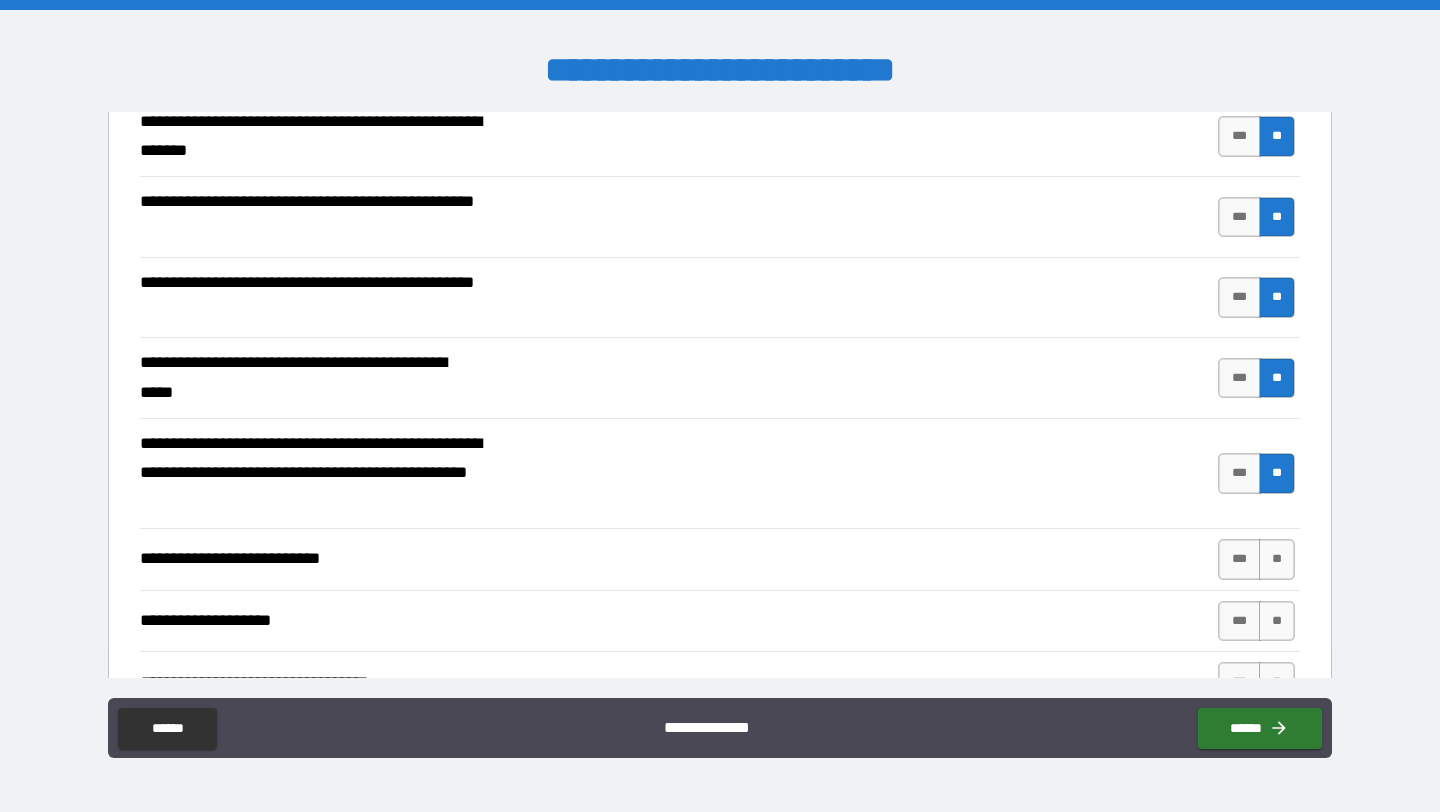 scroll, scrollTop: 472, scrollLeft: 0, axis: vertical 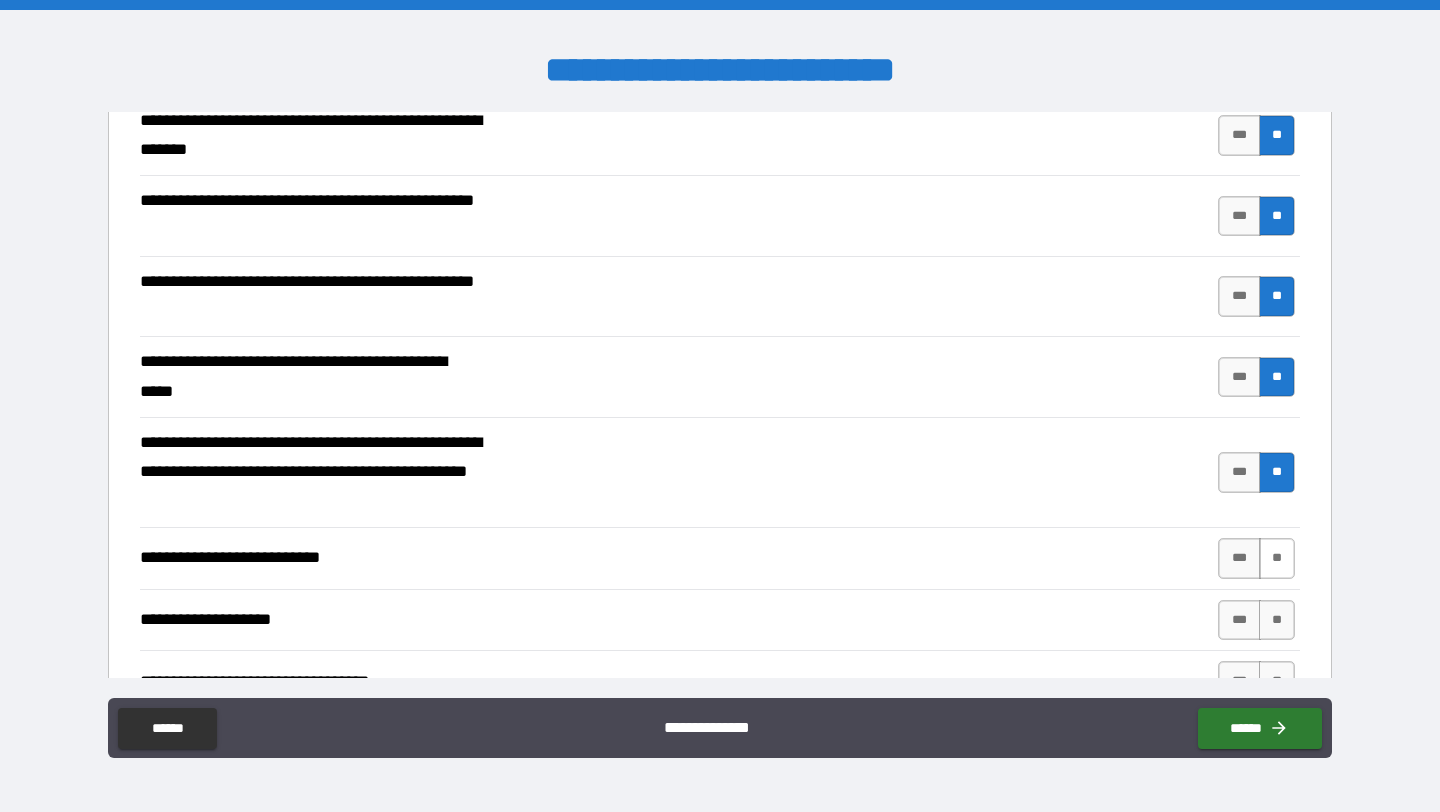click on "**" at bounding box center (1277, 558) 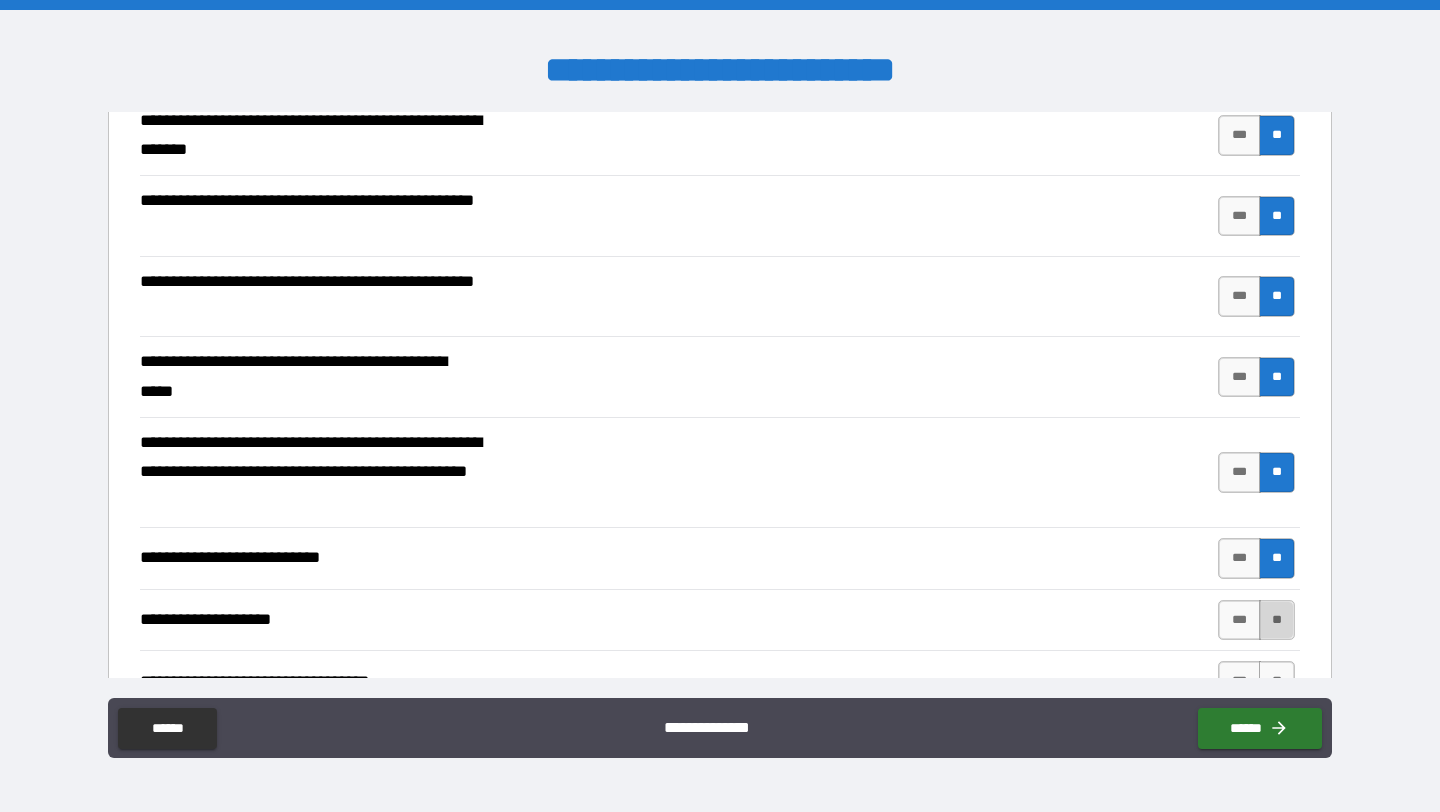 click on "**" at bounding box center [1277, 620] 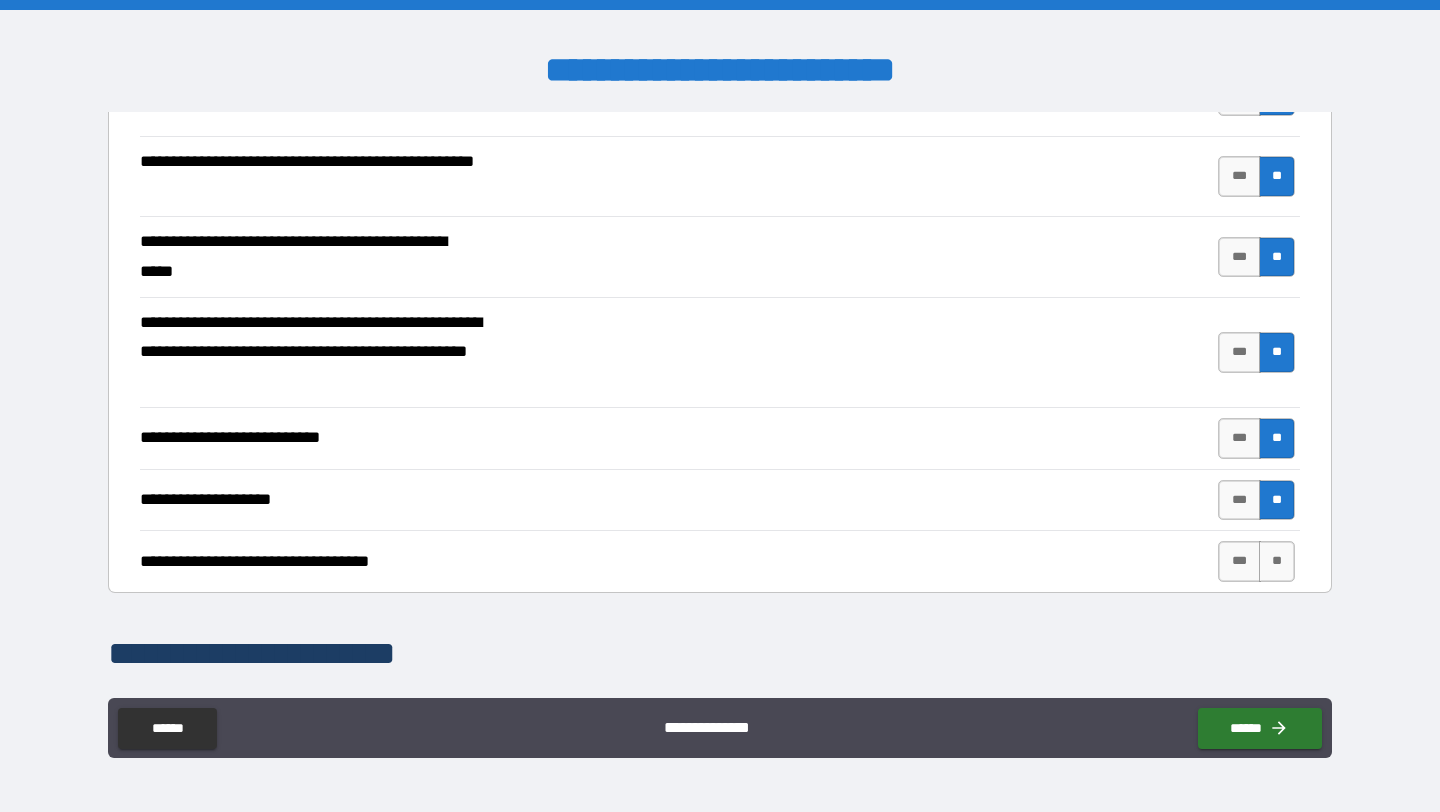 scroll, scrollTop: 673, scrollLeft: 0, axis: vertical 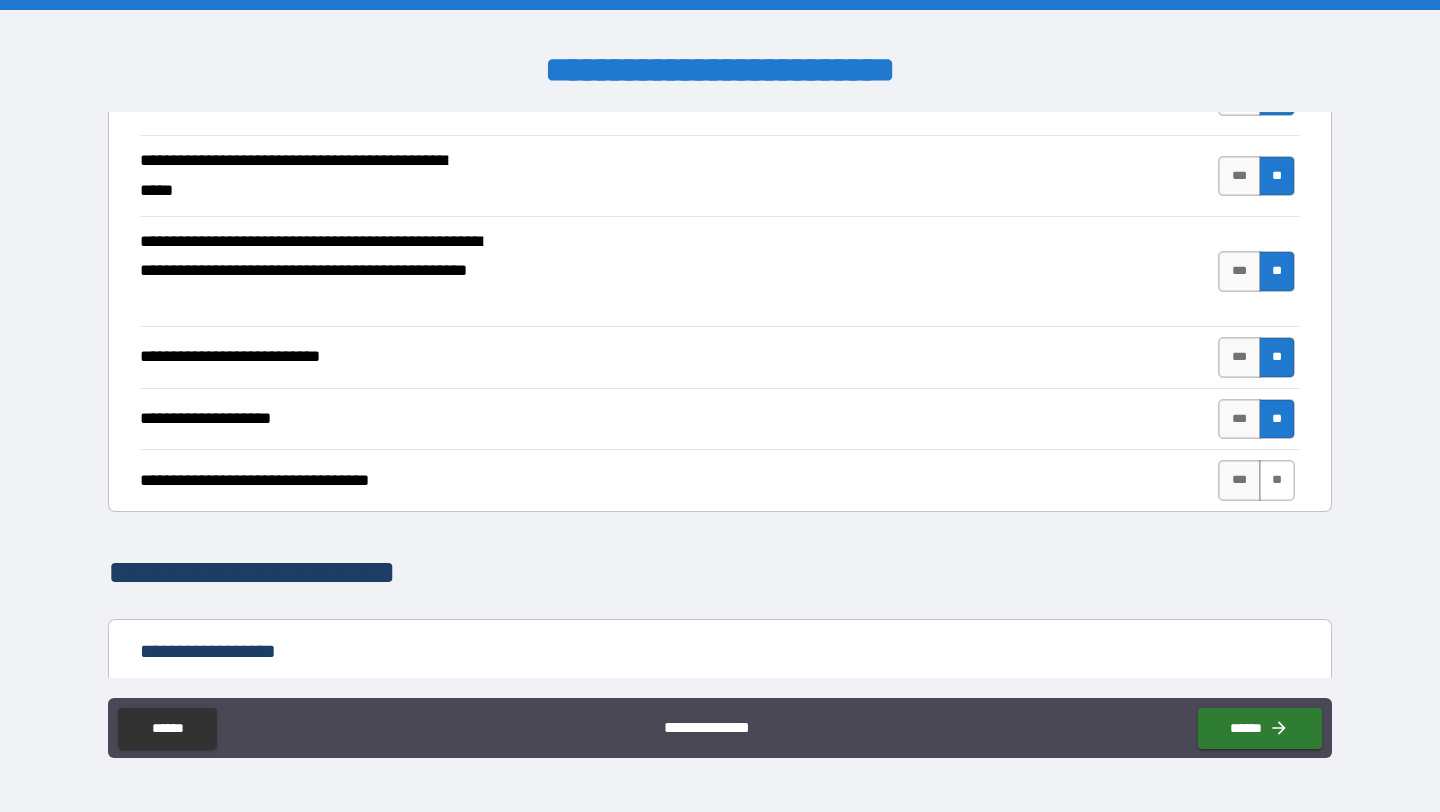 click on "**" at bounding box center (1277, 480) 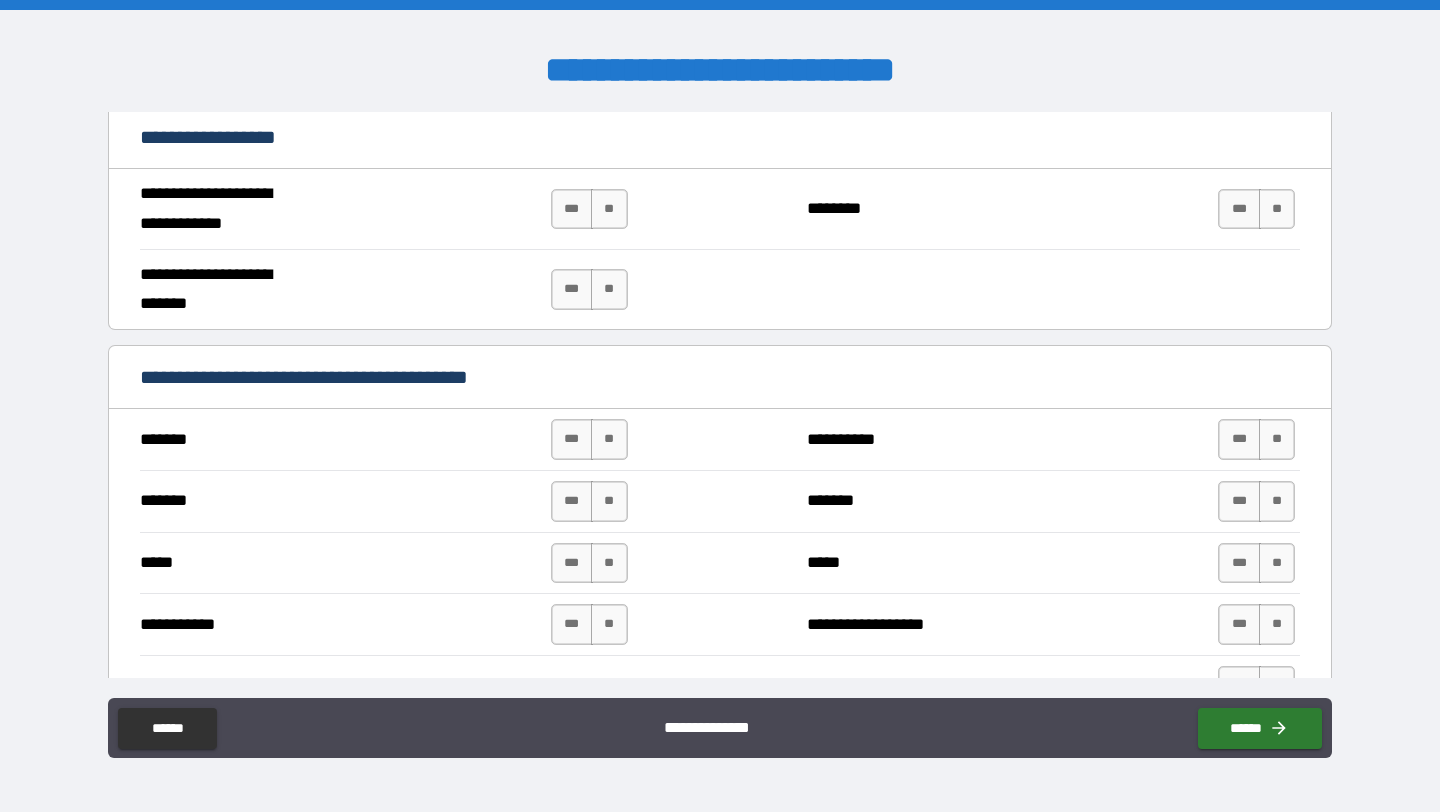 scroll, scrollTop: 1191, scrollLeft: 0, axis: vertical 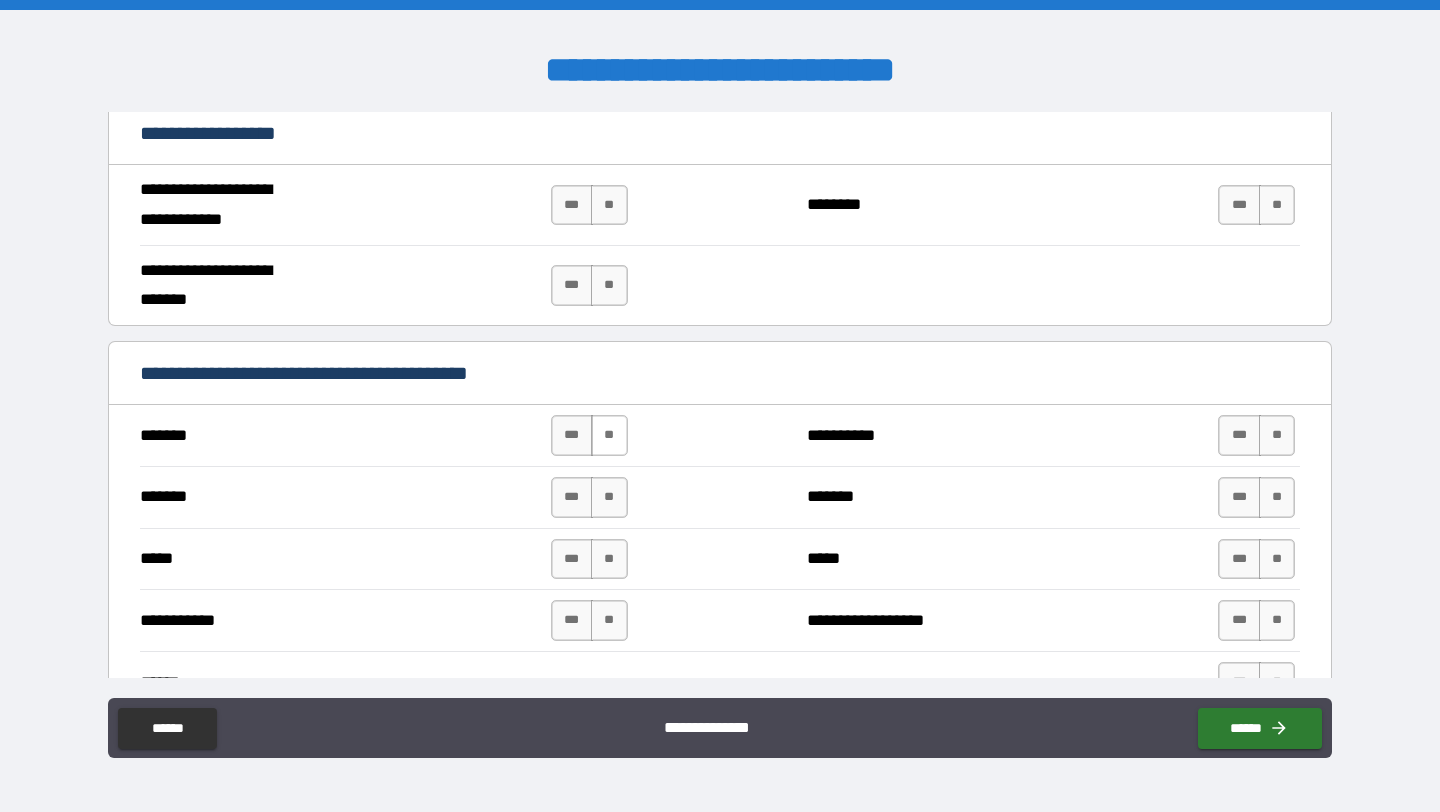 click on "**" at bounding box center (609, 435) 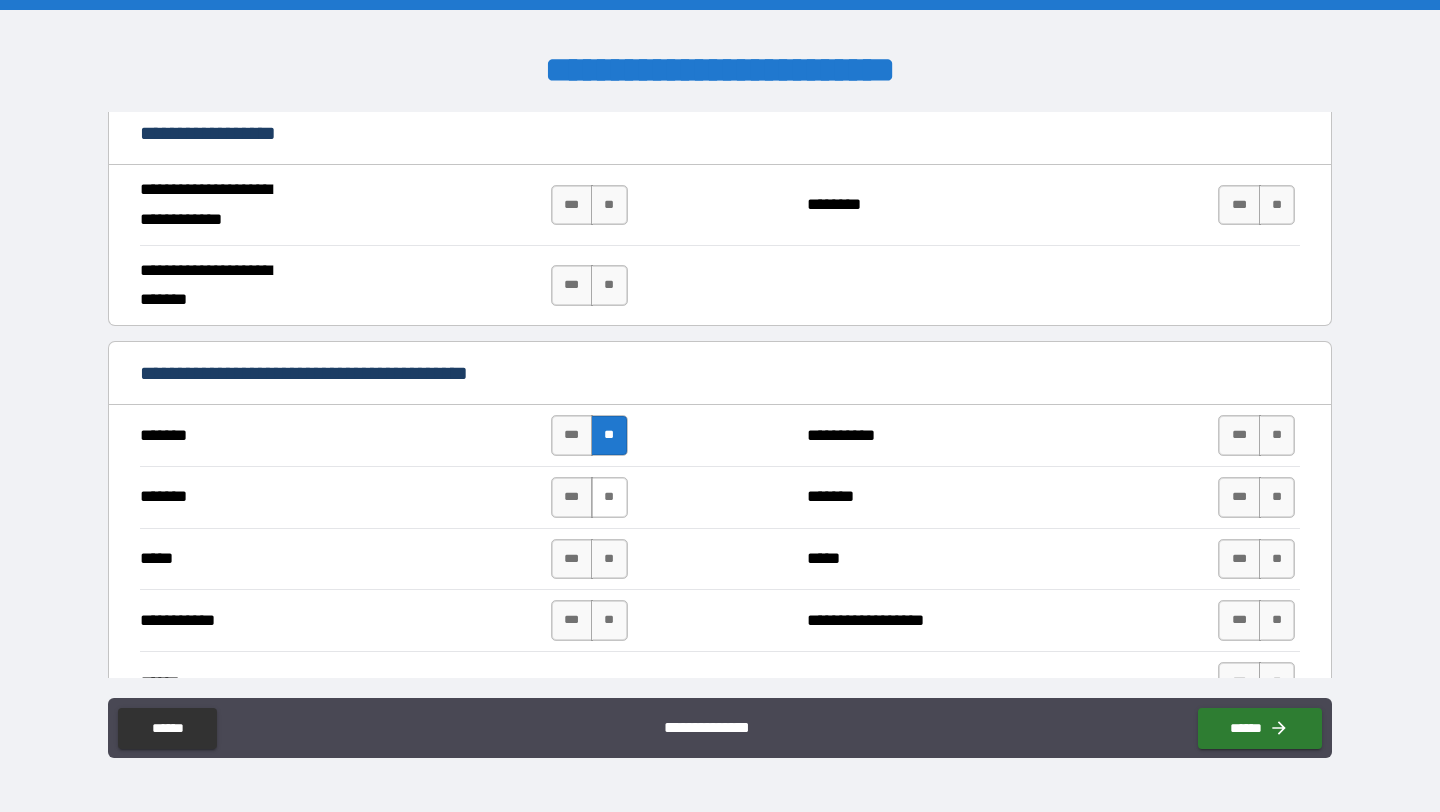 click on "**" at bounding box center (609, 497) 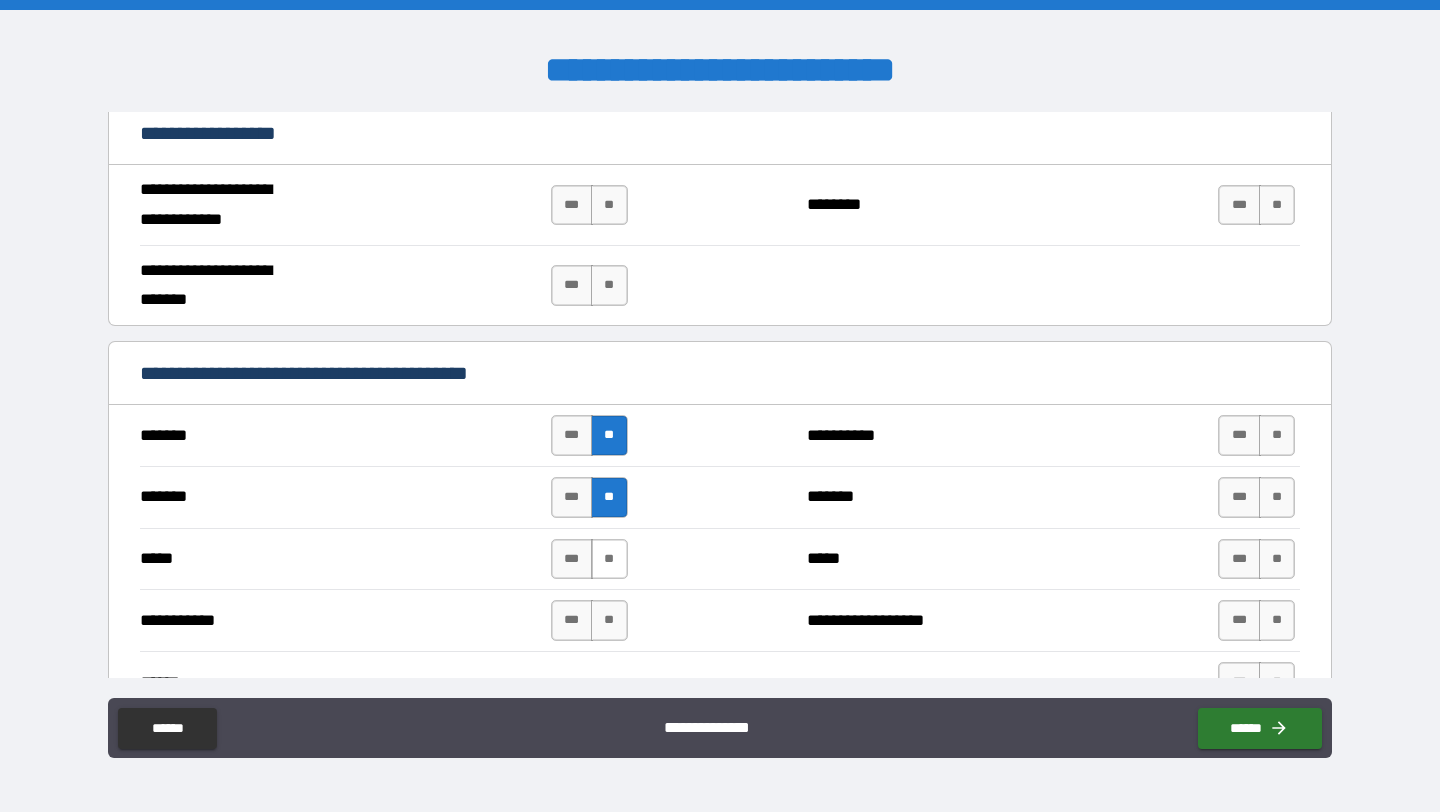 click on "**" at bounding box center (609, 559) 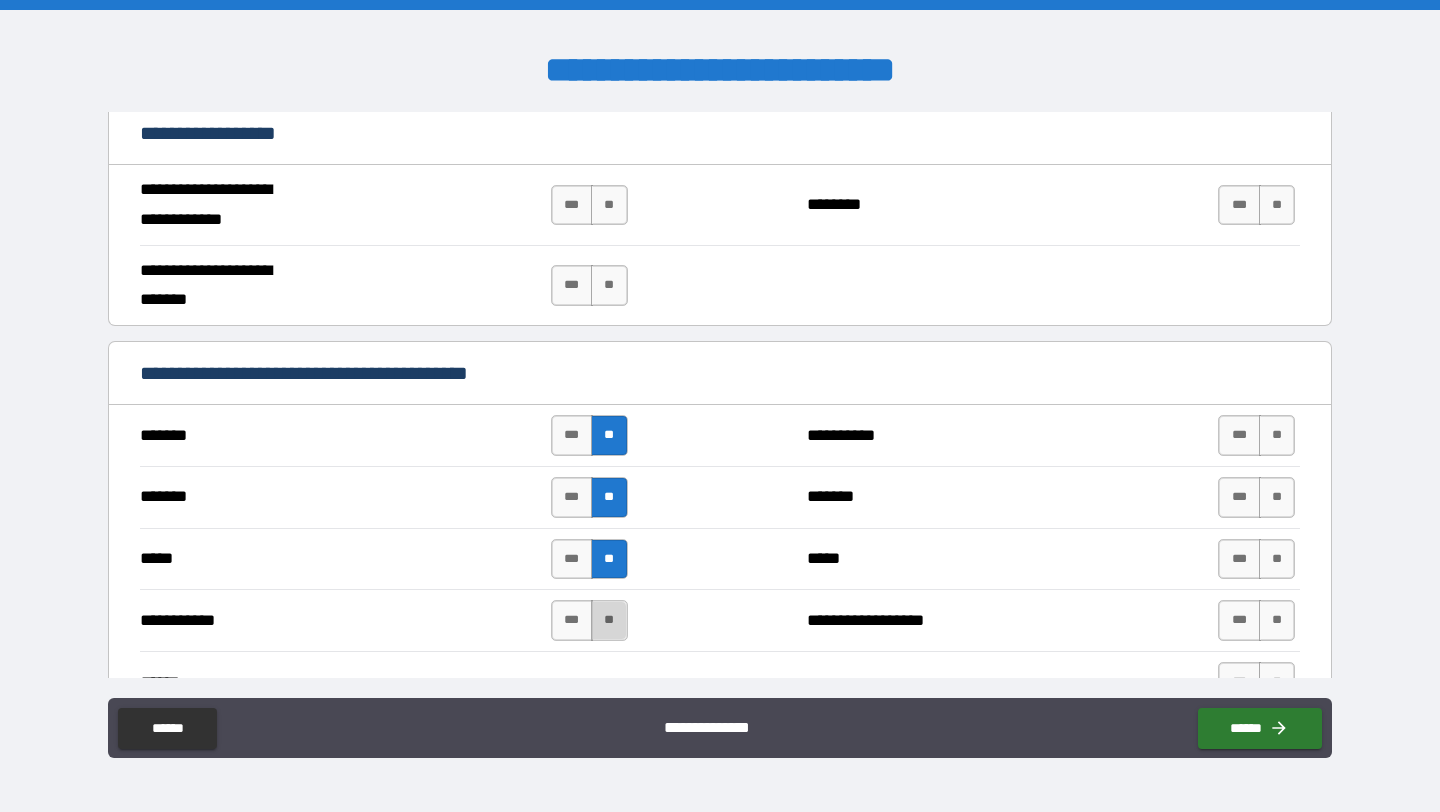 click on "**" at bounding box center (609, 620) 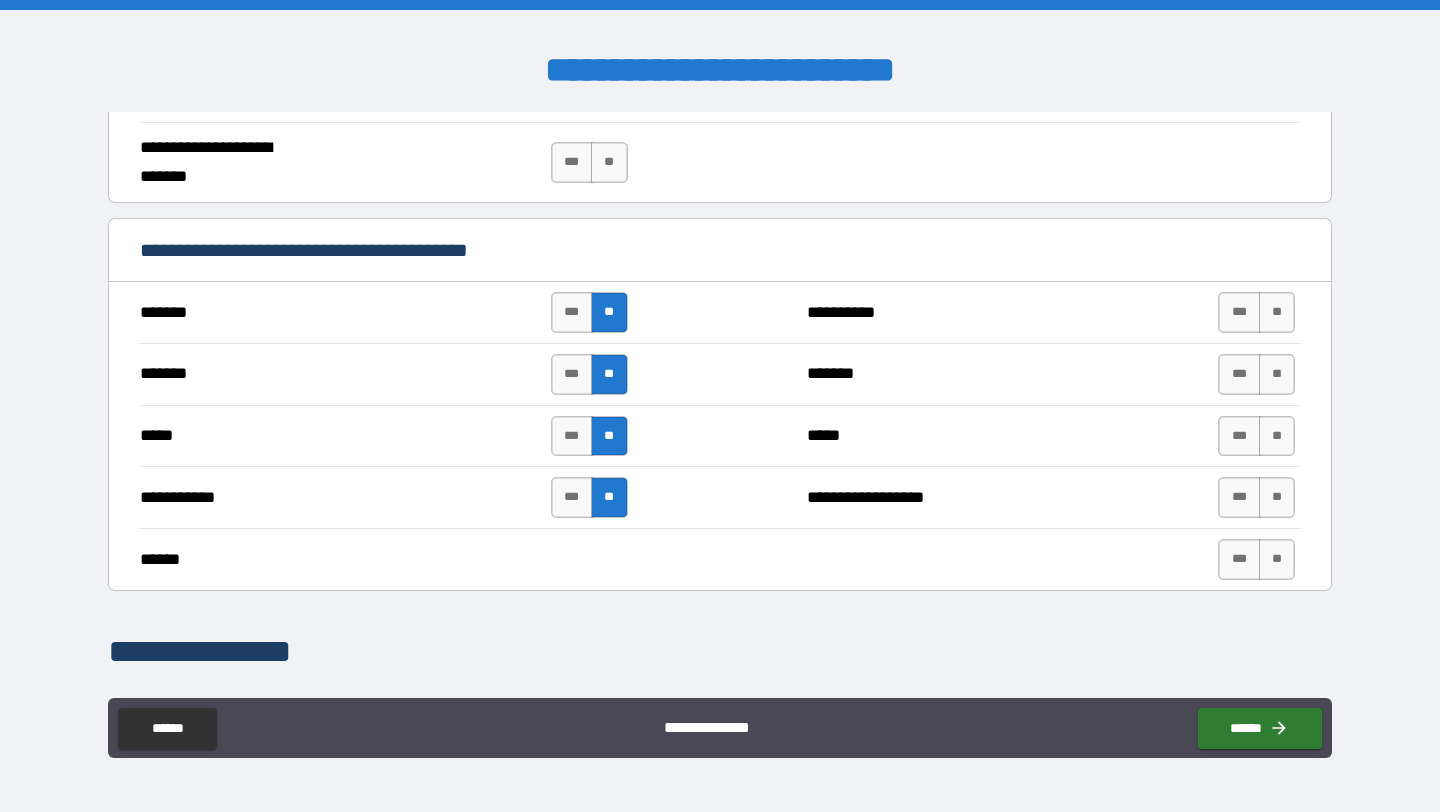 scroll, scrollTop: 1356, scrollLeft: 0, axis: vertical 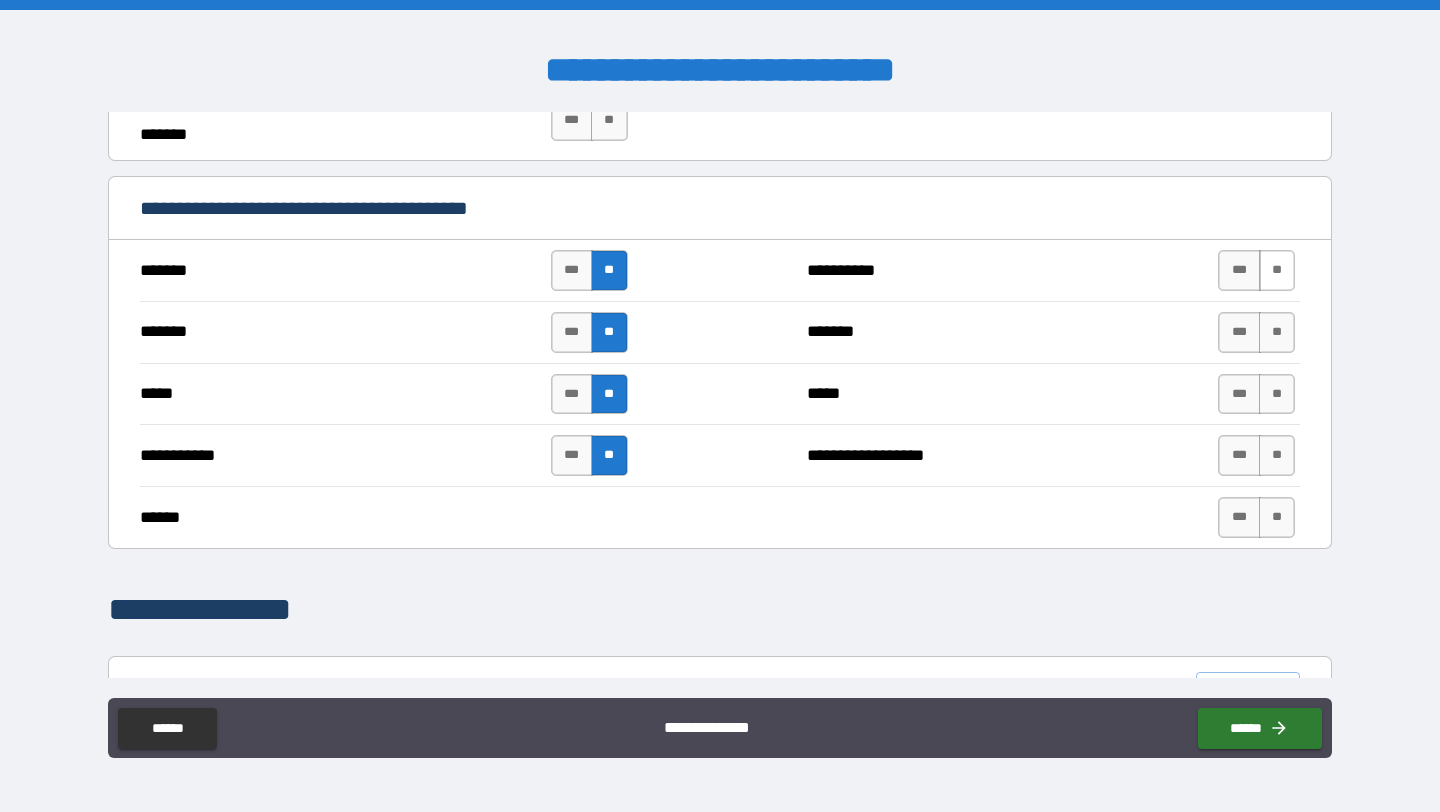 click on "**" at bounding box center (1277, 270) 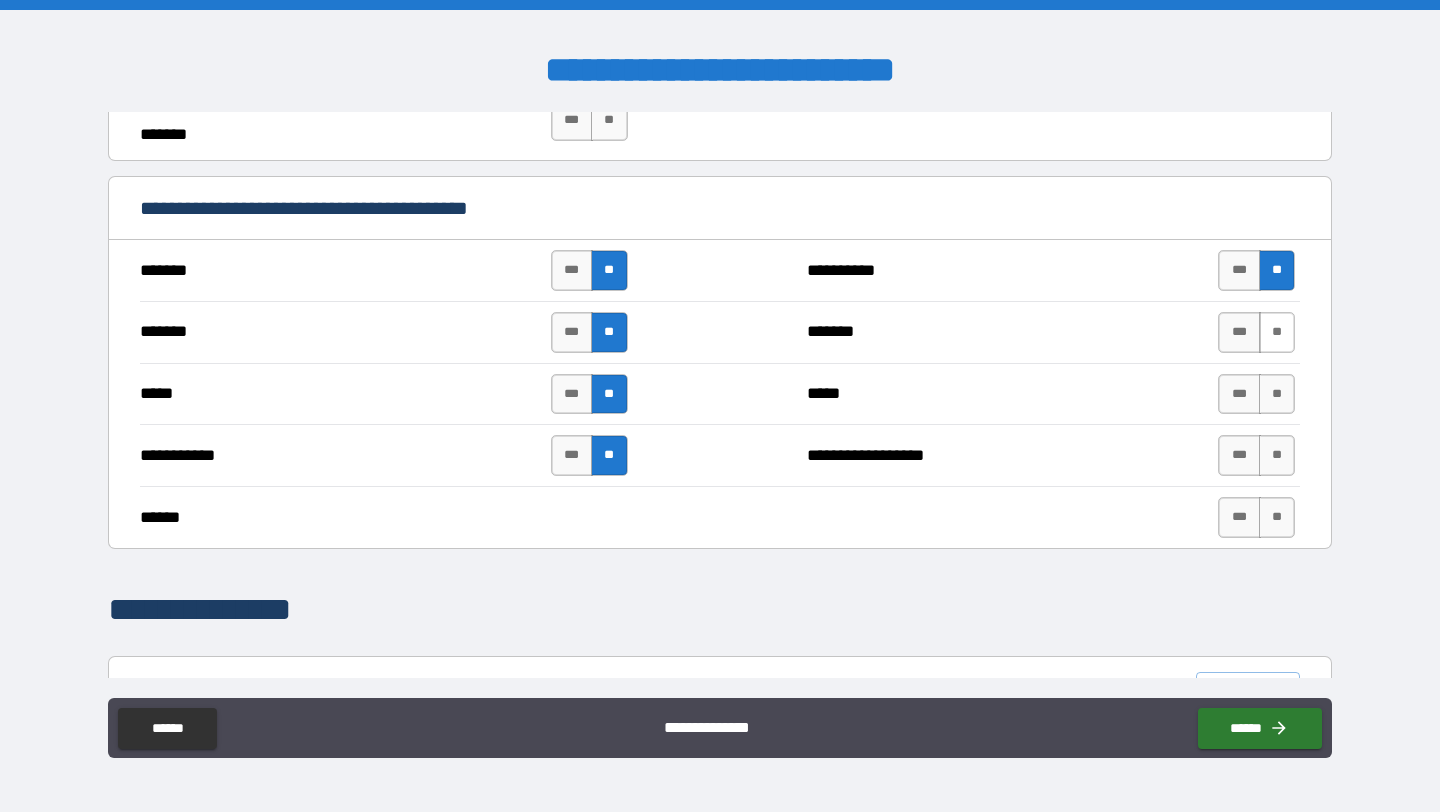 click on "**" at bounding box center [1277, 332] 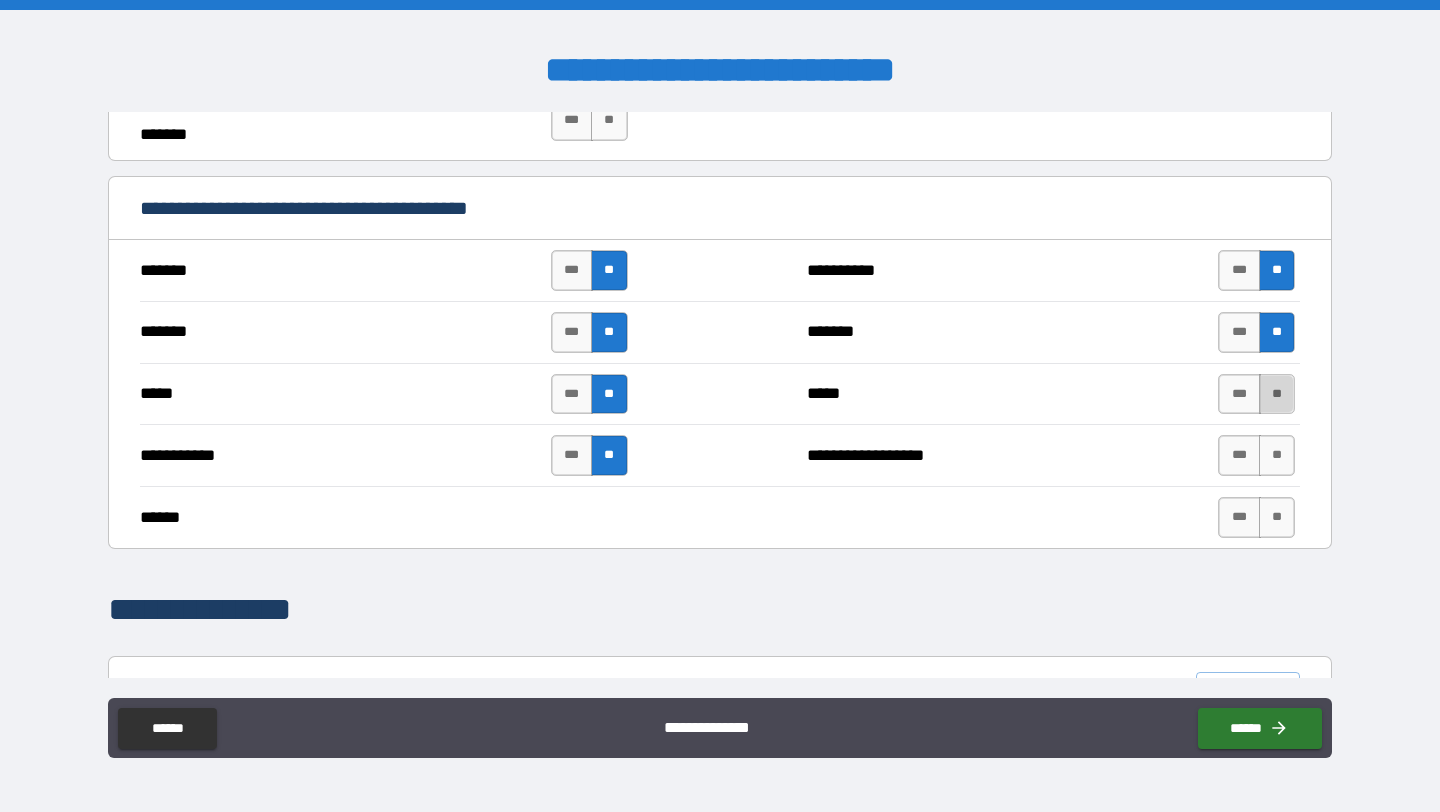 click on "**" at bounding box center (1277, 394) 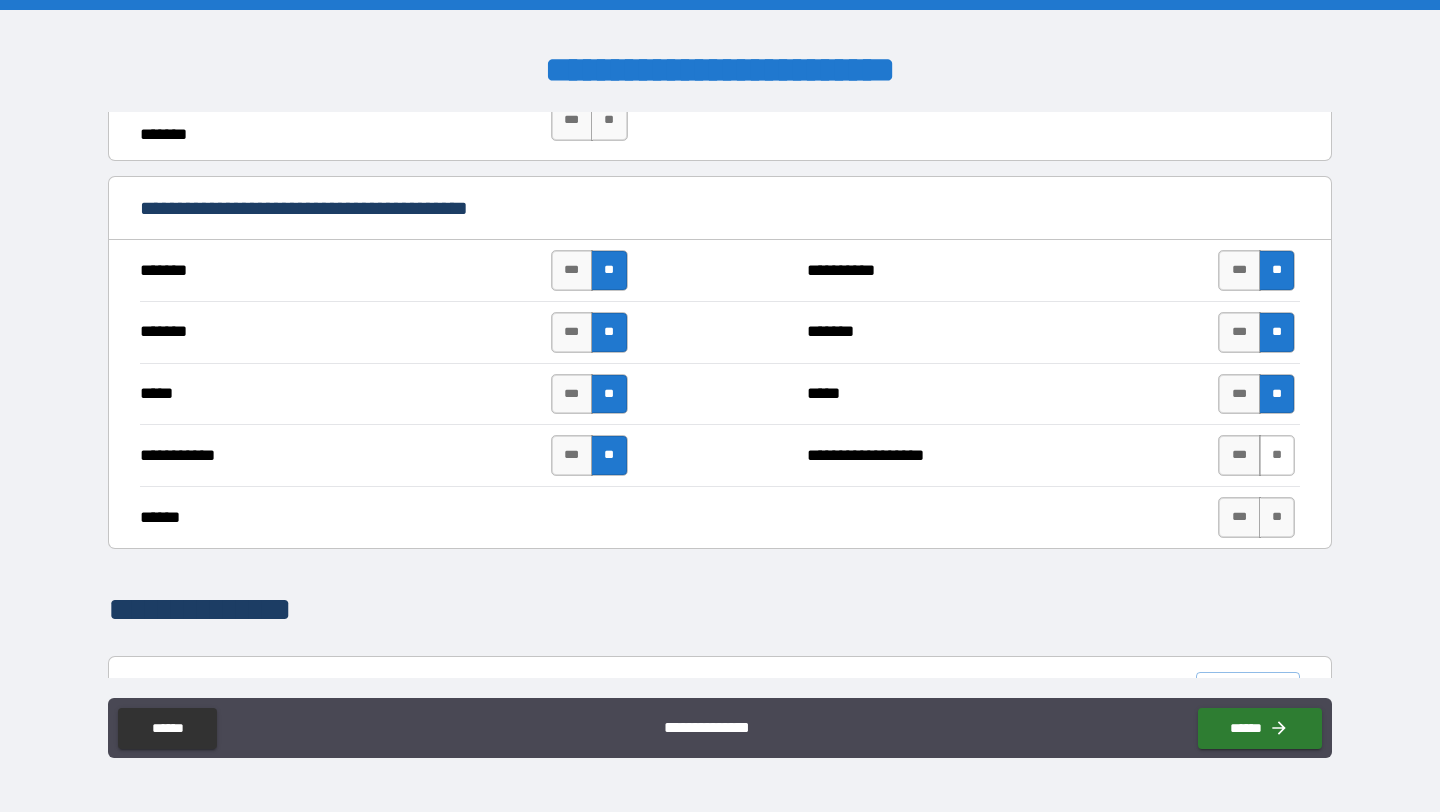 click on "**" at bounding box center (1277, 455) 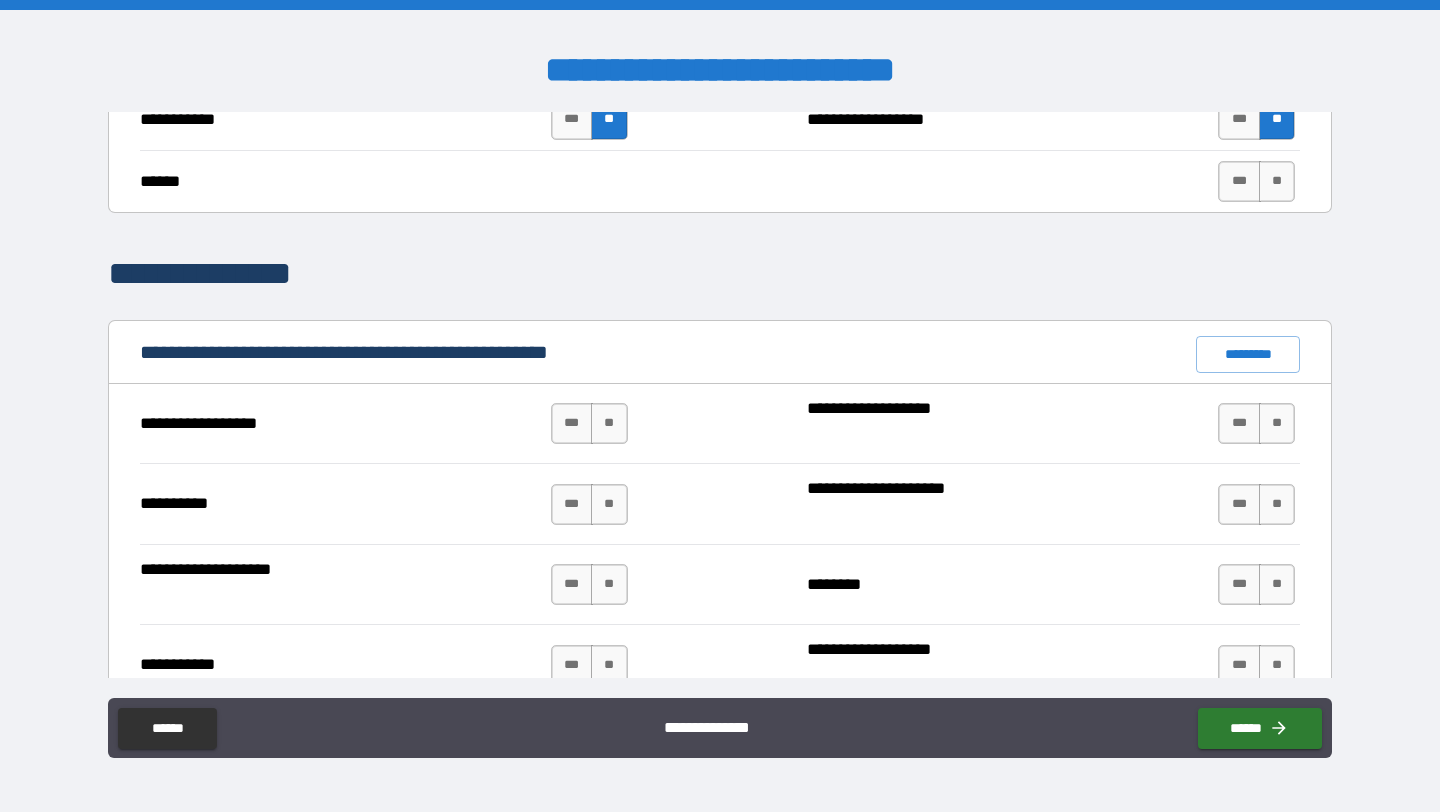 scroll, scrollTop: 1740, scrollLeft: 0, axis: vertical 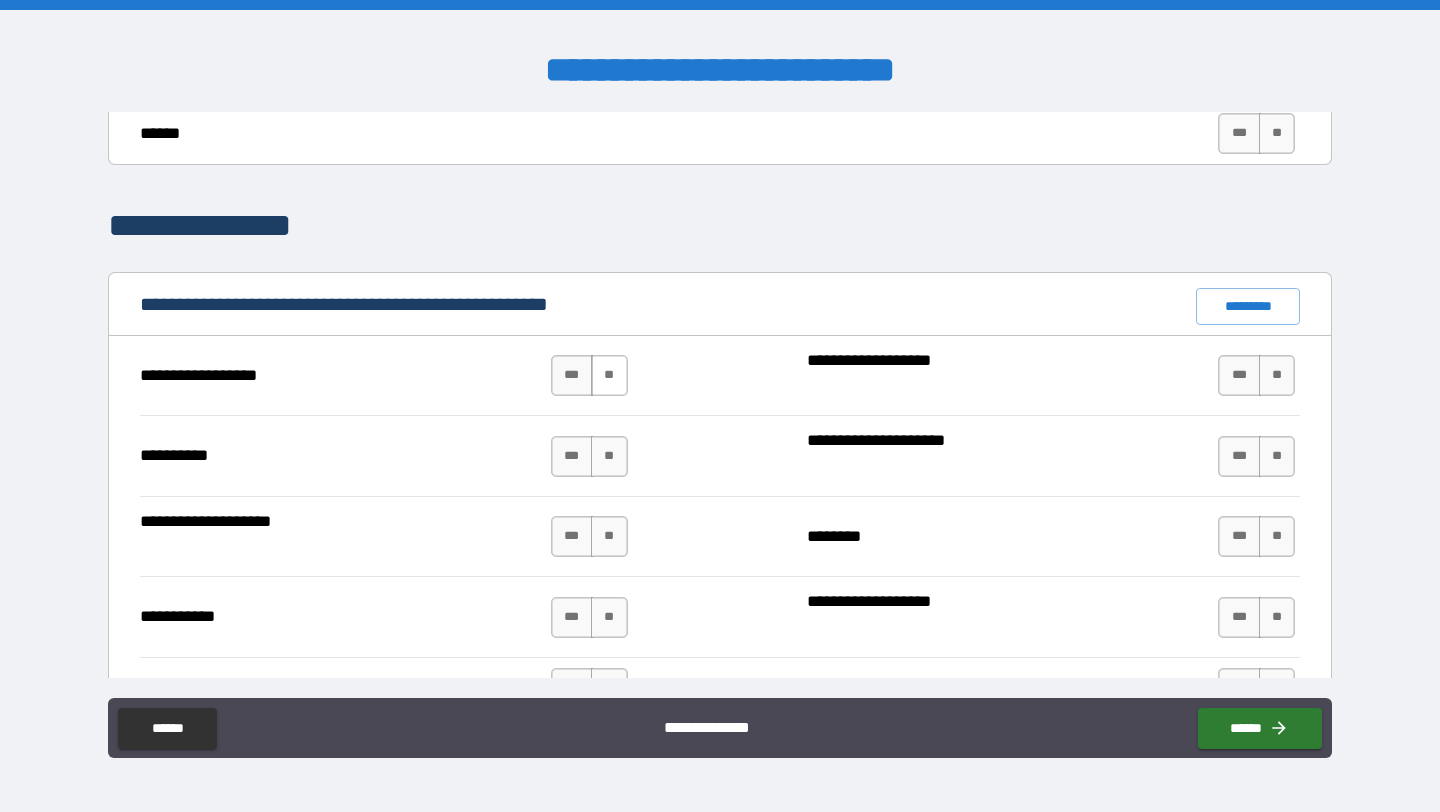 click on "**" at bounding box center [609, 375] 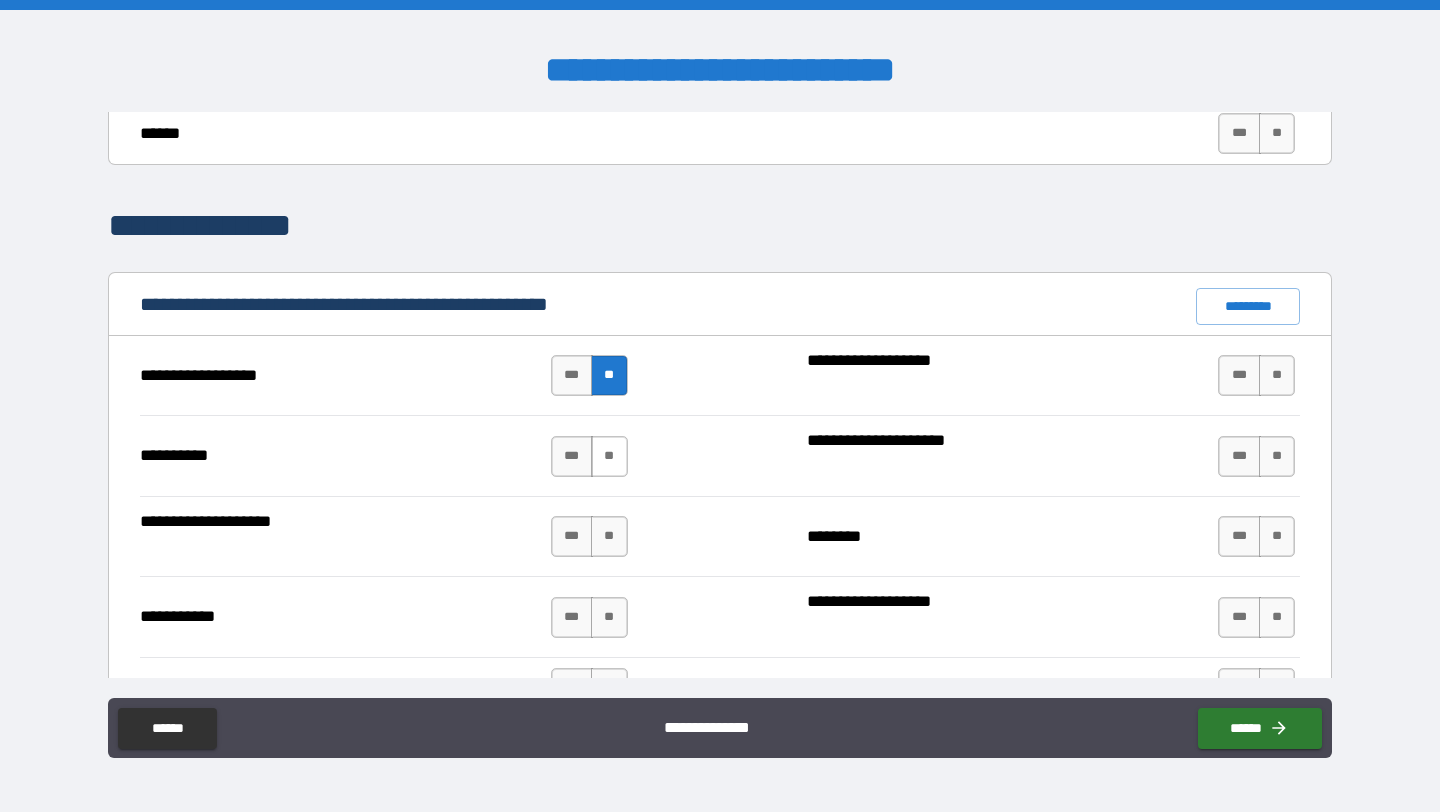 click on "**" at bounding box center [609, 456] 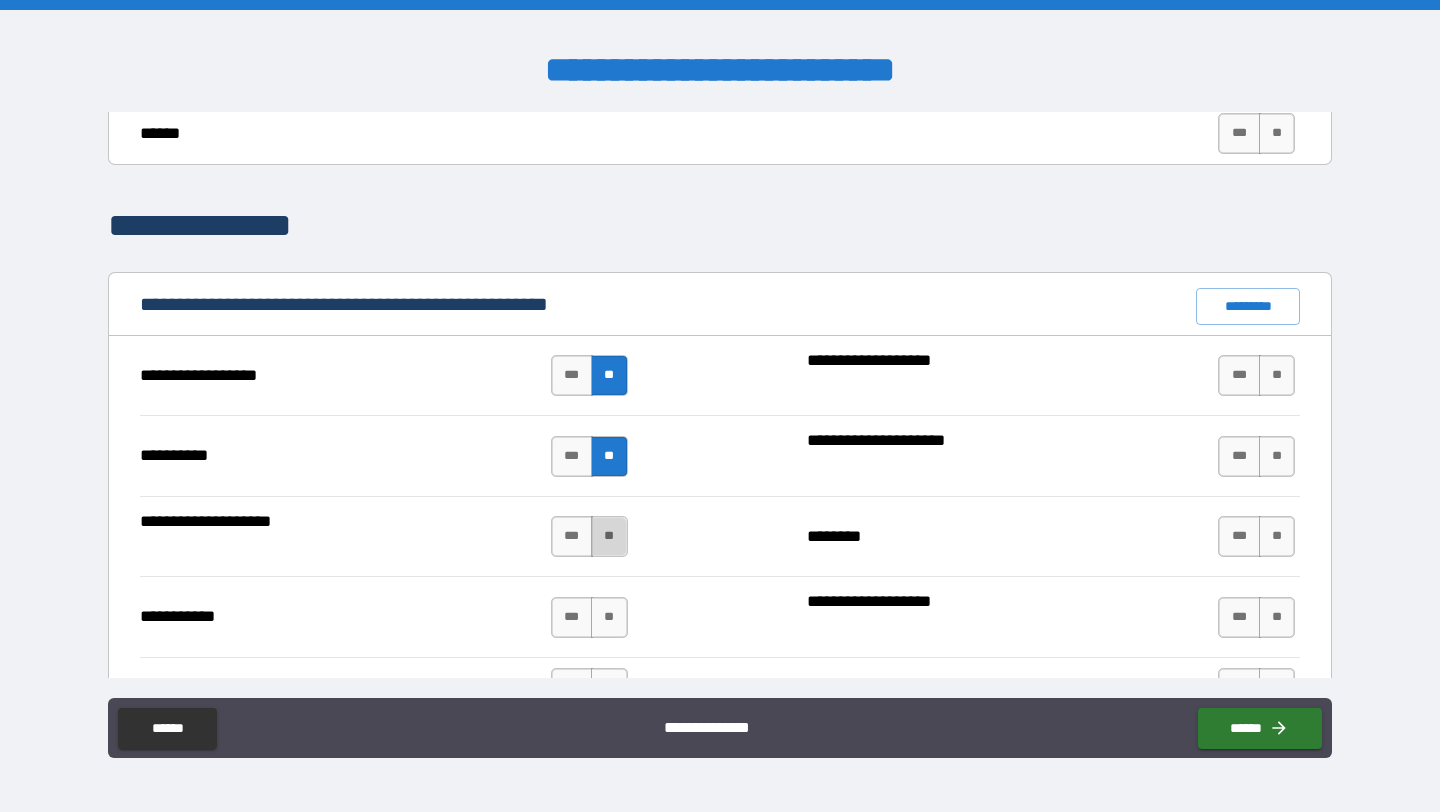 click on "**" at bounding box center [609, 536] 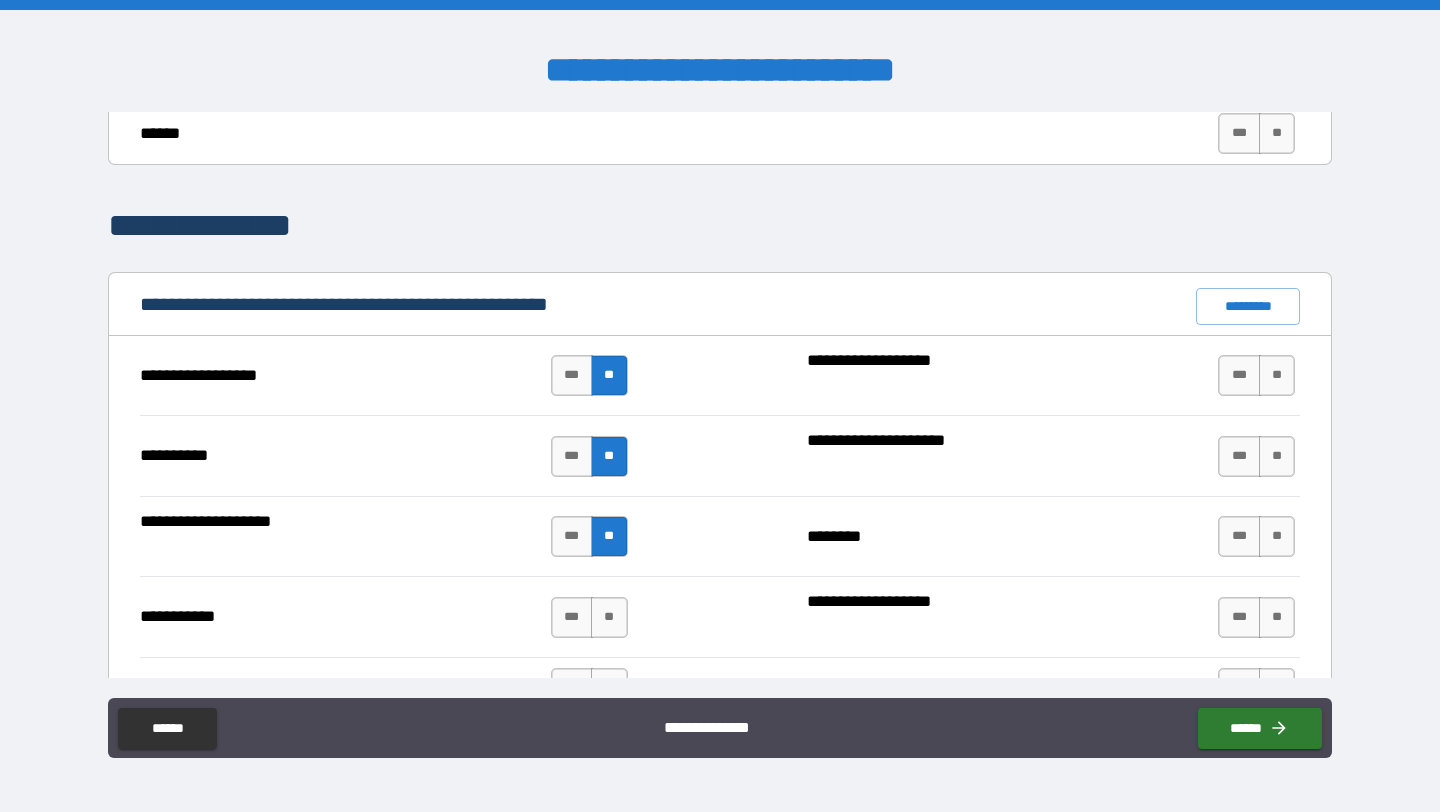 scroll, scrollTop: 1850, scrollLeft: 0, axis: vertical 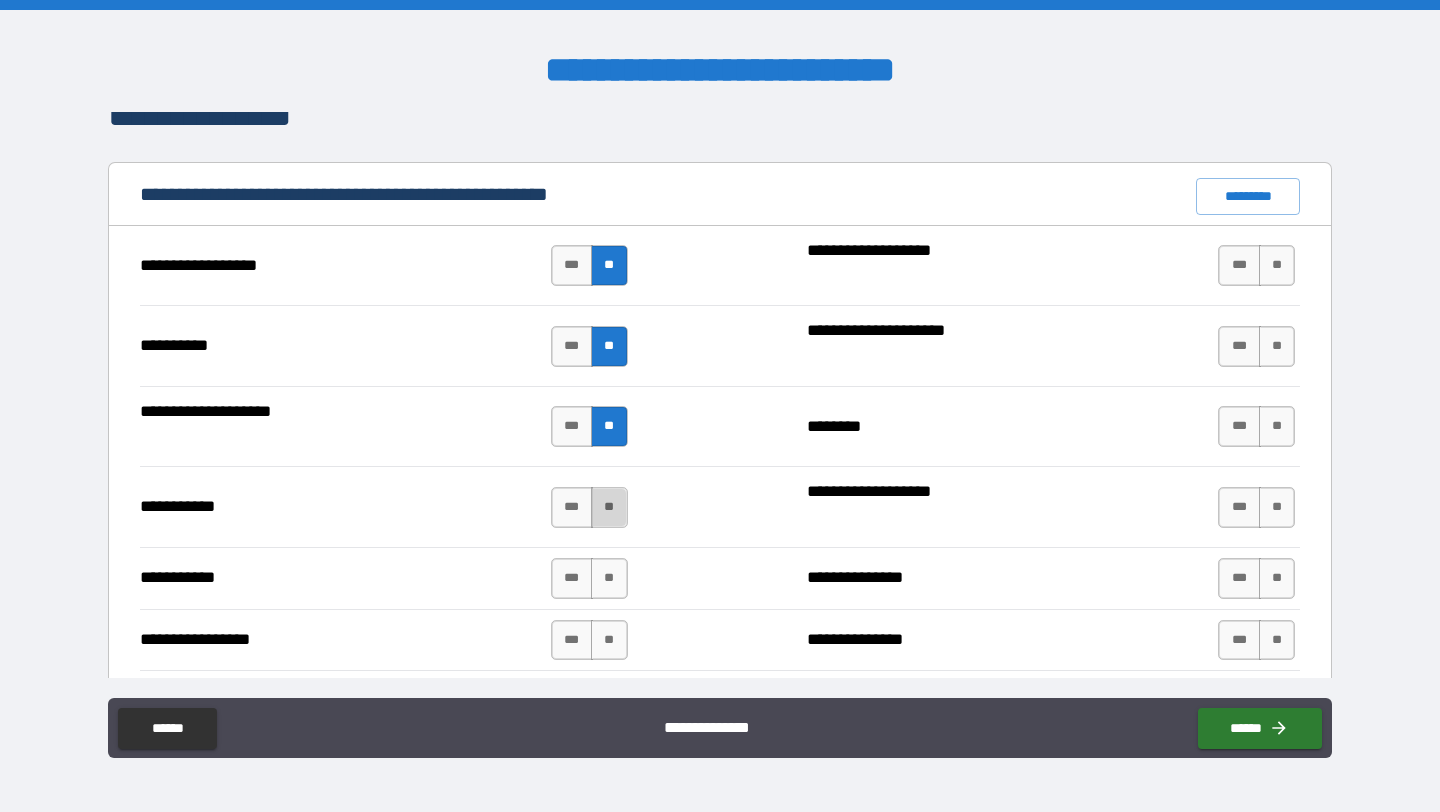 click on "**" at bounding box center [609, 507] 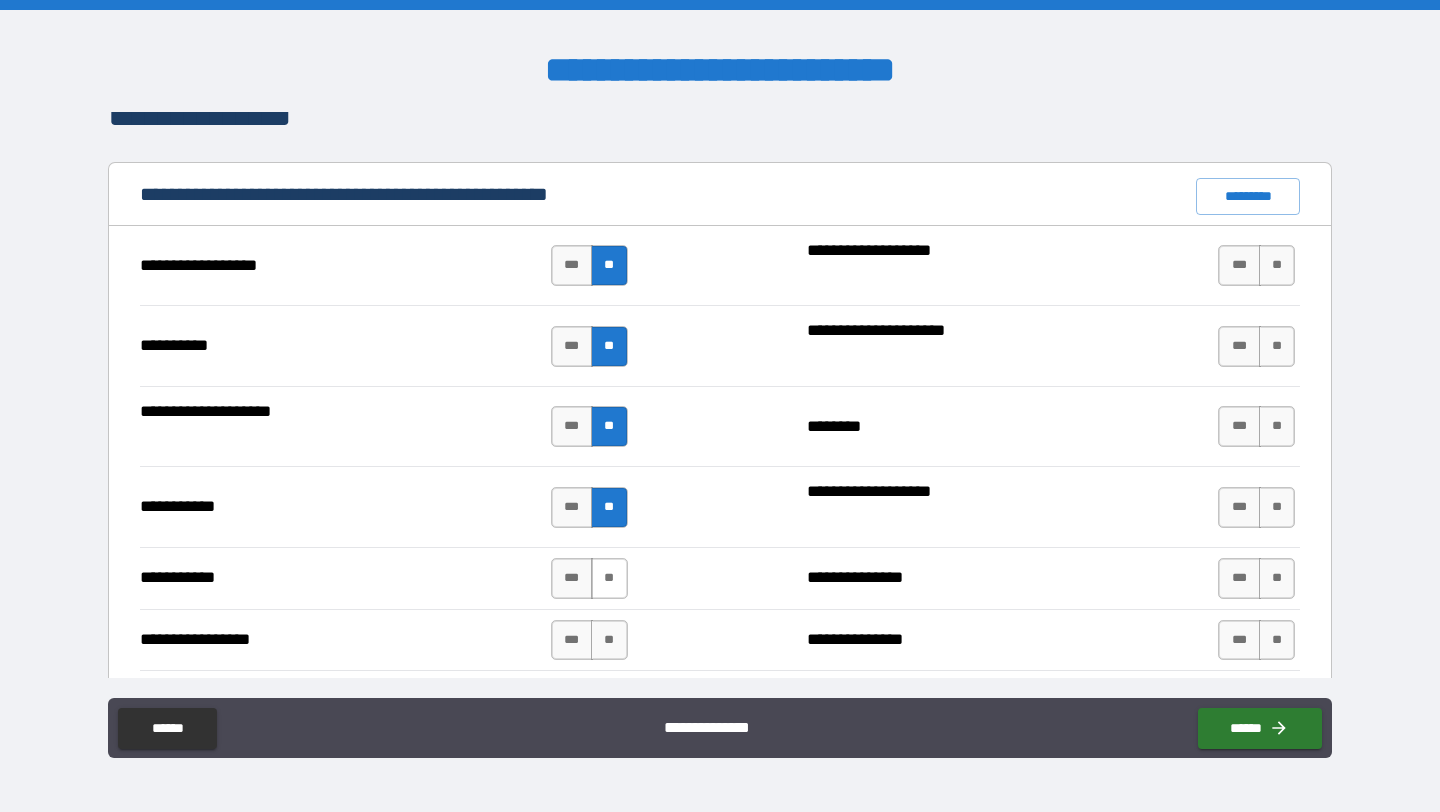 click on "**" at bounding box center [609, 578] 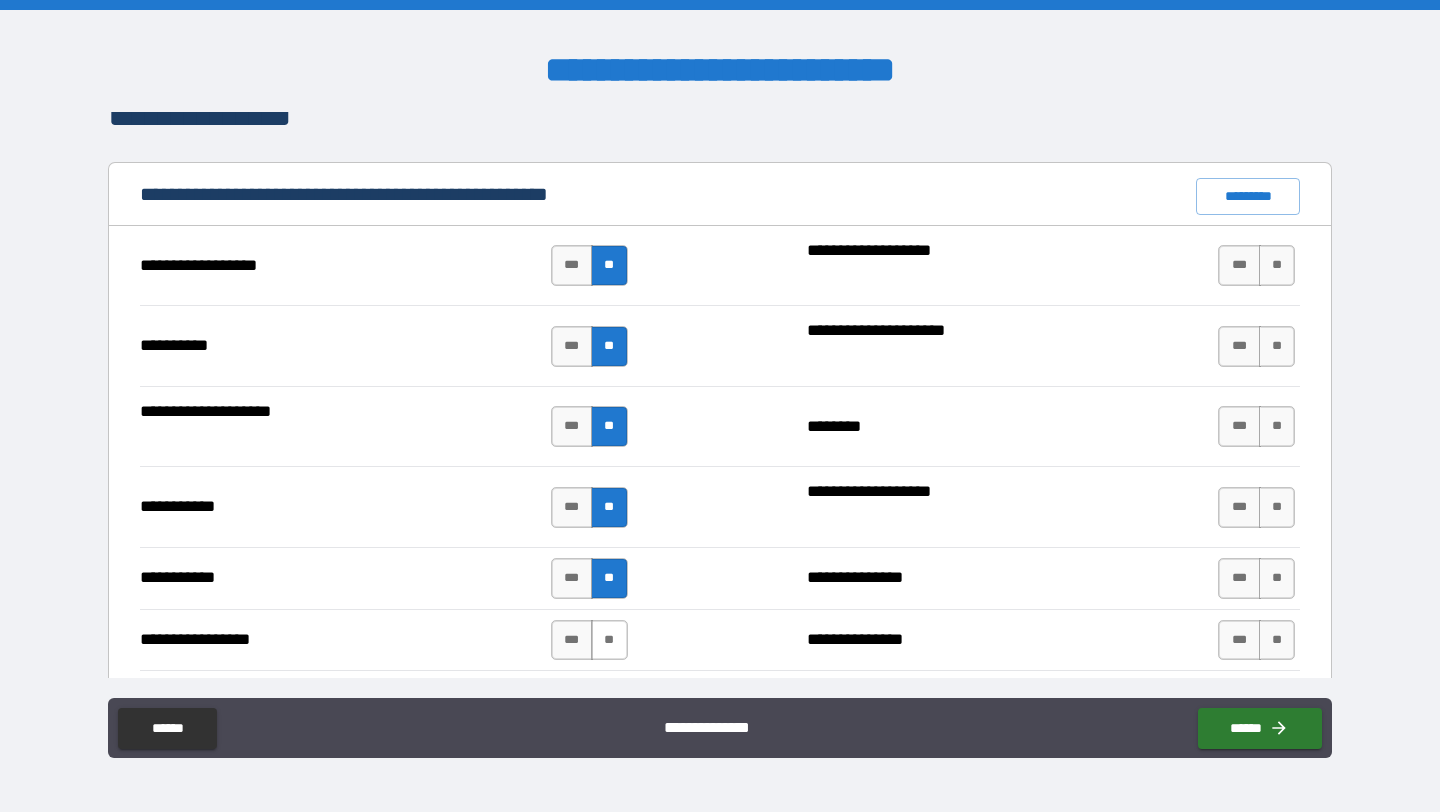 click on "**" at bounding box center [609, 640] 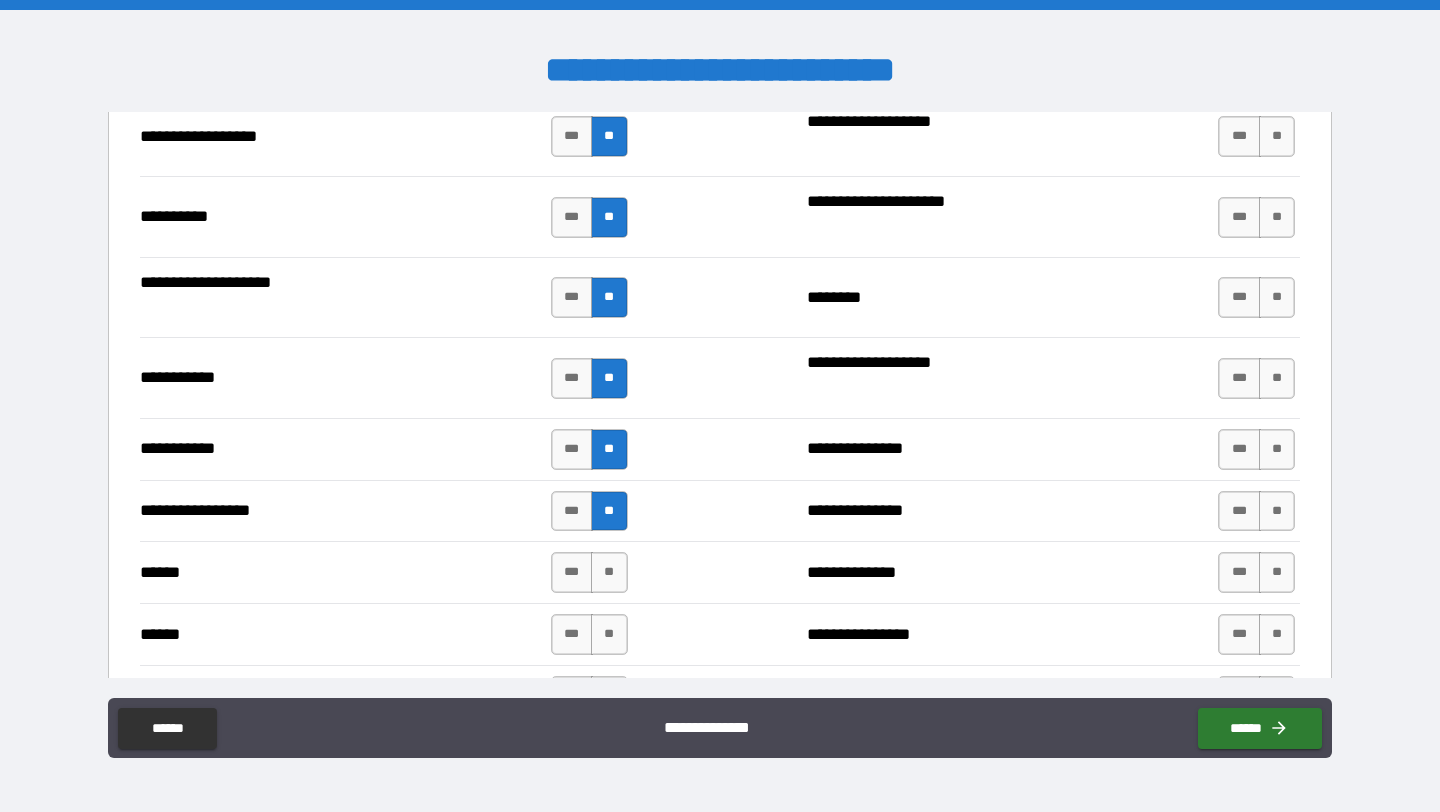 scroll, scrollTop: 1980, scrollLeft: 0, axis: vertical 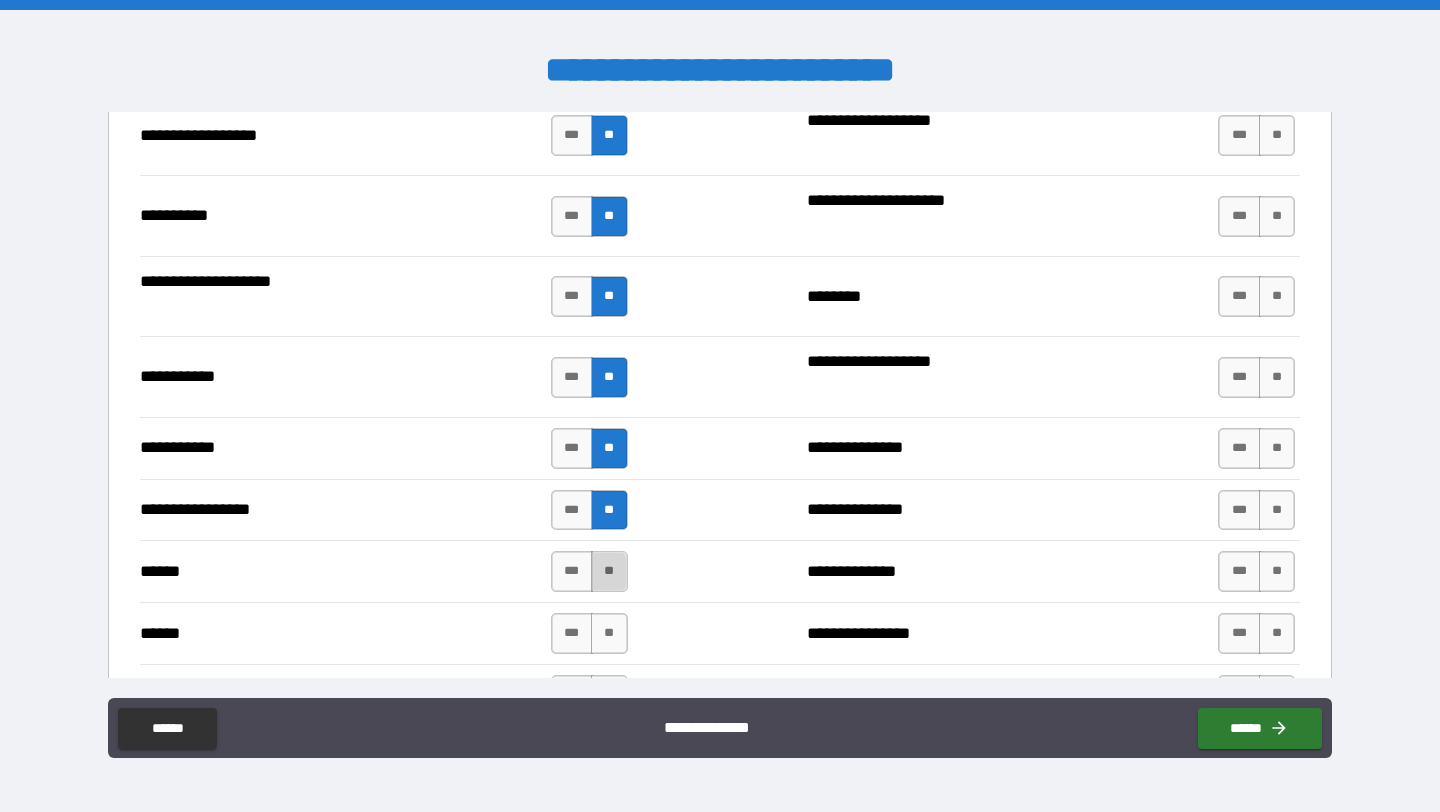 click on "**" at bounding box center [609, 571] 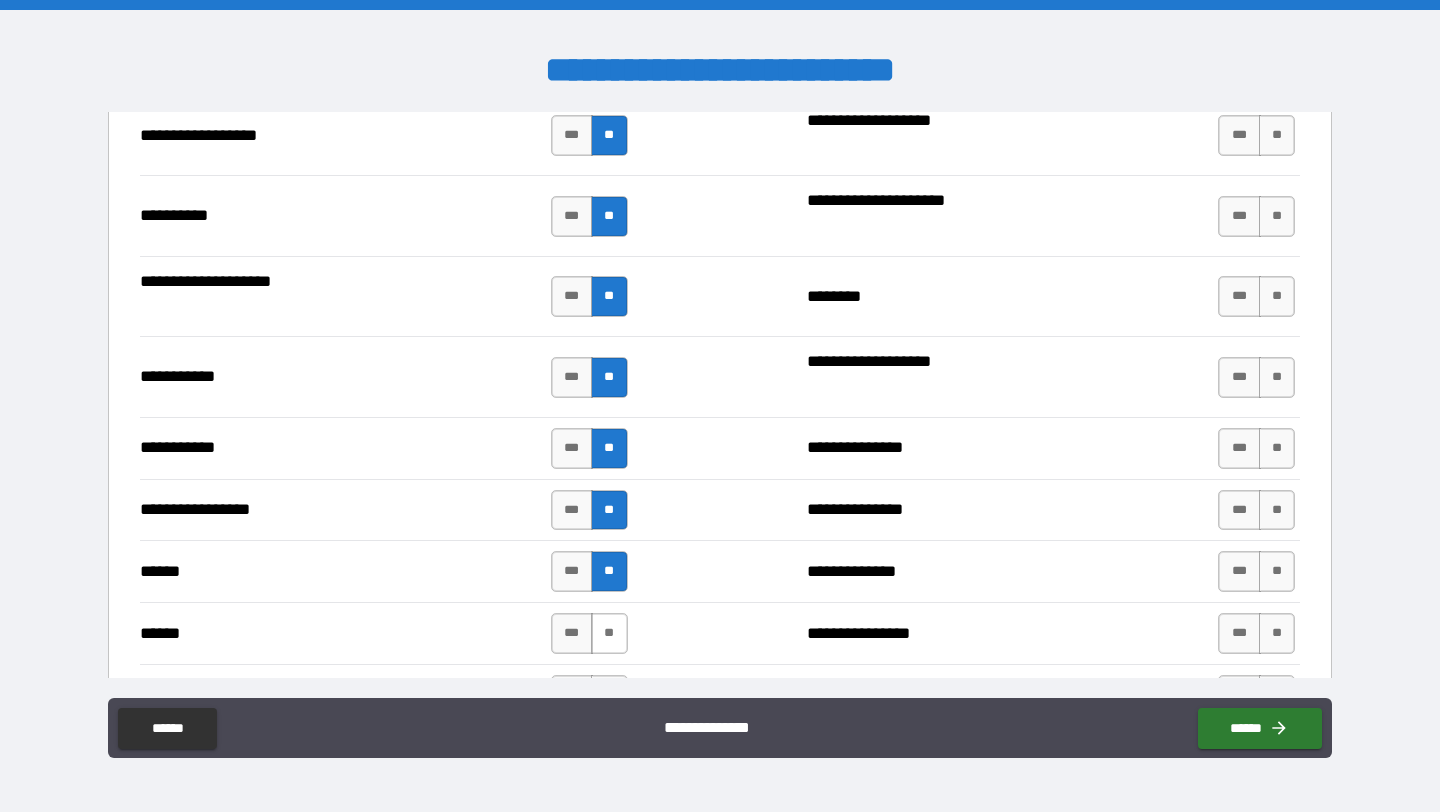 click on "**" at bounding box center [609, 633] 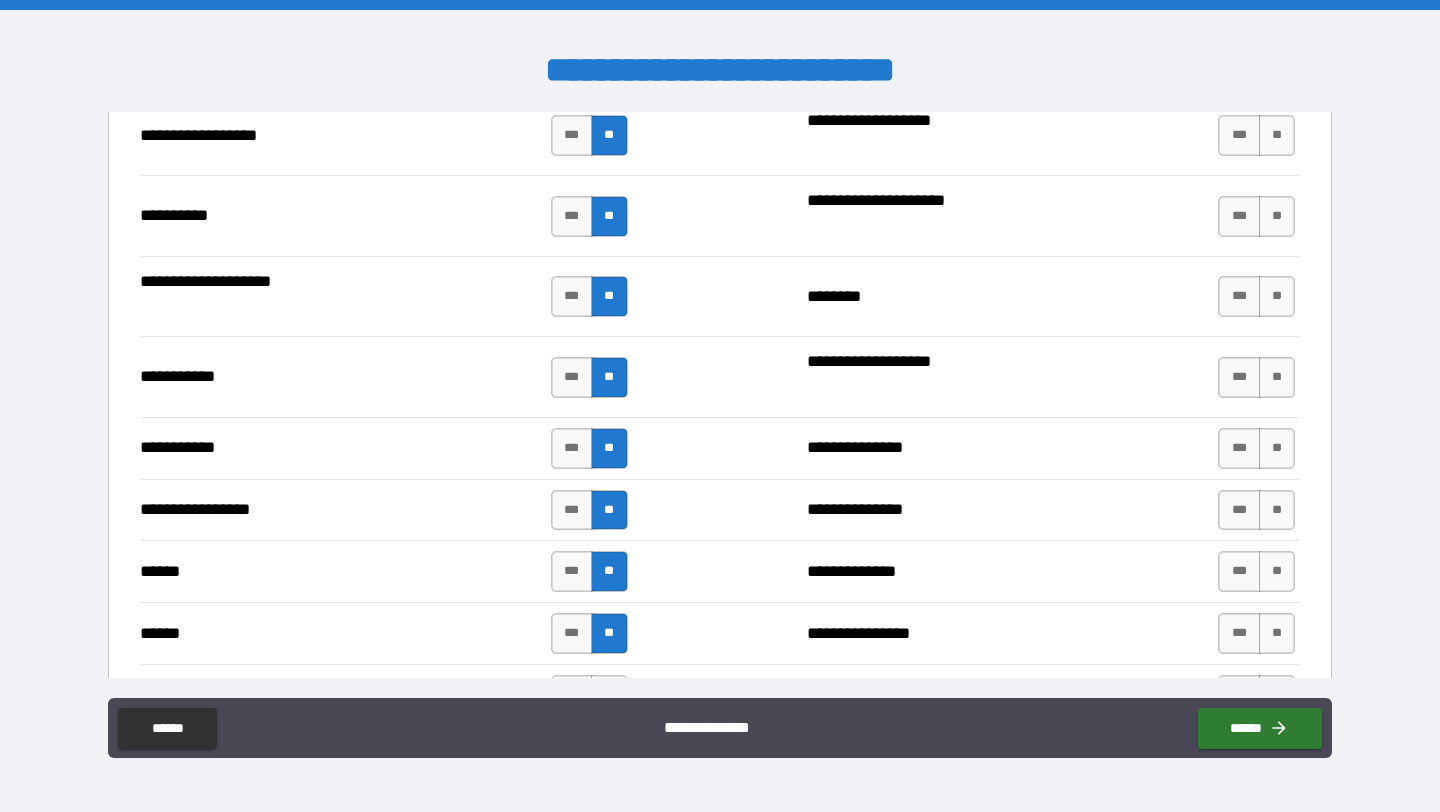 scroll, scrollTop: 2098, scrollLeft: 0, axis: vertical 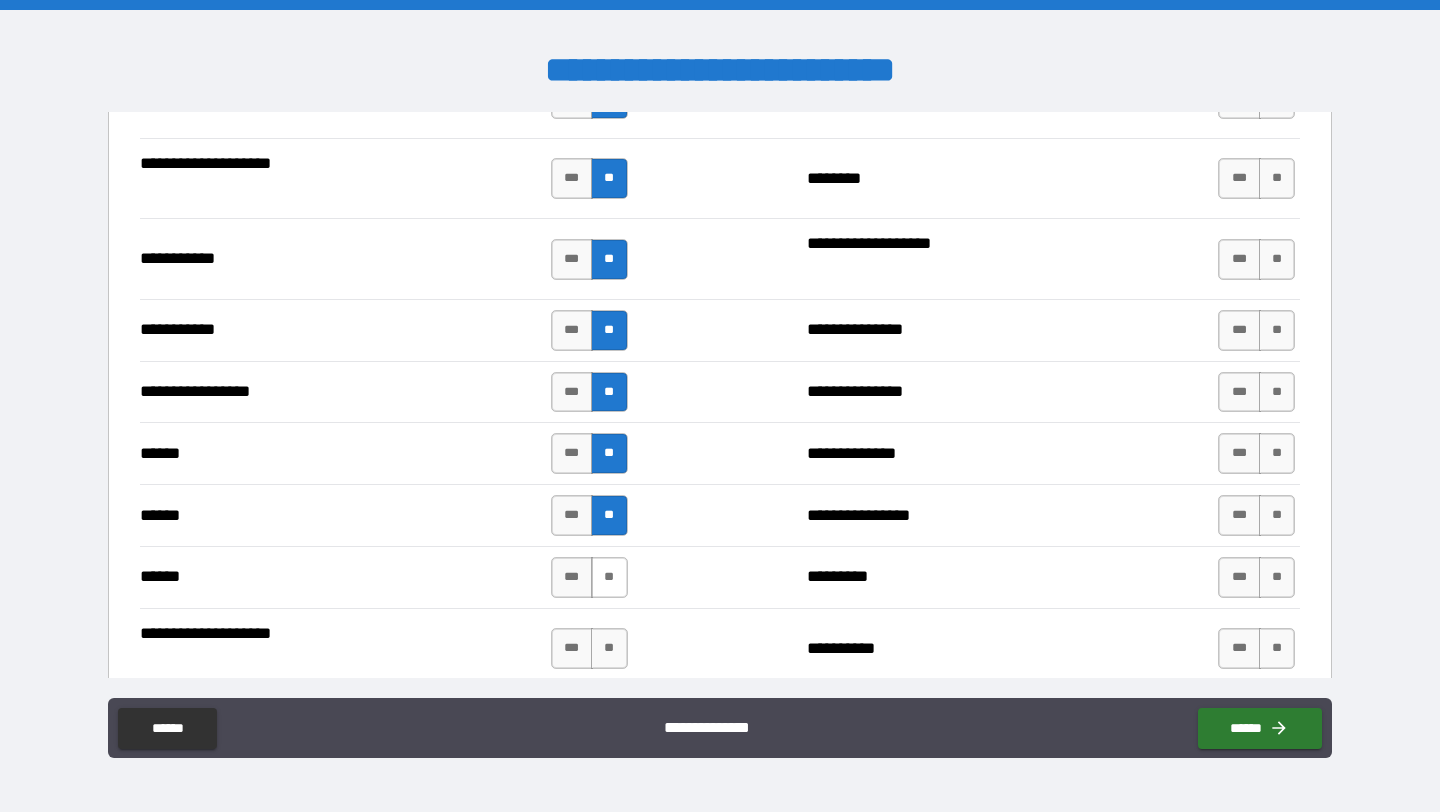 click on "**" at bounding box center [609, 577] 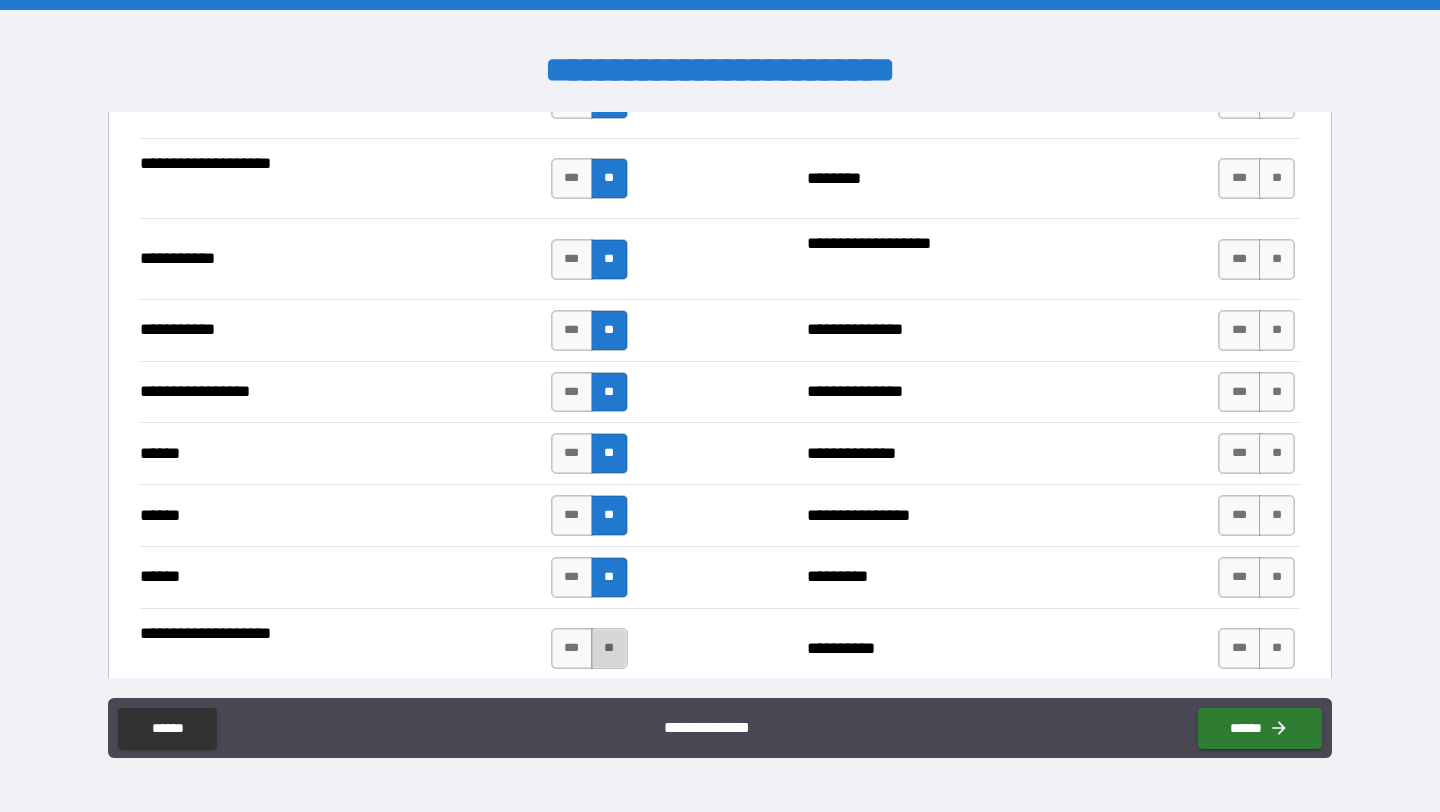 click on "**" at bounding box center (609, 648) 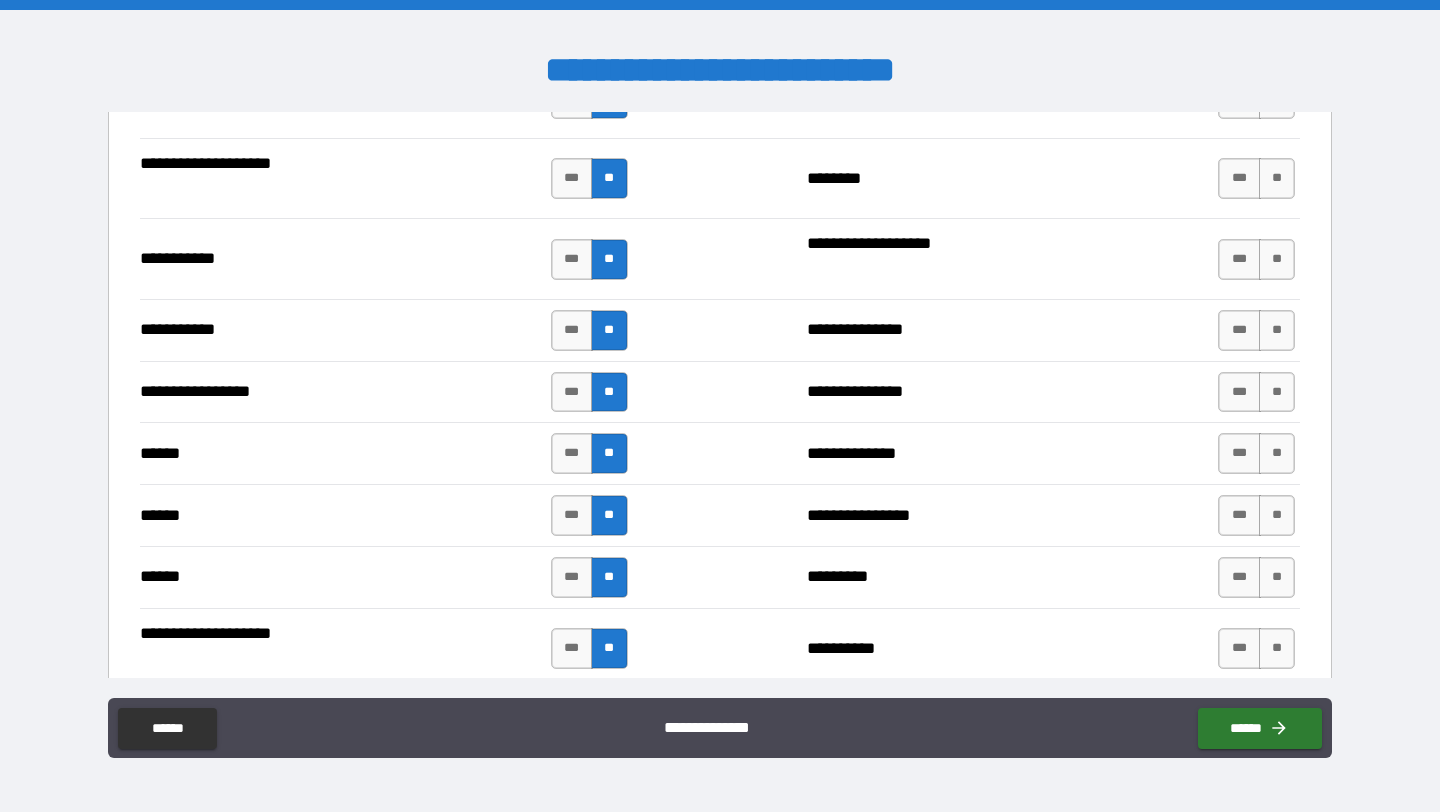 scroll, scrollTop: 2234, scrollLeft: 0, axis: vertical 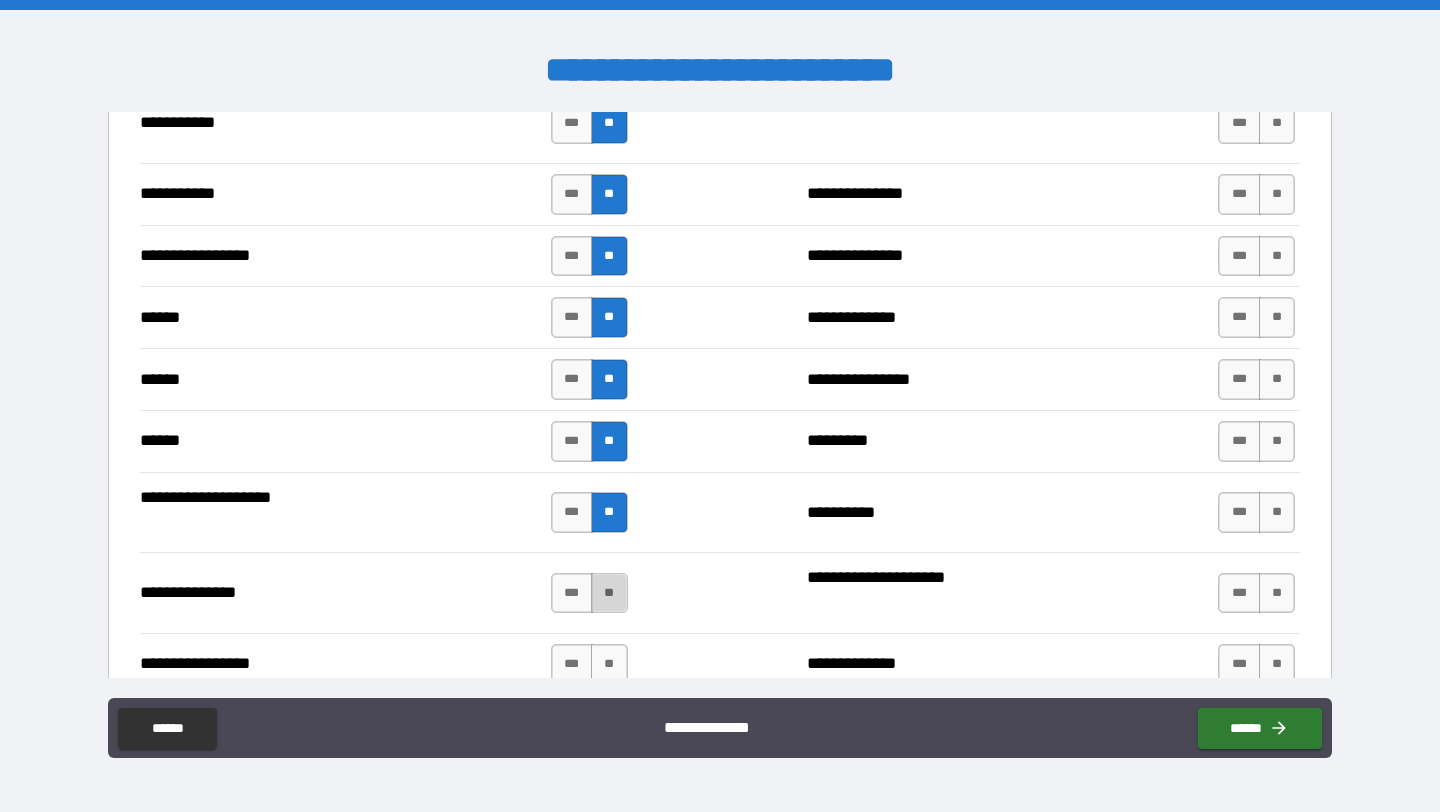 click on "**" at bounding box center (609, 593) 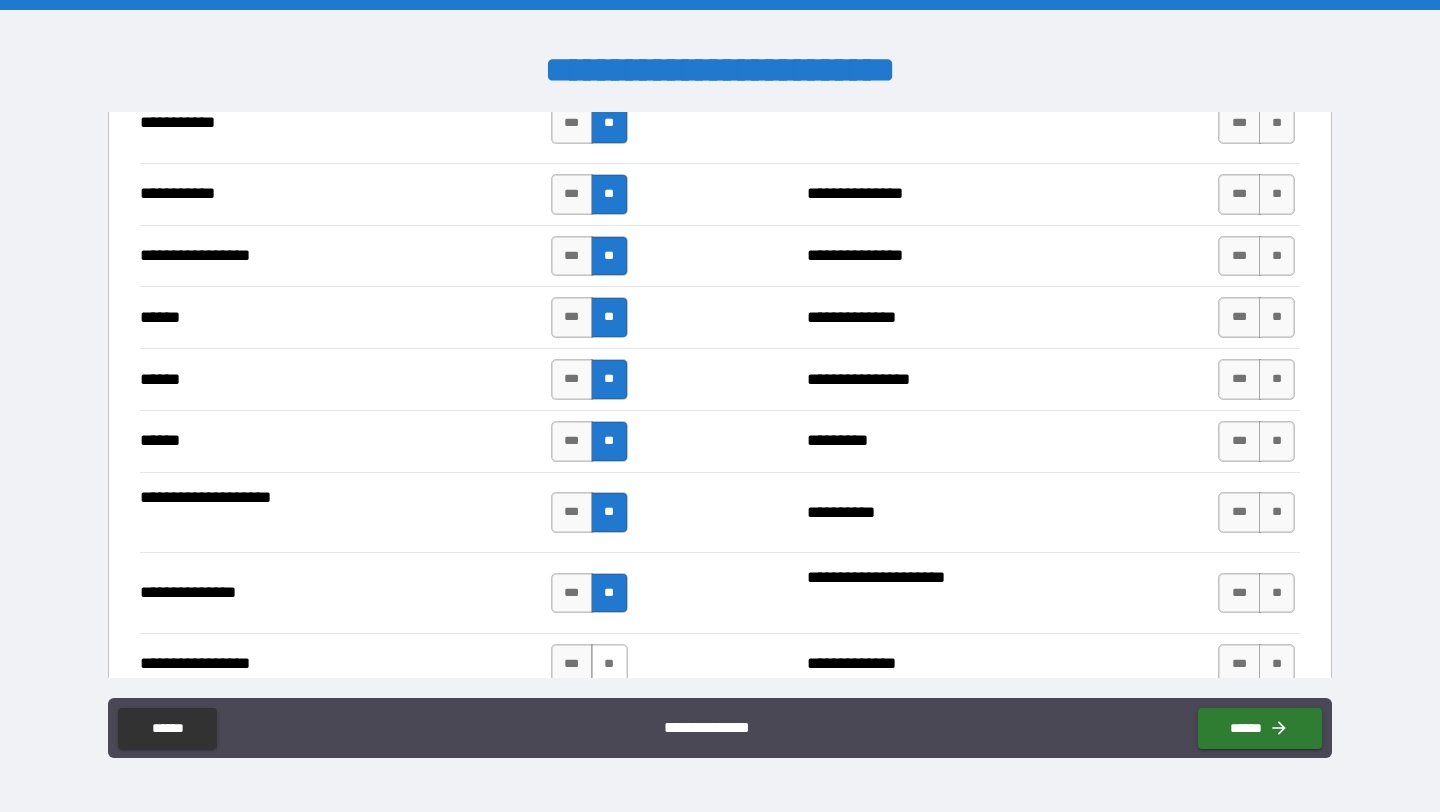 click on "**" at bounding box center (609, 664) 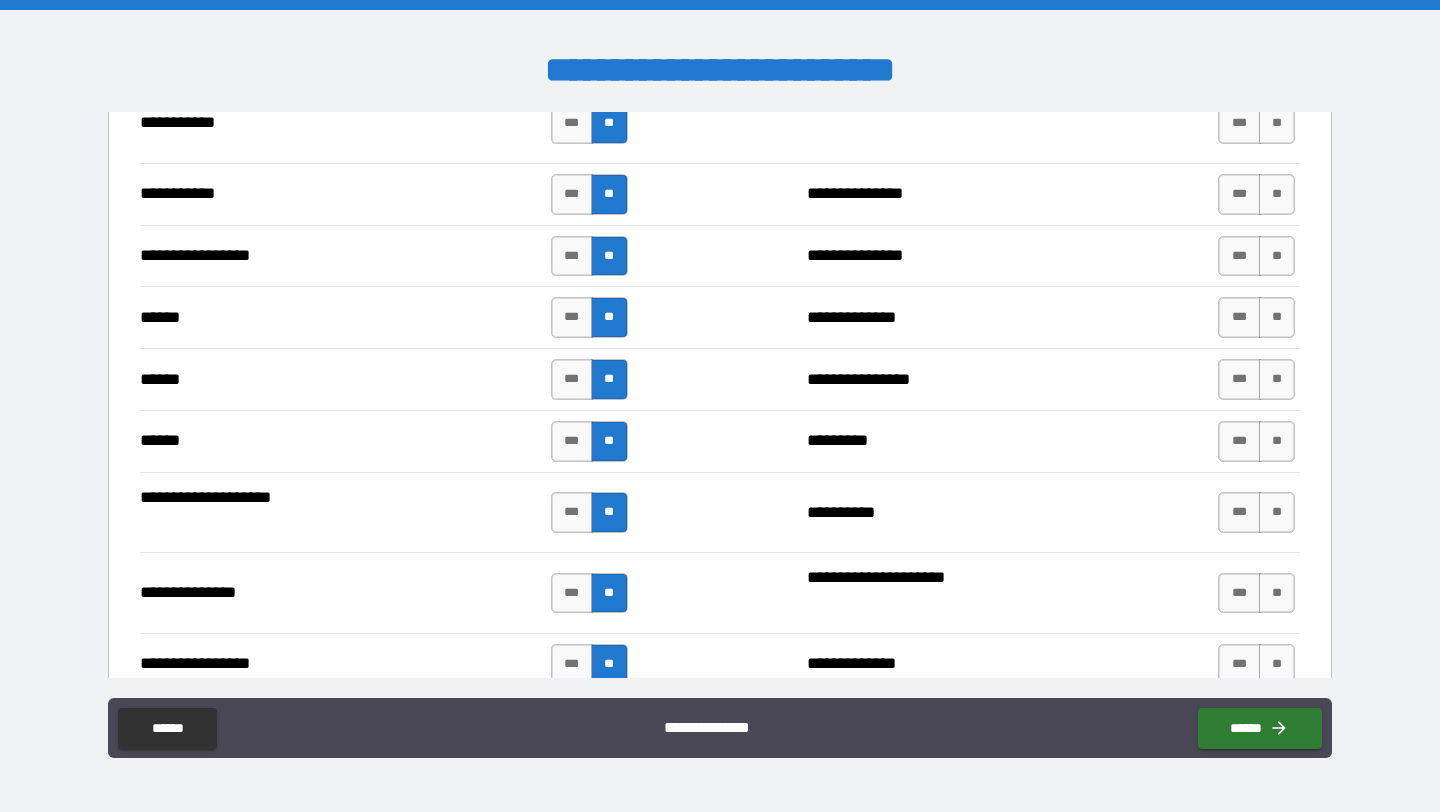 scroll, scrollTop: 2349, scrollLeft: 0, axis: vertical 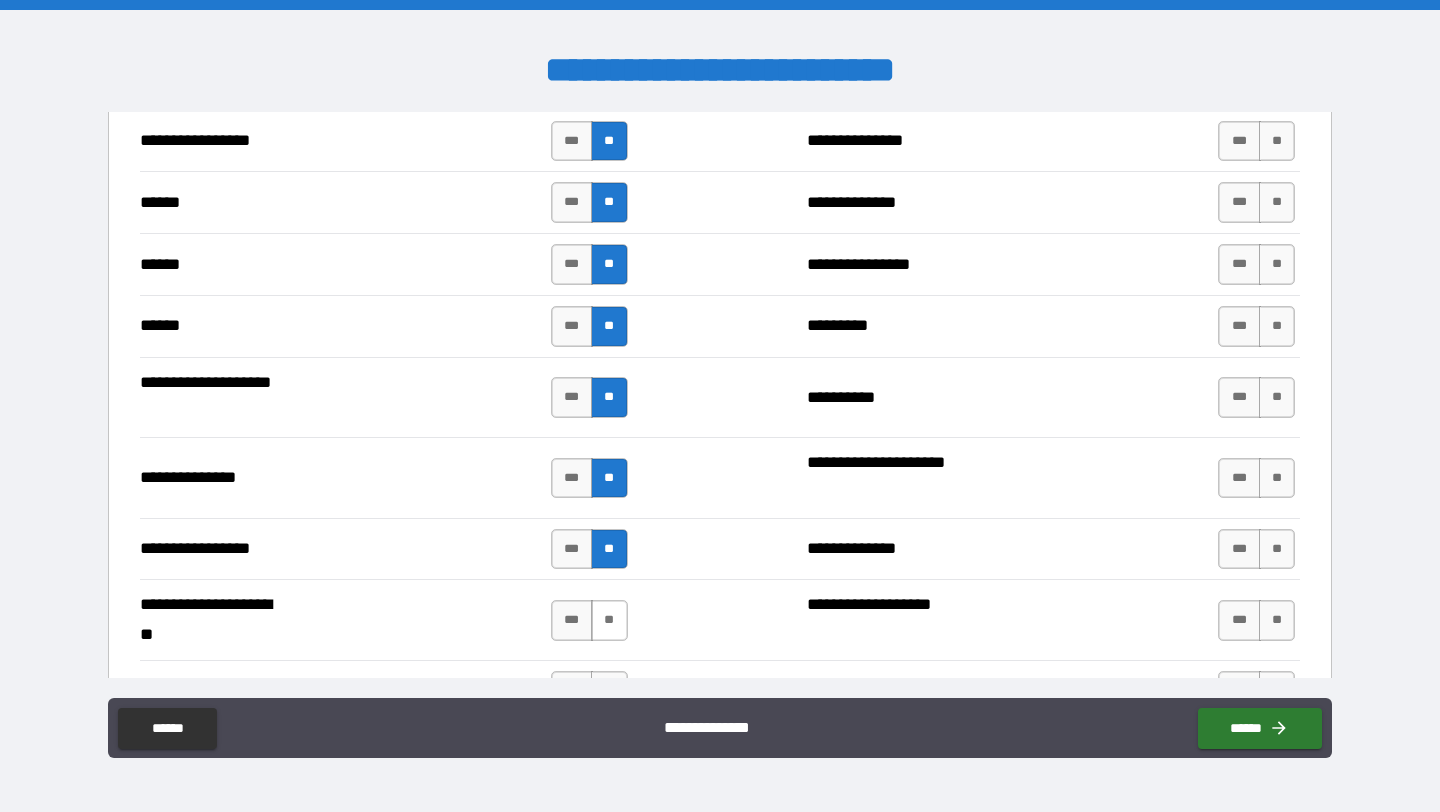 click on "**" at bounding box center (609, 620) 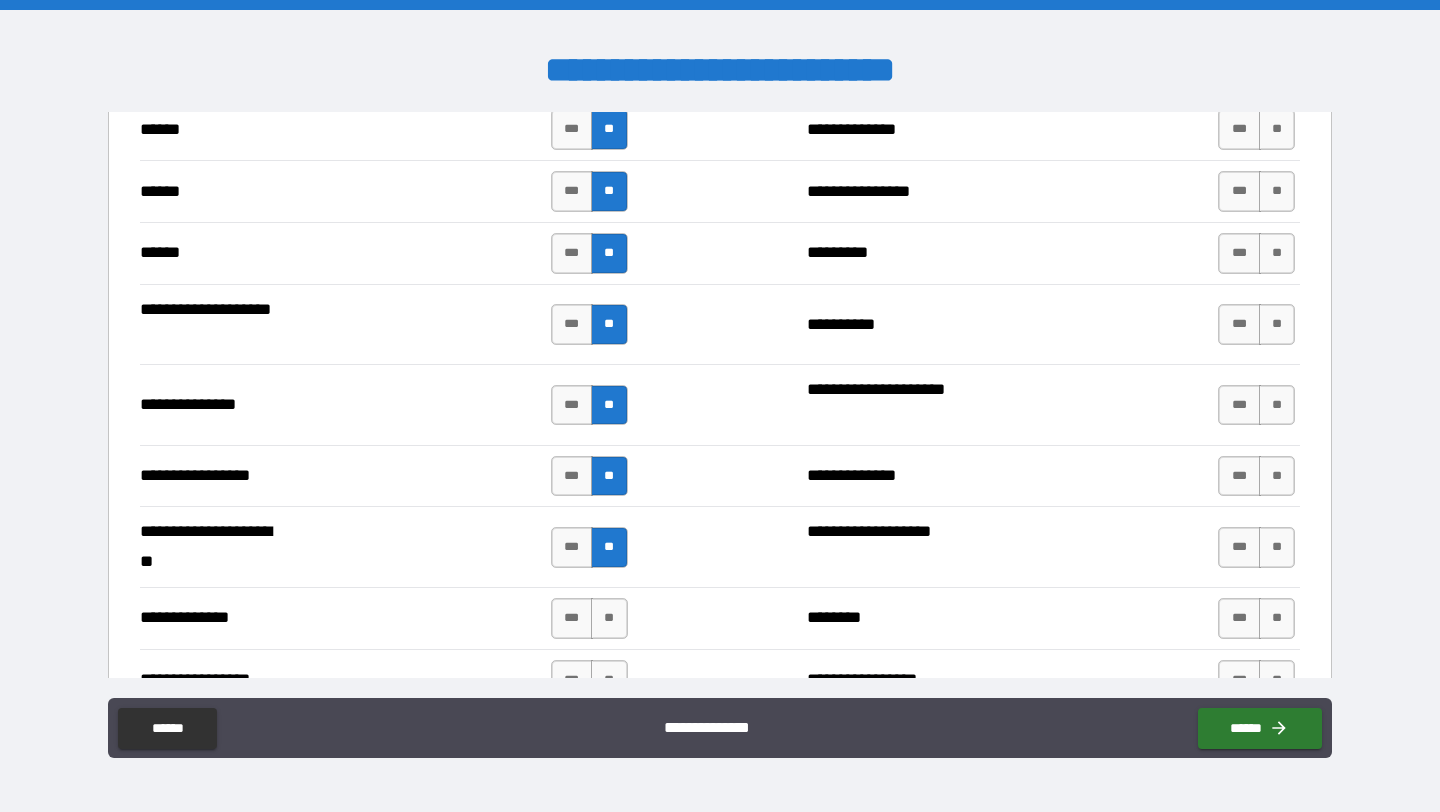 scroll, scrollTop: 2442, scrollLeft: 0, axis: vertical 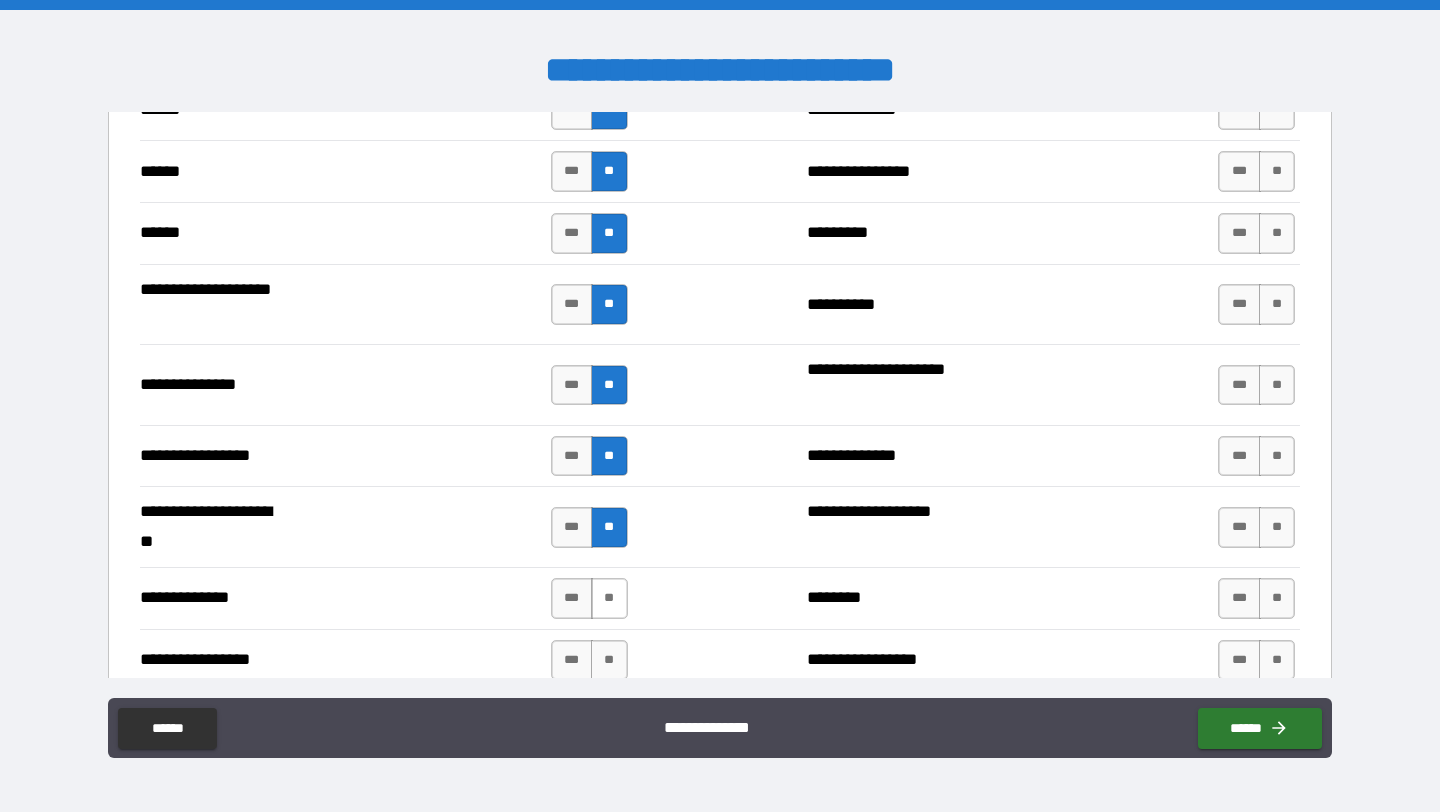 click on "**" at bounding box center [609, 598] 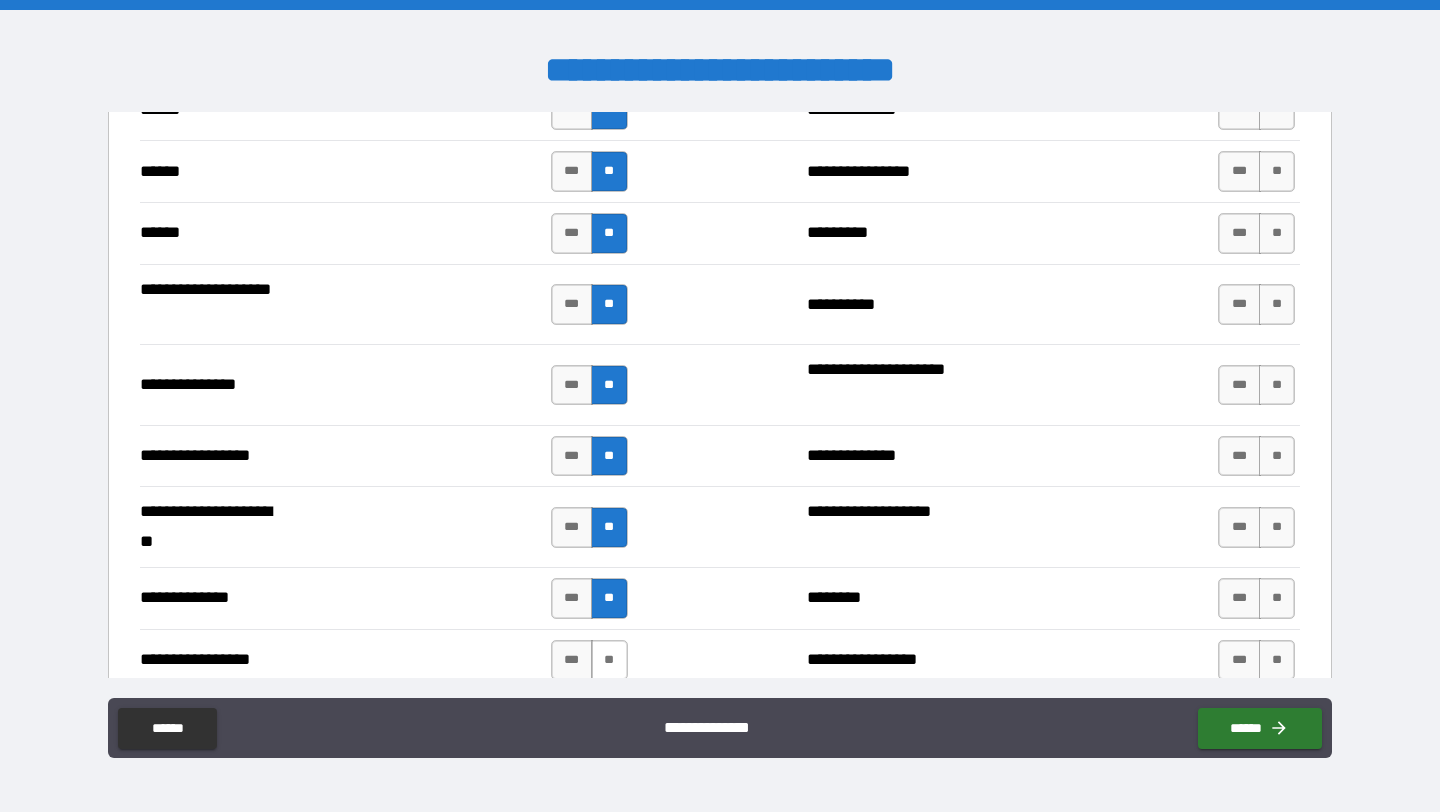 click on "**" at bounding box center (609, 660) 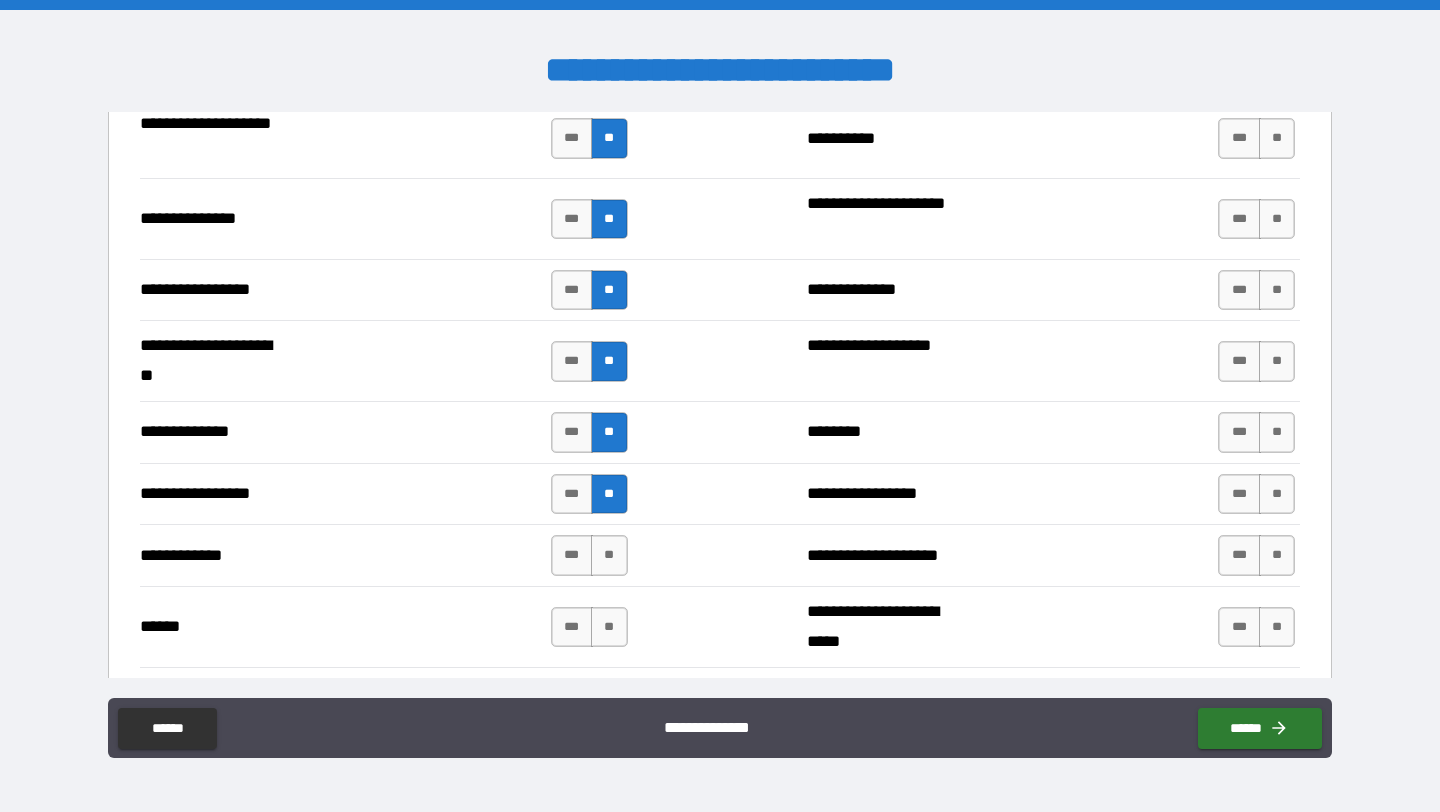 scroll, scrollTop: 2610, scrollLeft: 0, axis: vertical 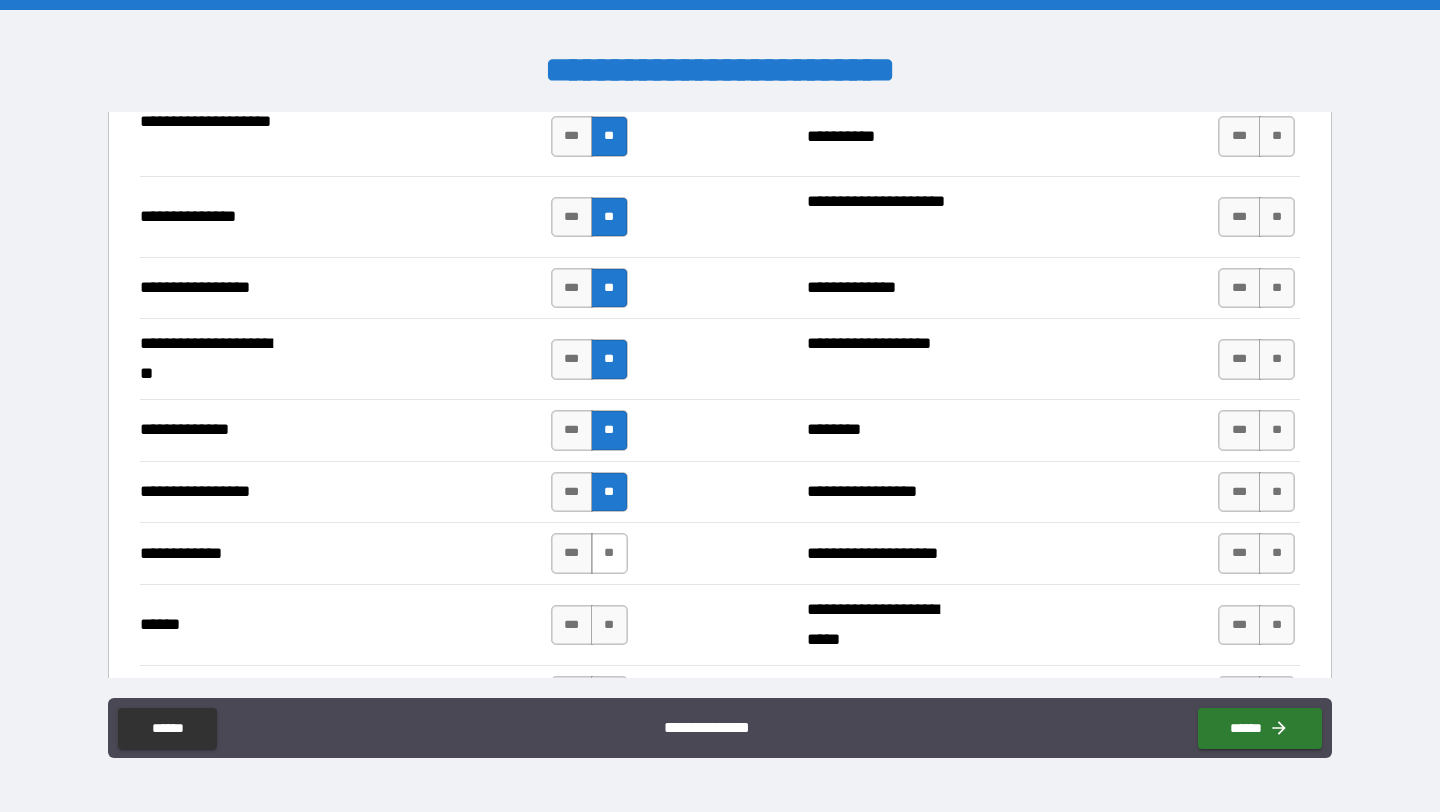click on "**" at bounding box center (609, 553) 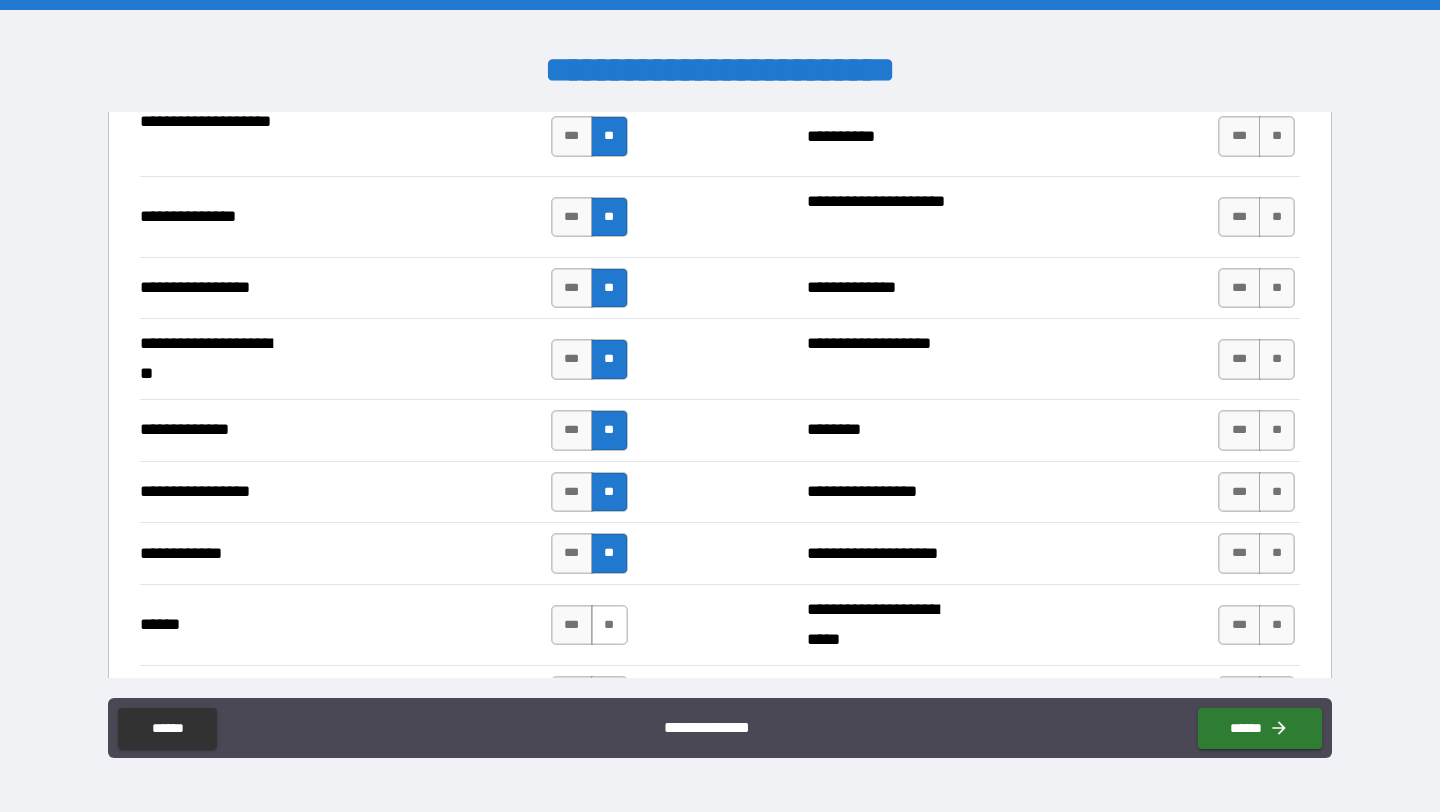 click on "**" at bounding box center (609, 625) 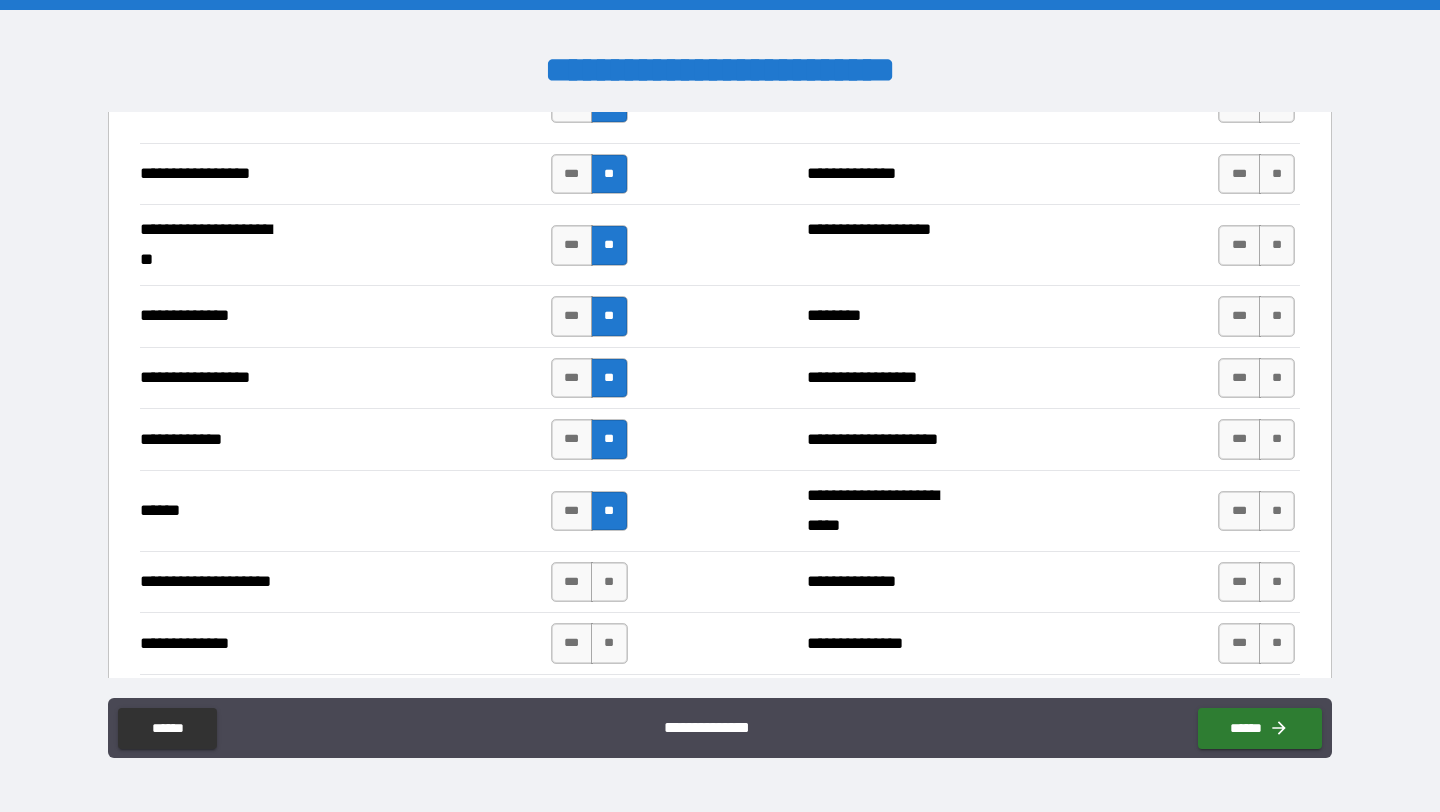 scroll, scrollTop: 2748, scrollLeft: 0, axis: vertical 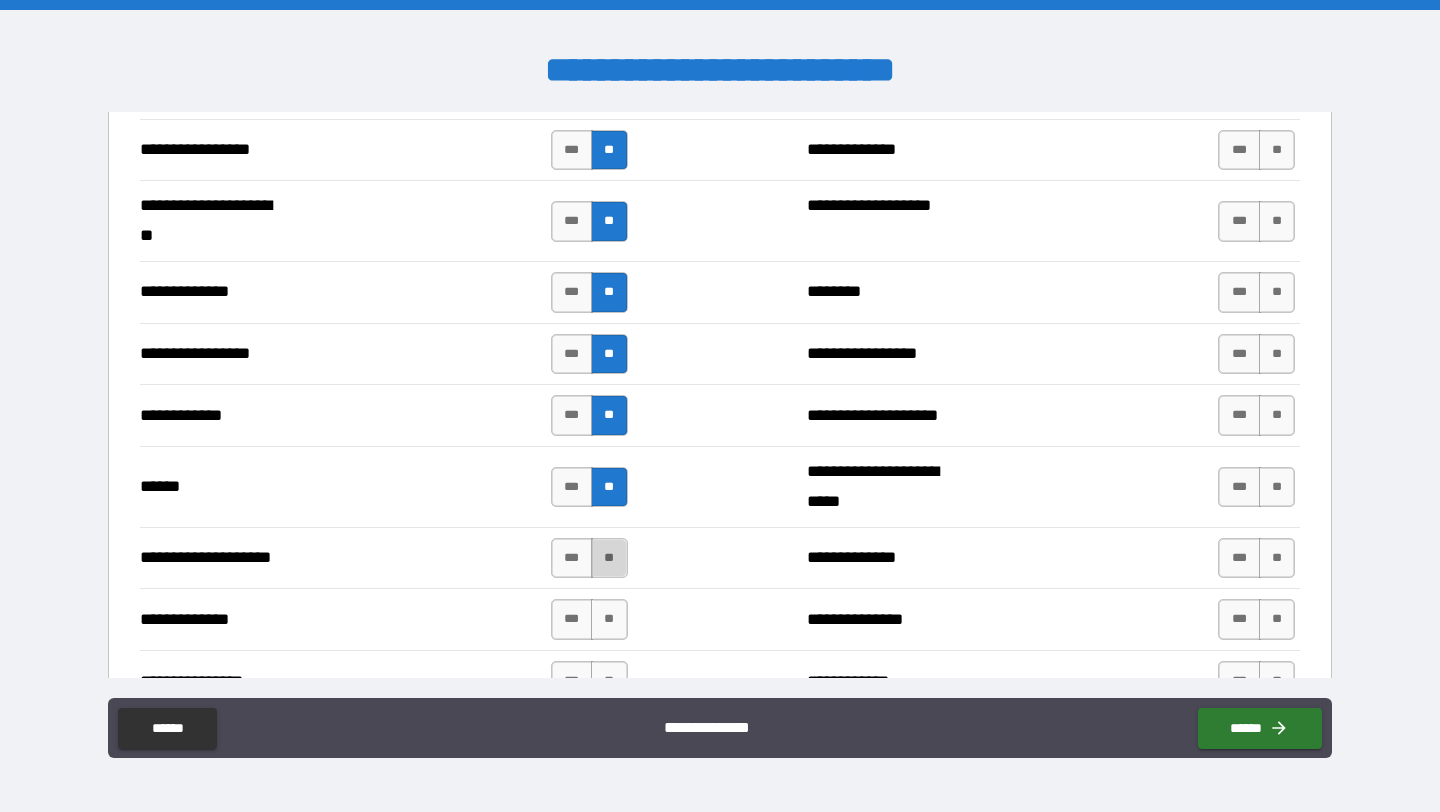 click on "**" at bounding box center [609, 558] 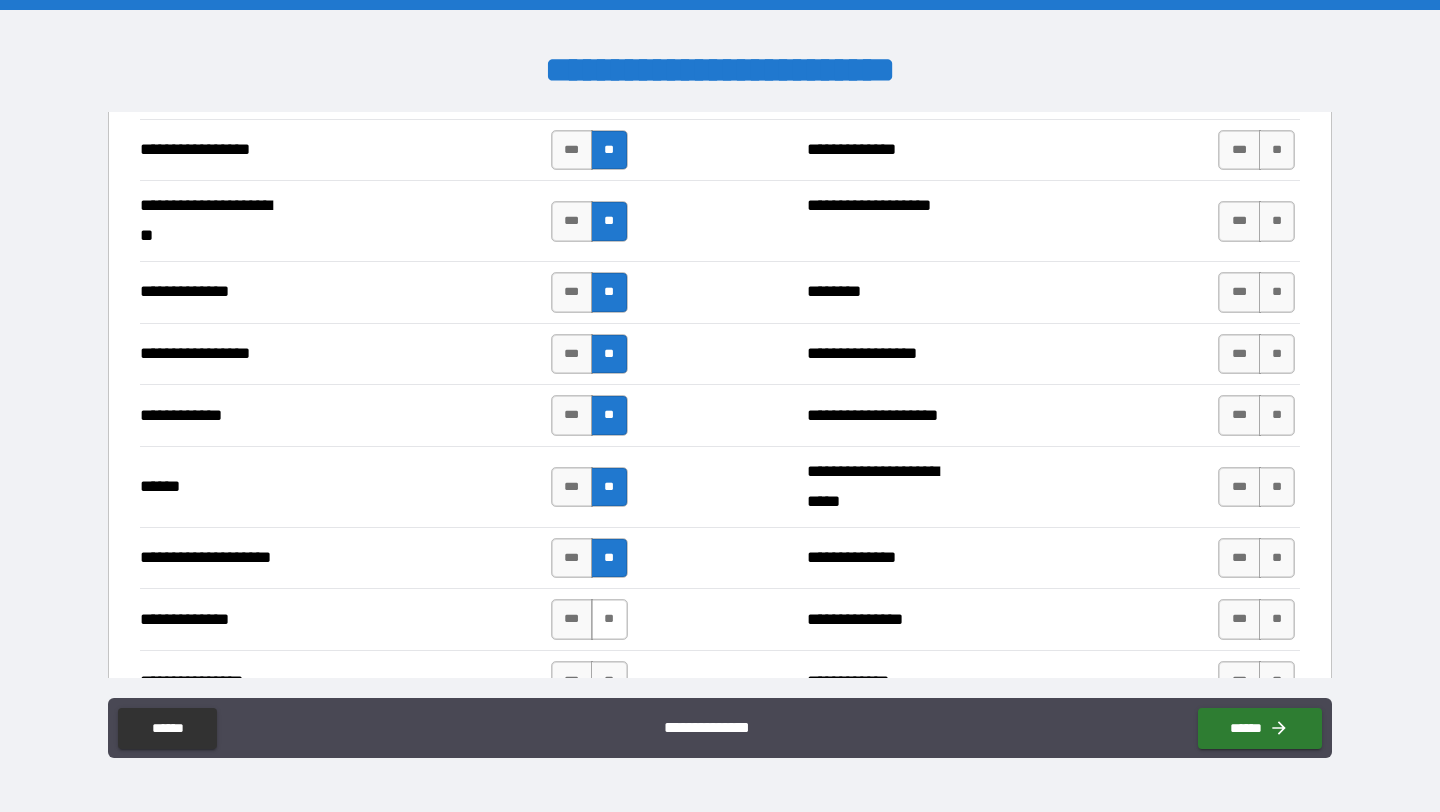 click on "**" at bounding box center [609, 619] 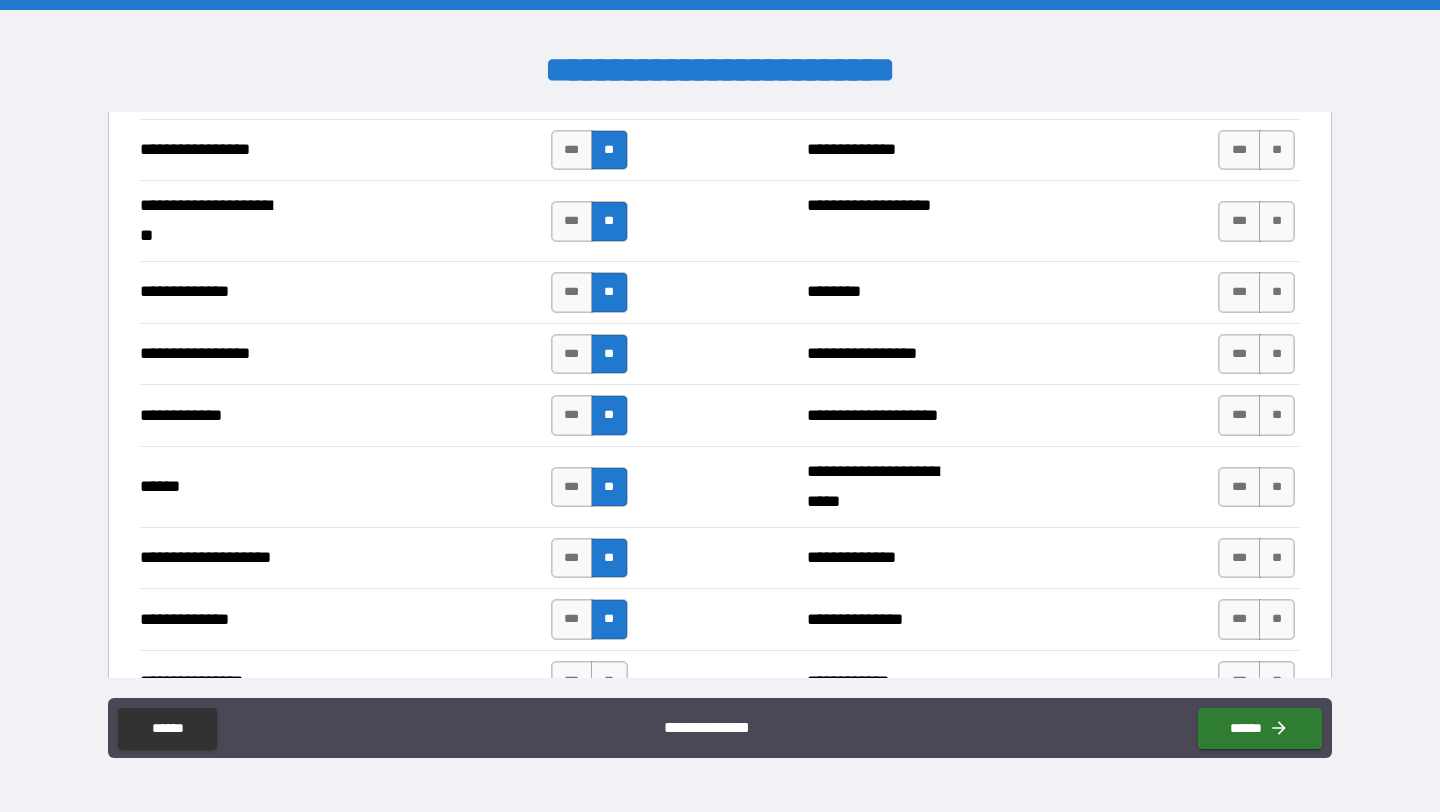 click on "**********" at bounding box center (720, 681) 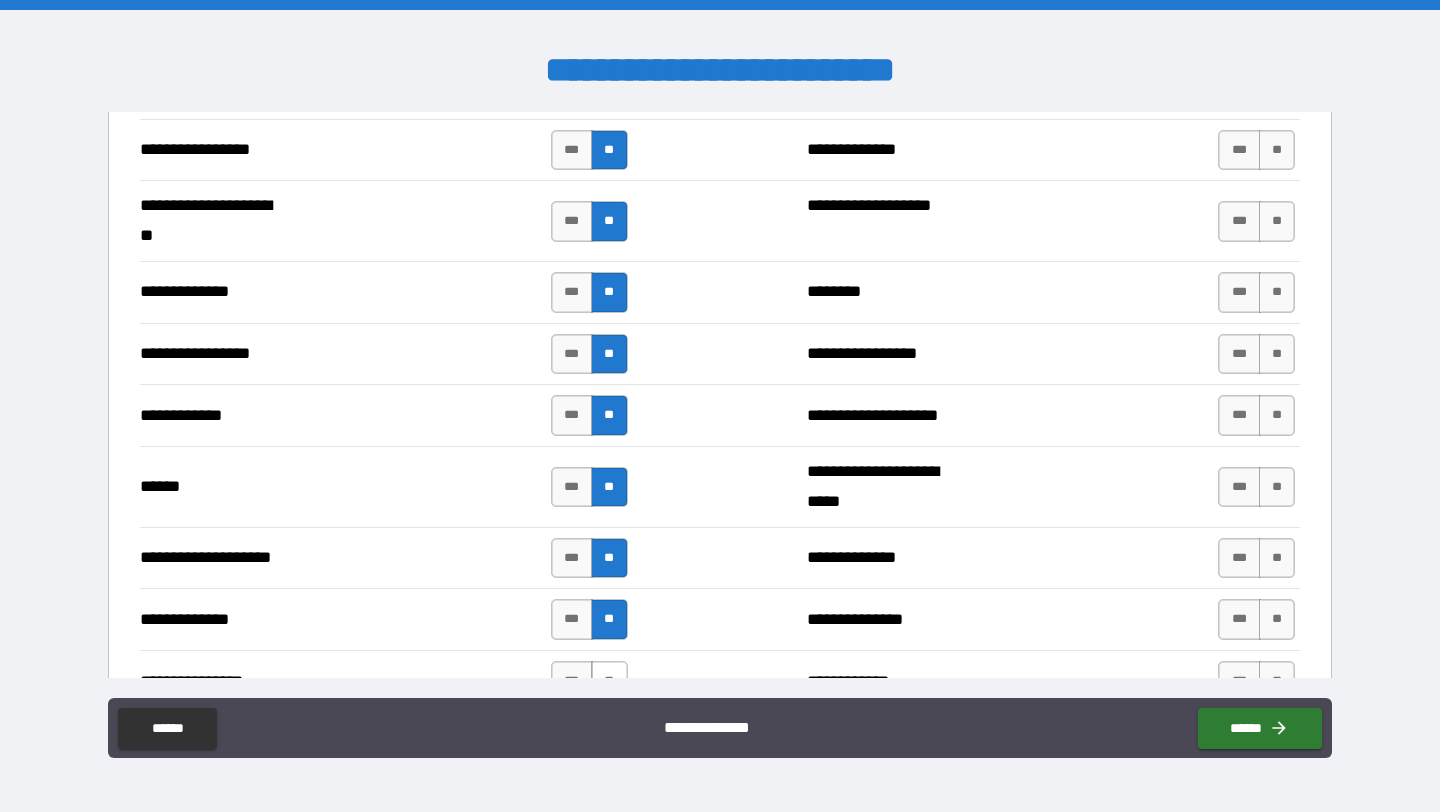 click on "**" at bounding box center (609, 681) 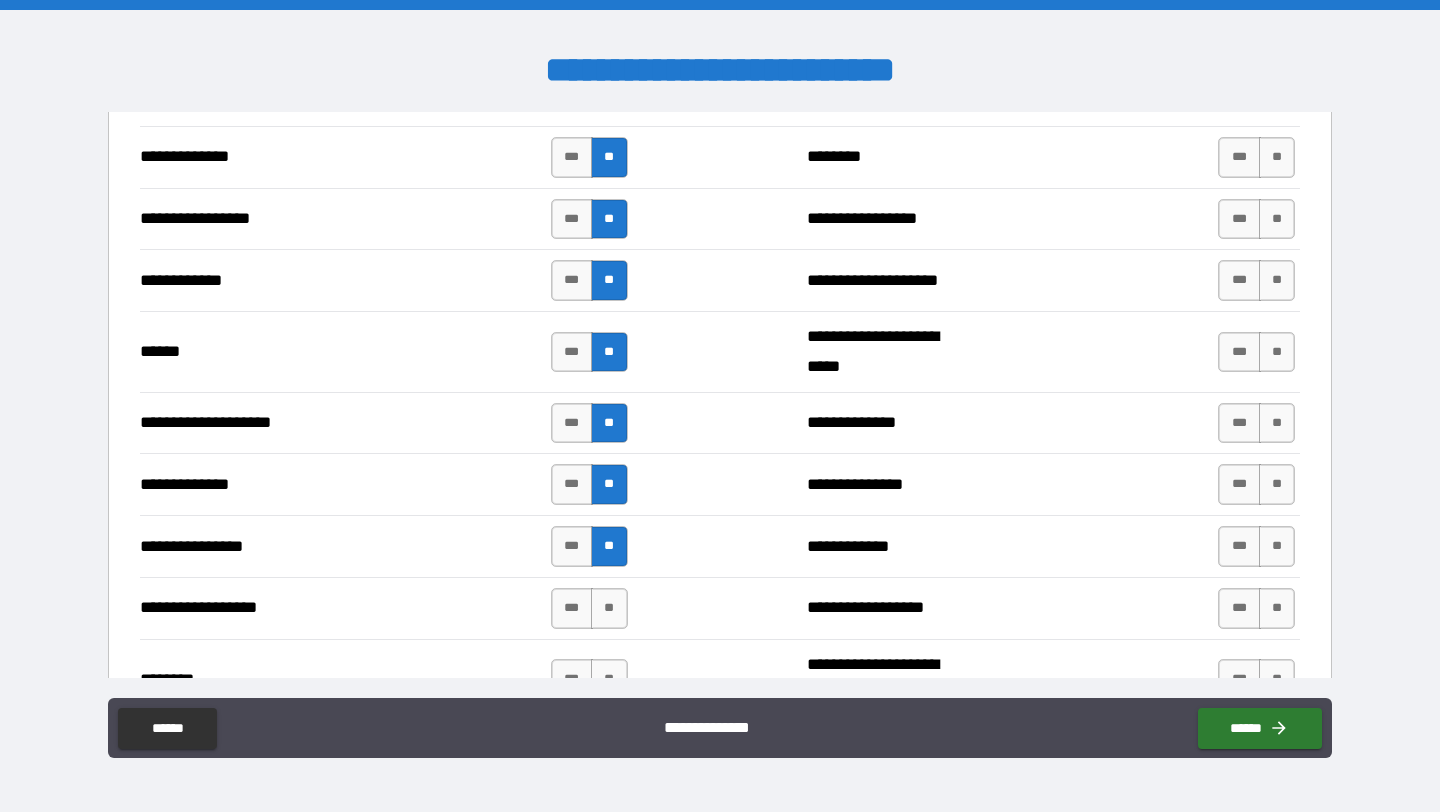 scroll, scrollTop: 2916, scrollLeft: 0, axis: vertical 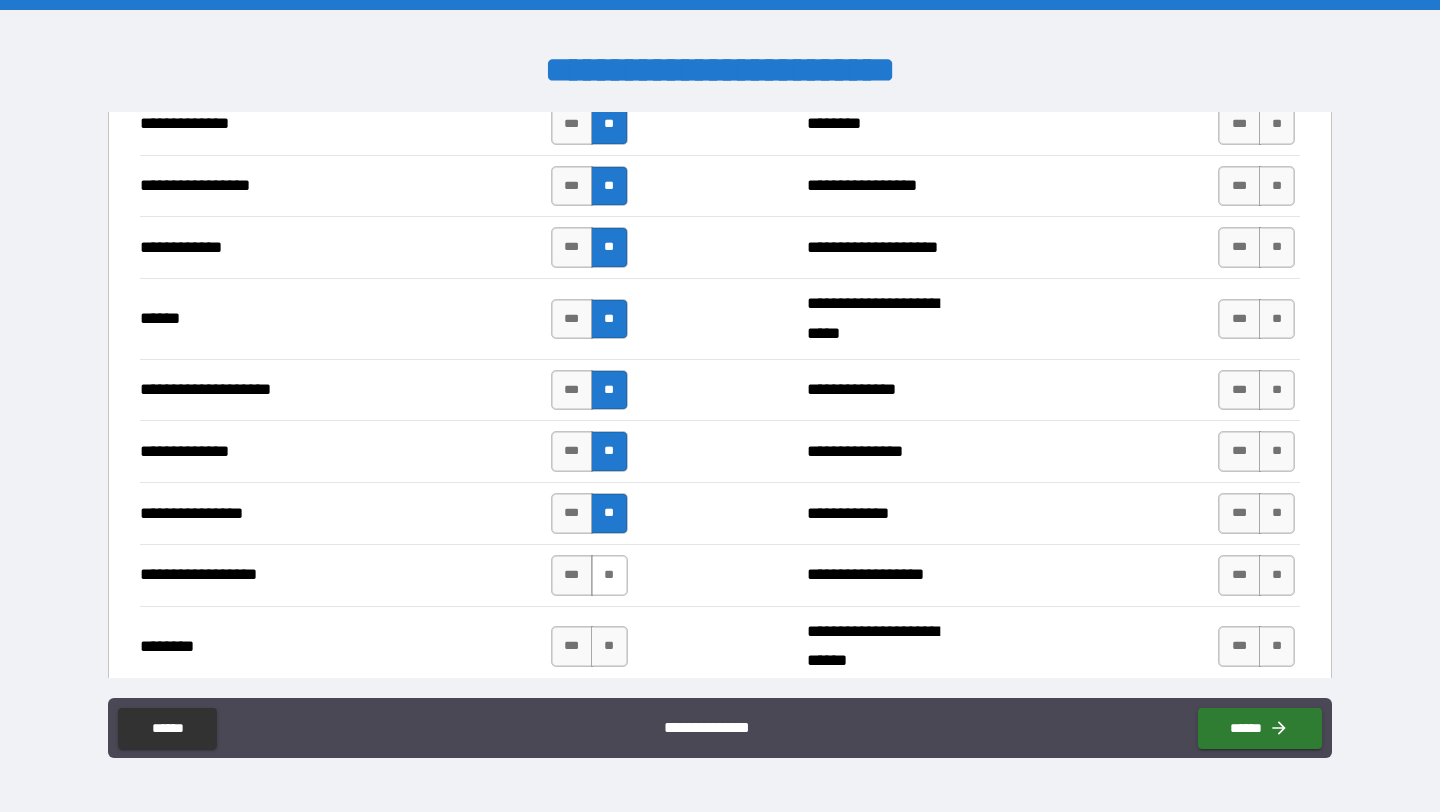 click on "**" at bounding box center (609, 575) 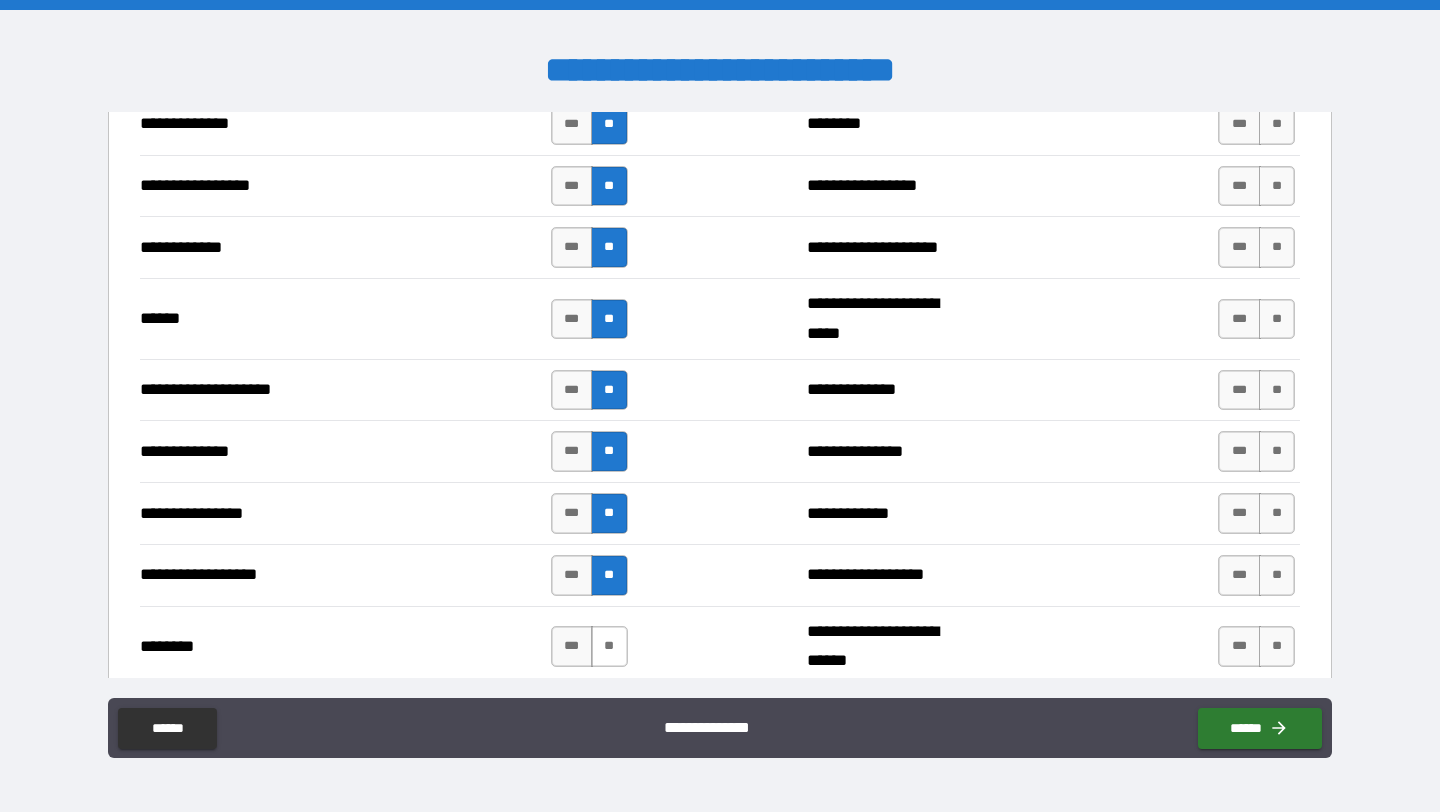 click on "**" at bounding box center (609, 646) 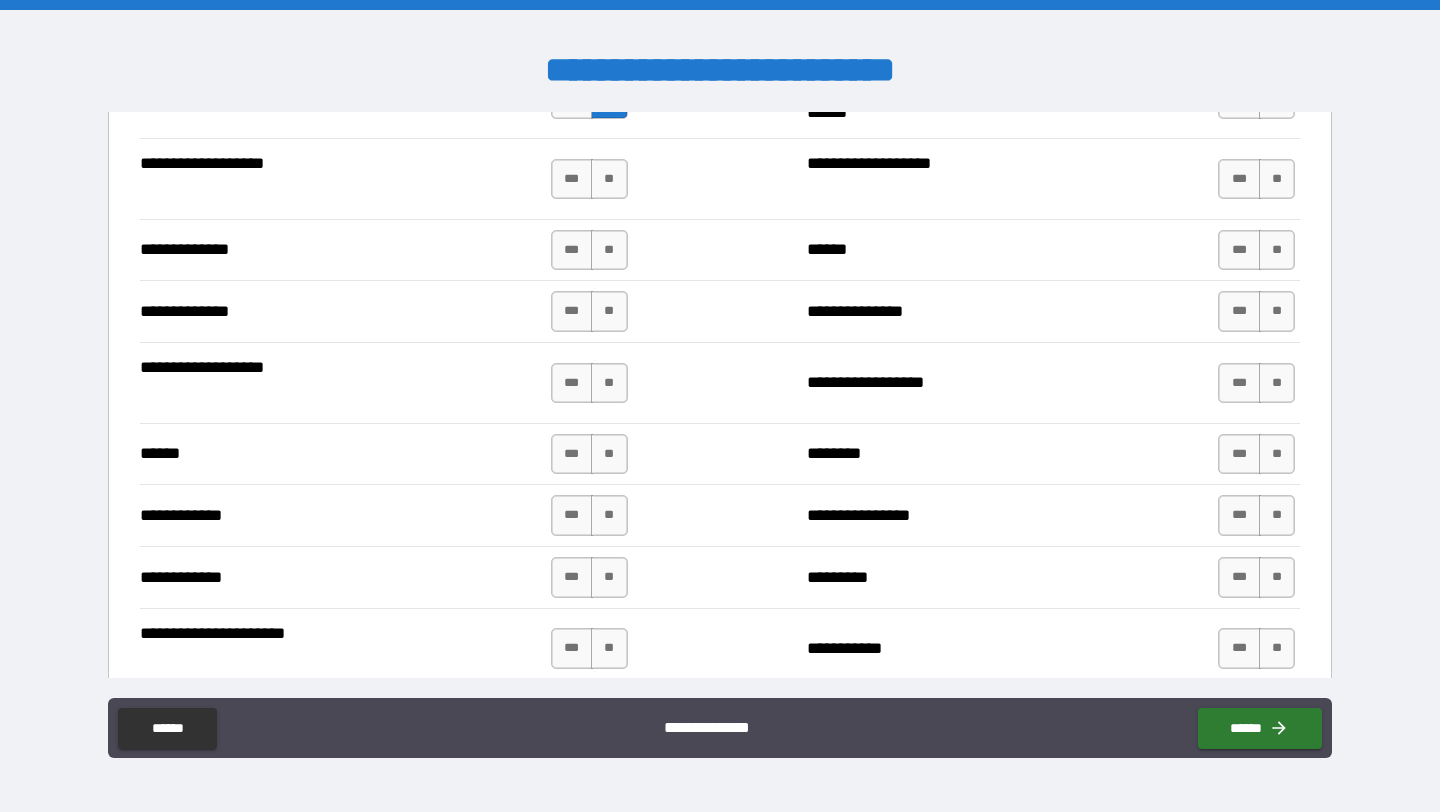 scroll, scrollTop: 3470, scrollLeft: 0, axis: vertical 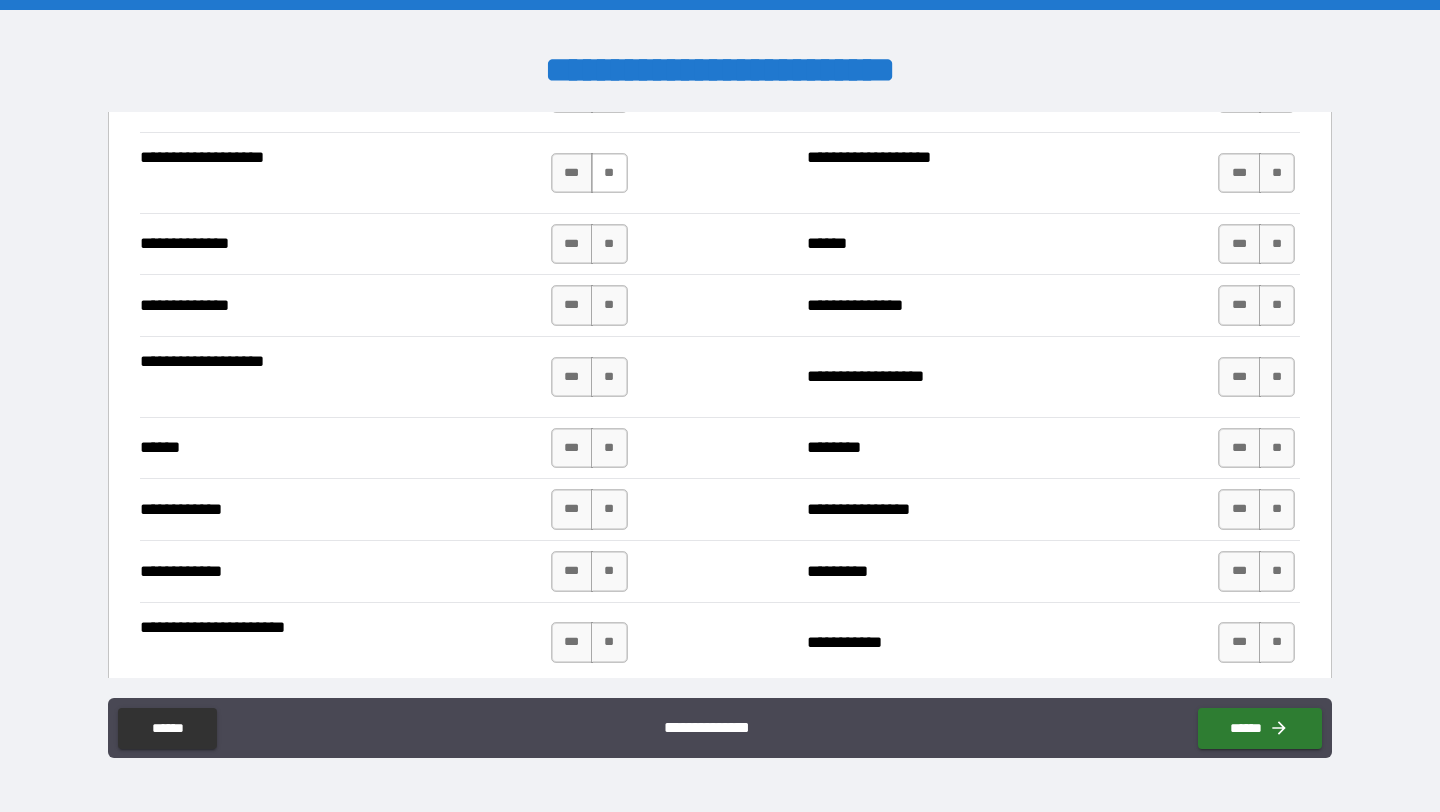 click on "**" at bounding box center [609, 173] 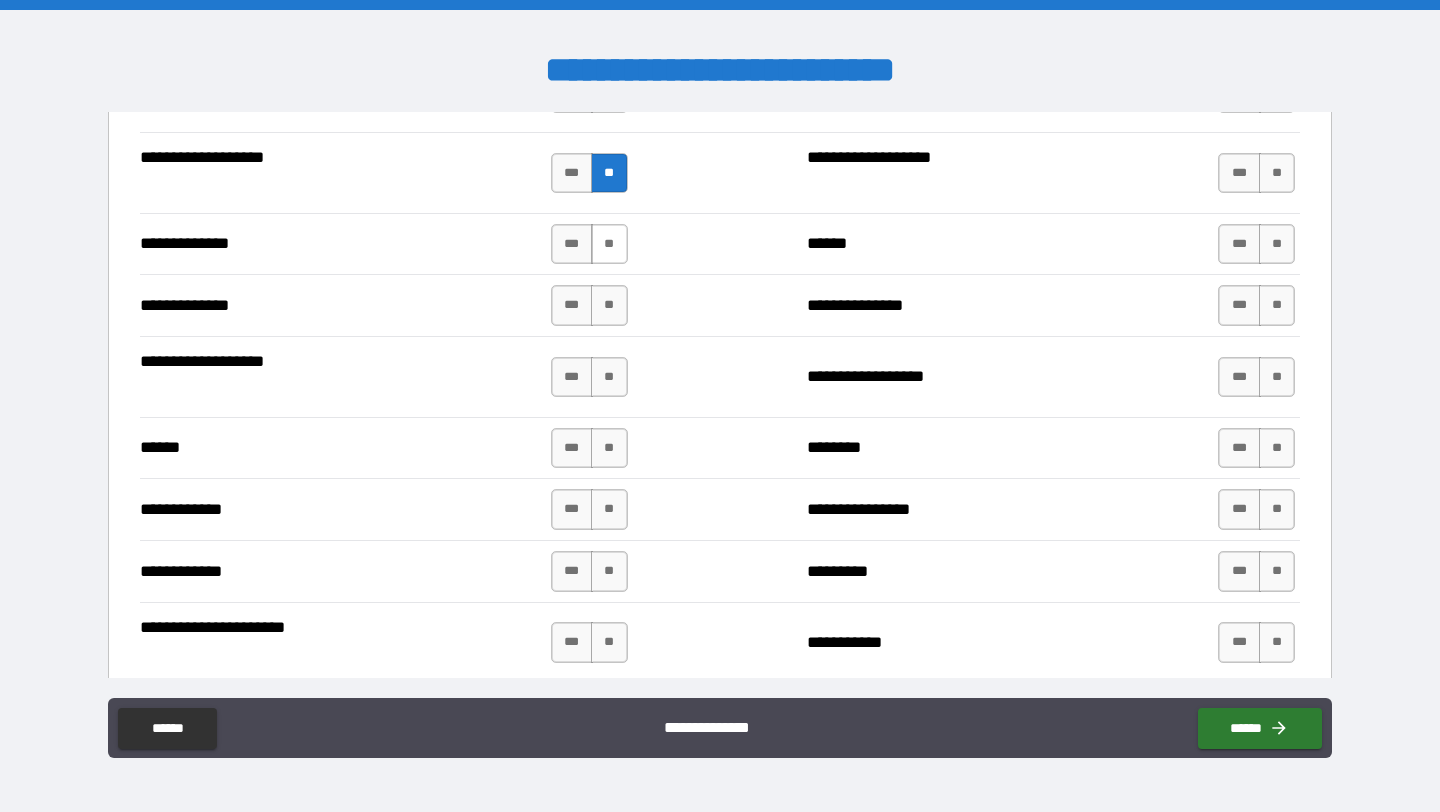 click on "**" at bounding box center [609, 244] 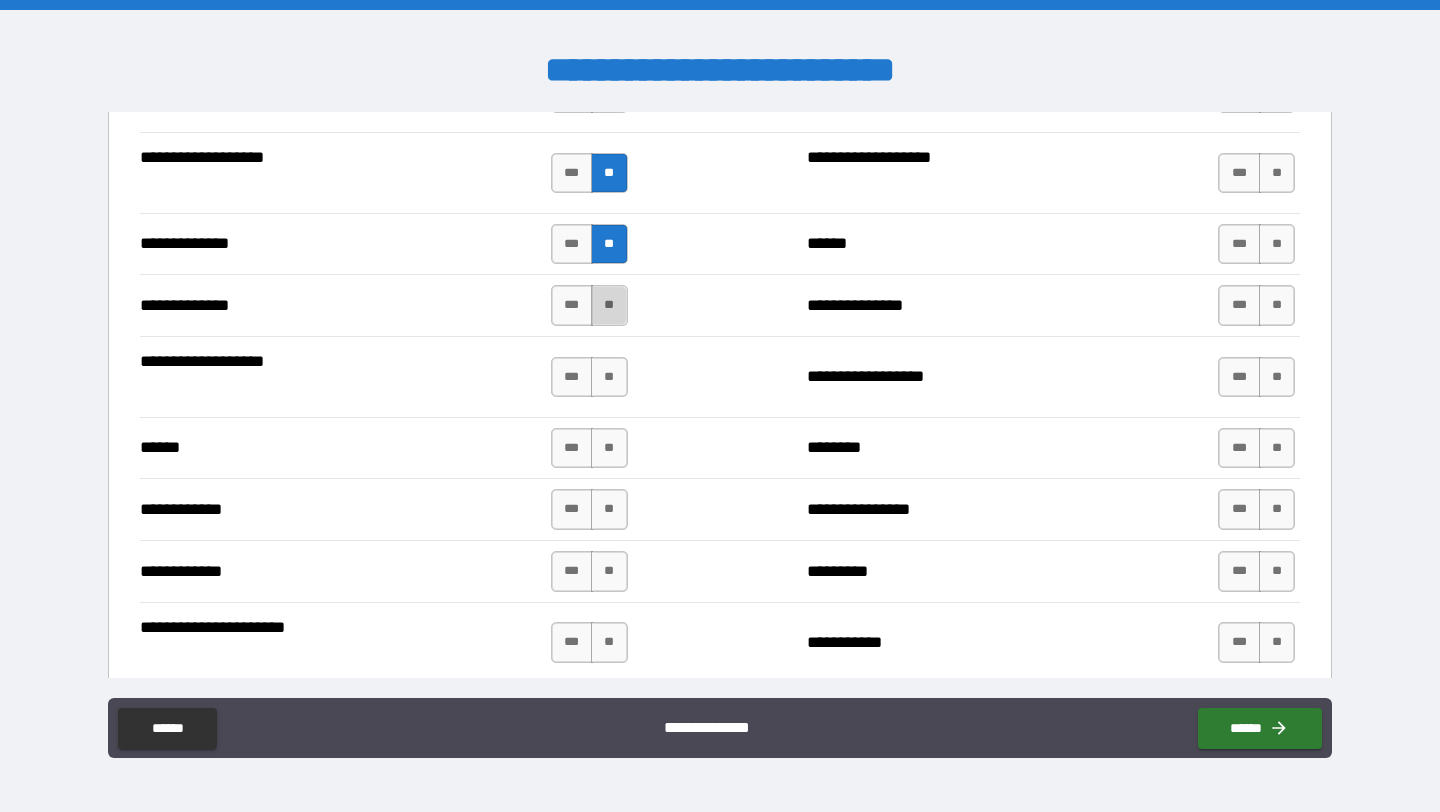 click on "**" at bounding box center (609, 305) 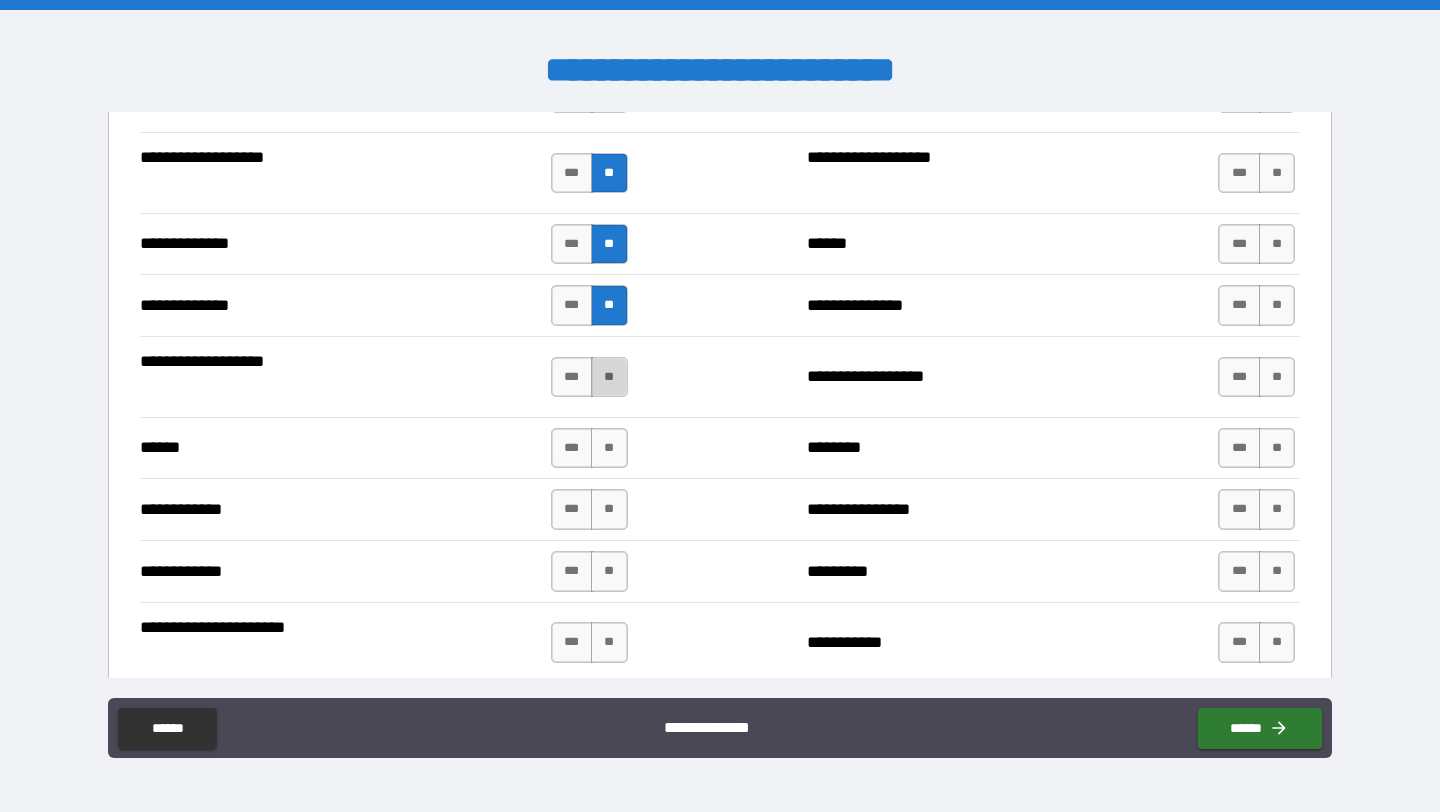 click on "**" at bounding box center [609, 377] 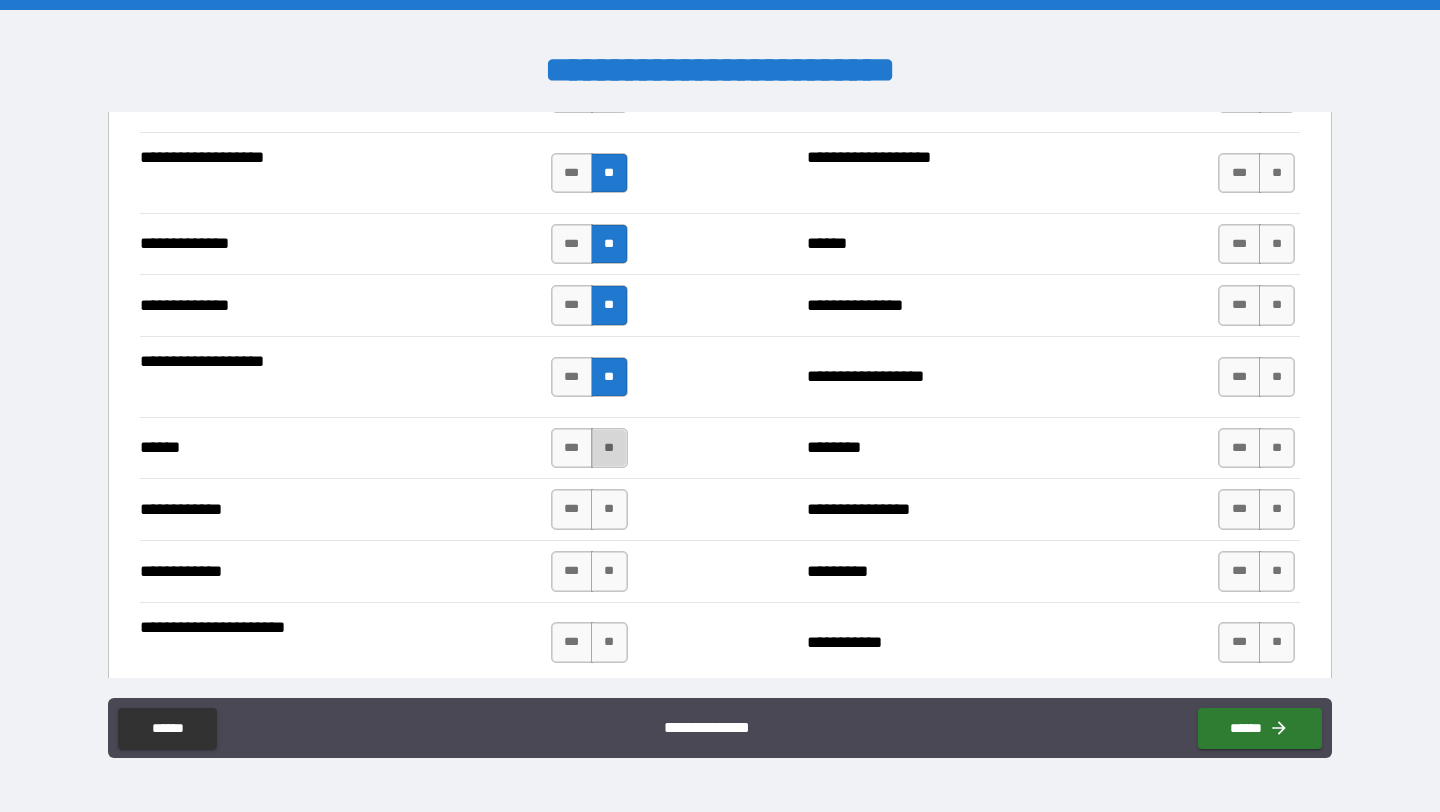 click on "**" at bounding box center [609, 448] 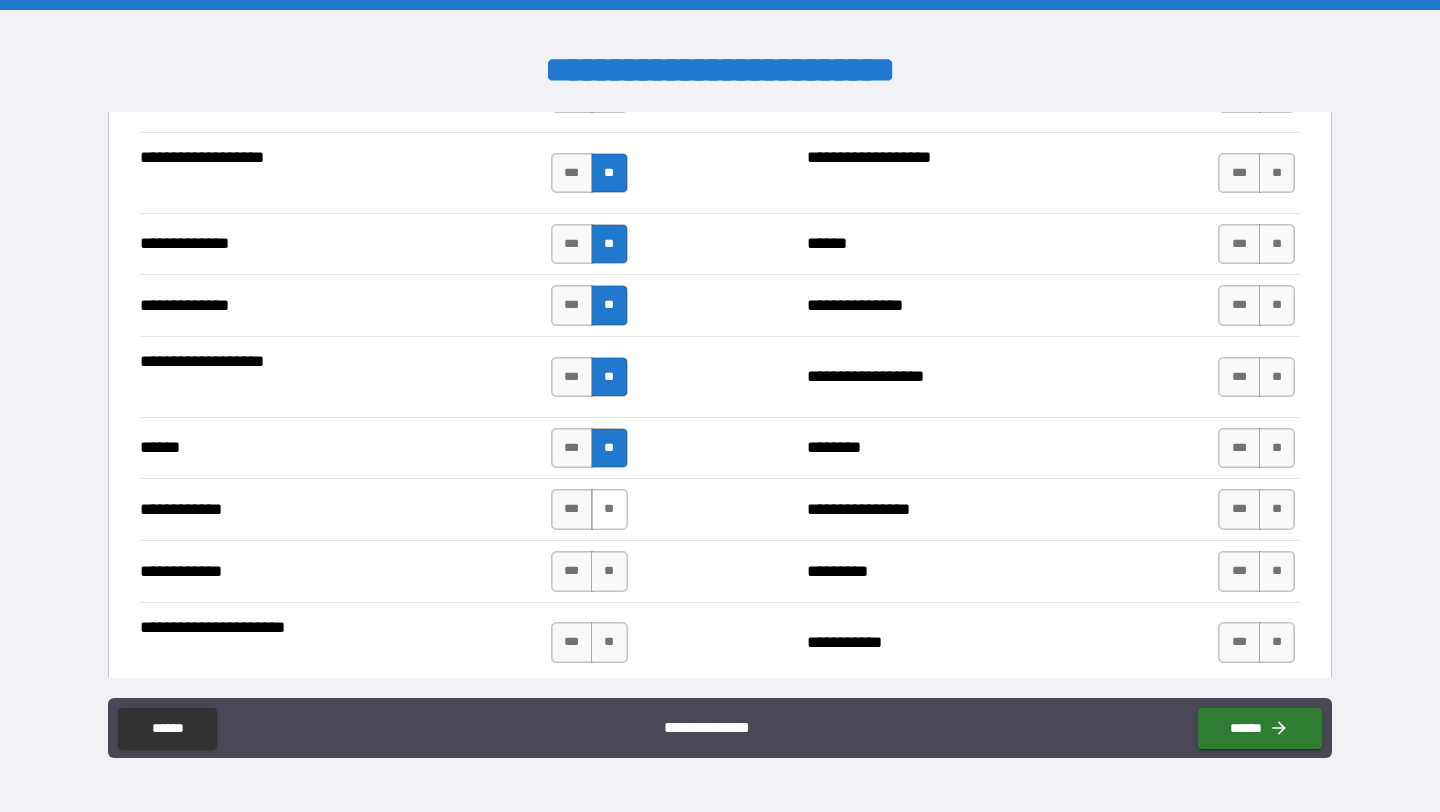 click on "**" at bounding box center (609, 509) 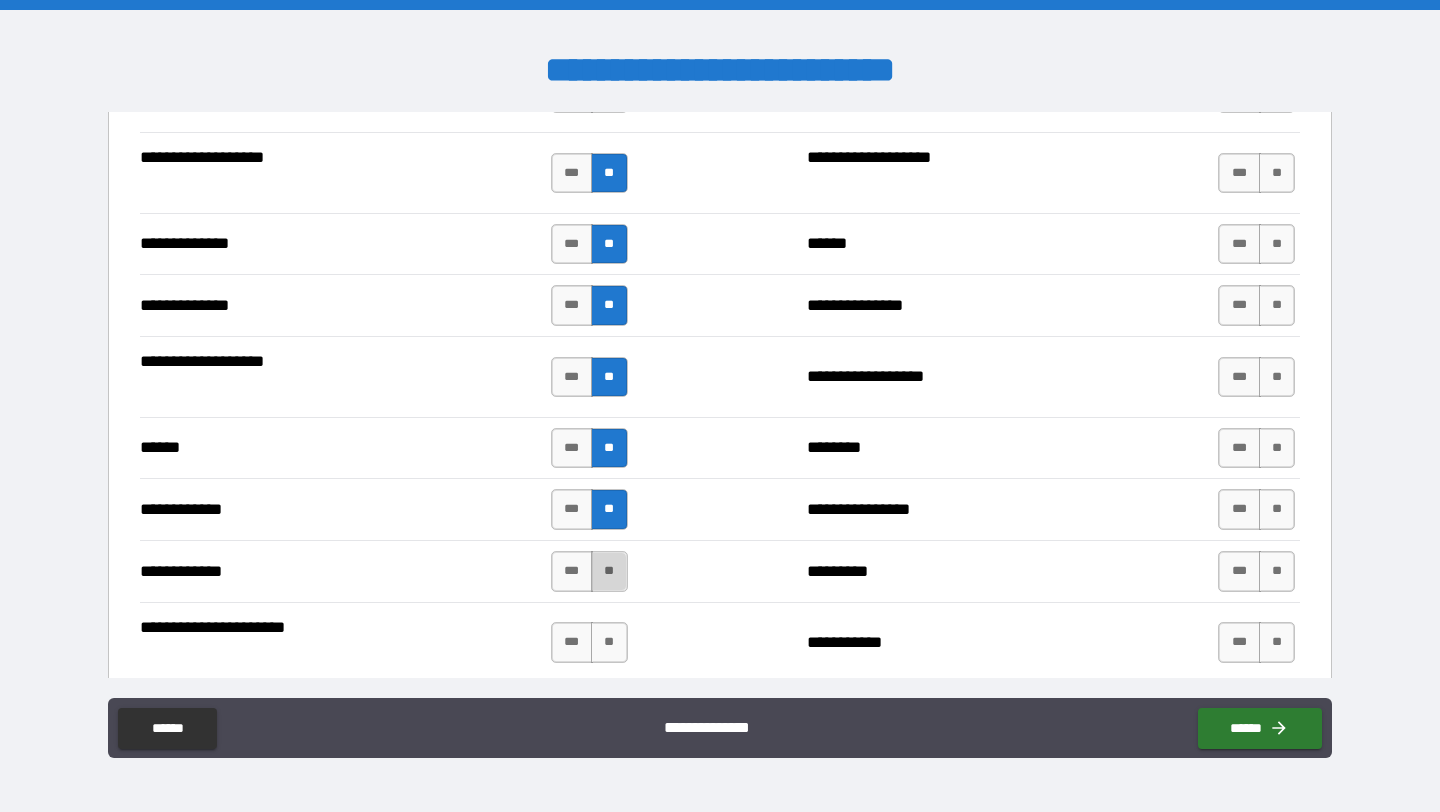 click on "**" at bounding box center (609, 571) 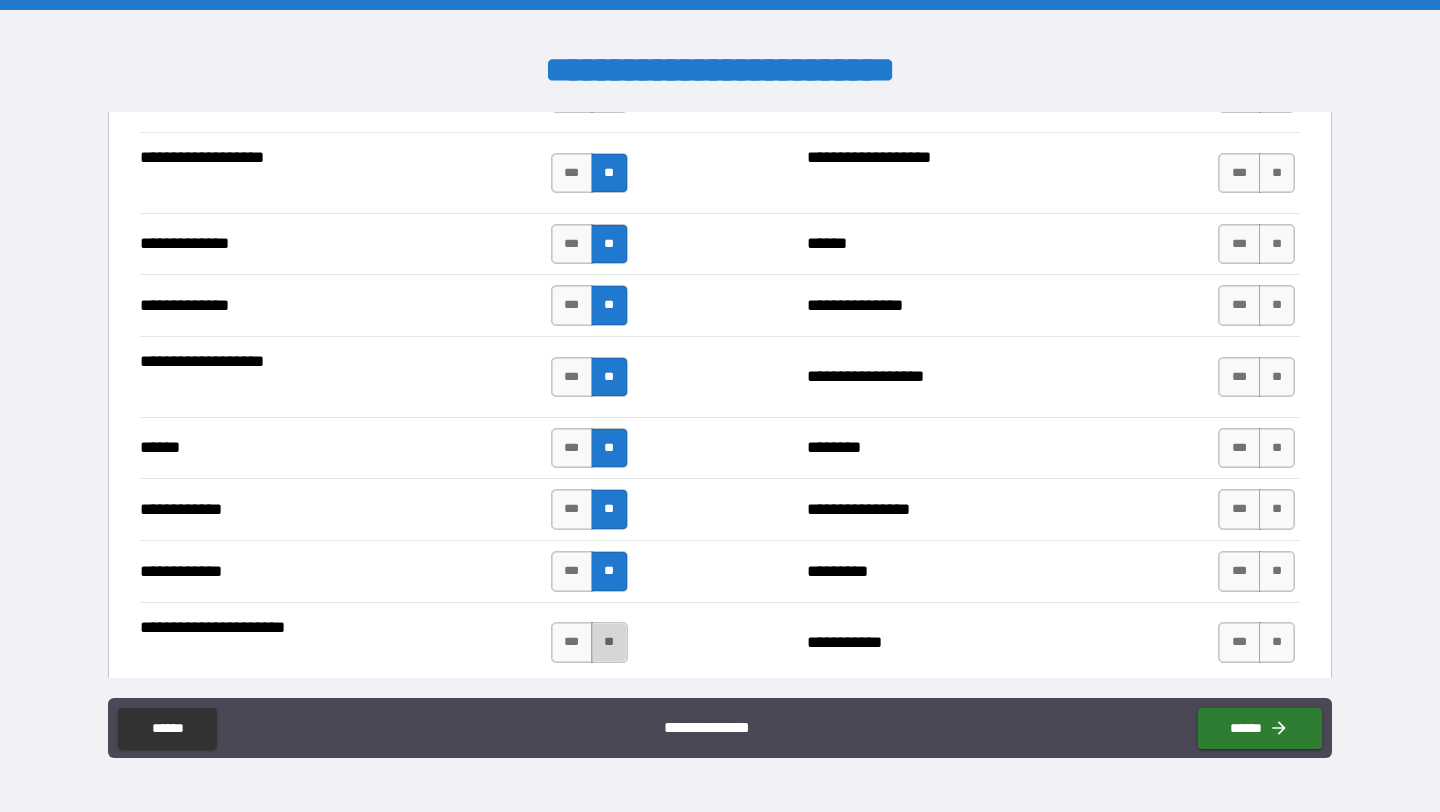 click on "**" at bounding box center (609, 642) 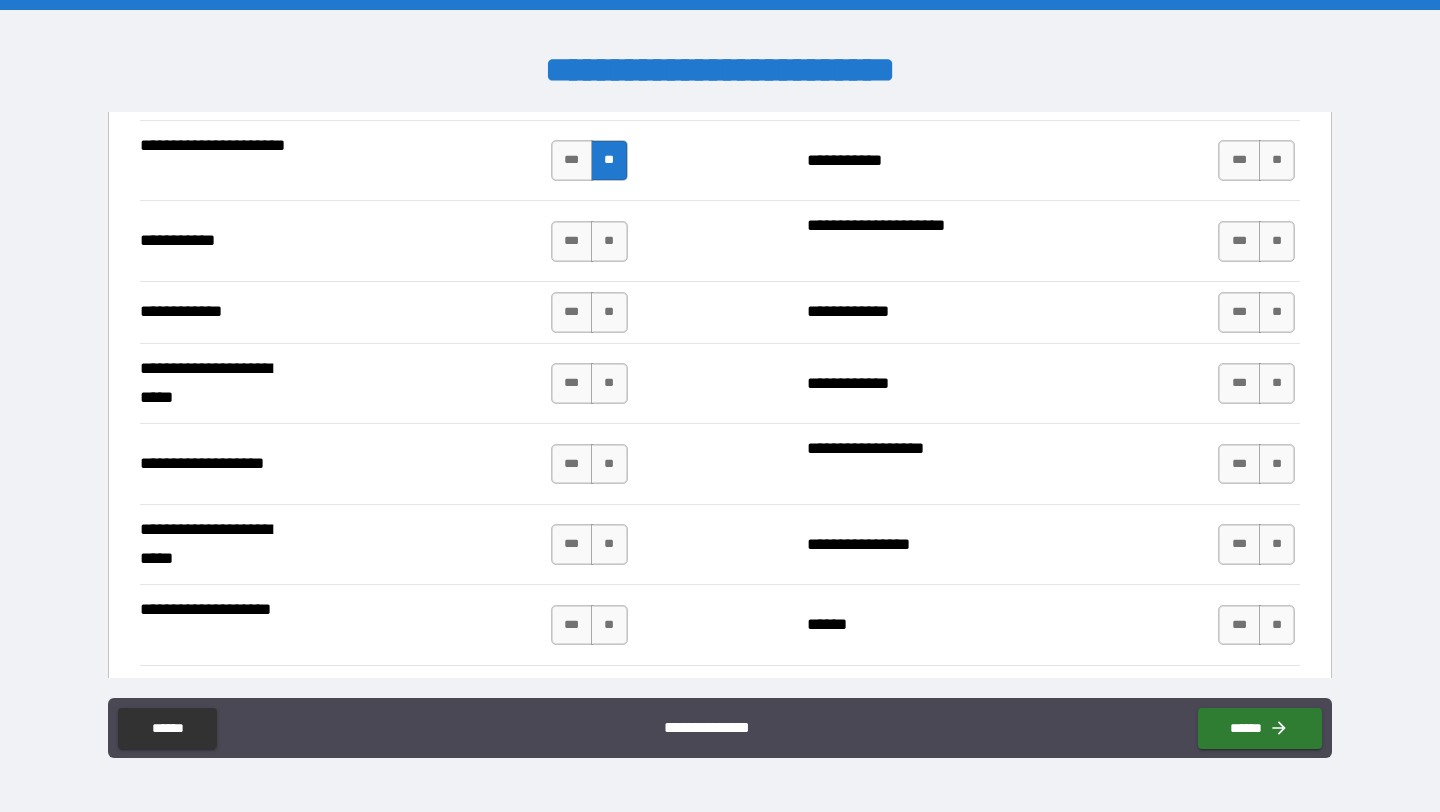 scroll, scrollTop: 3956, scrollLeft: 0, axis: vertical 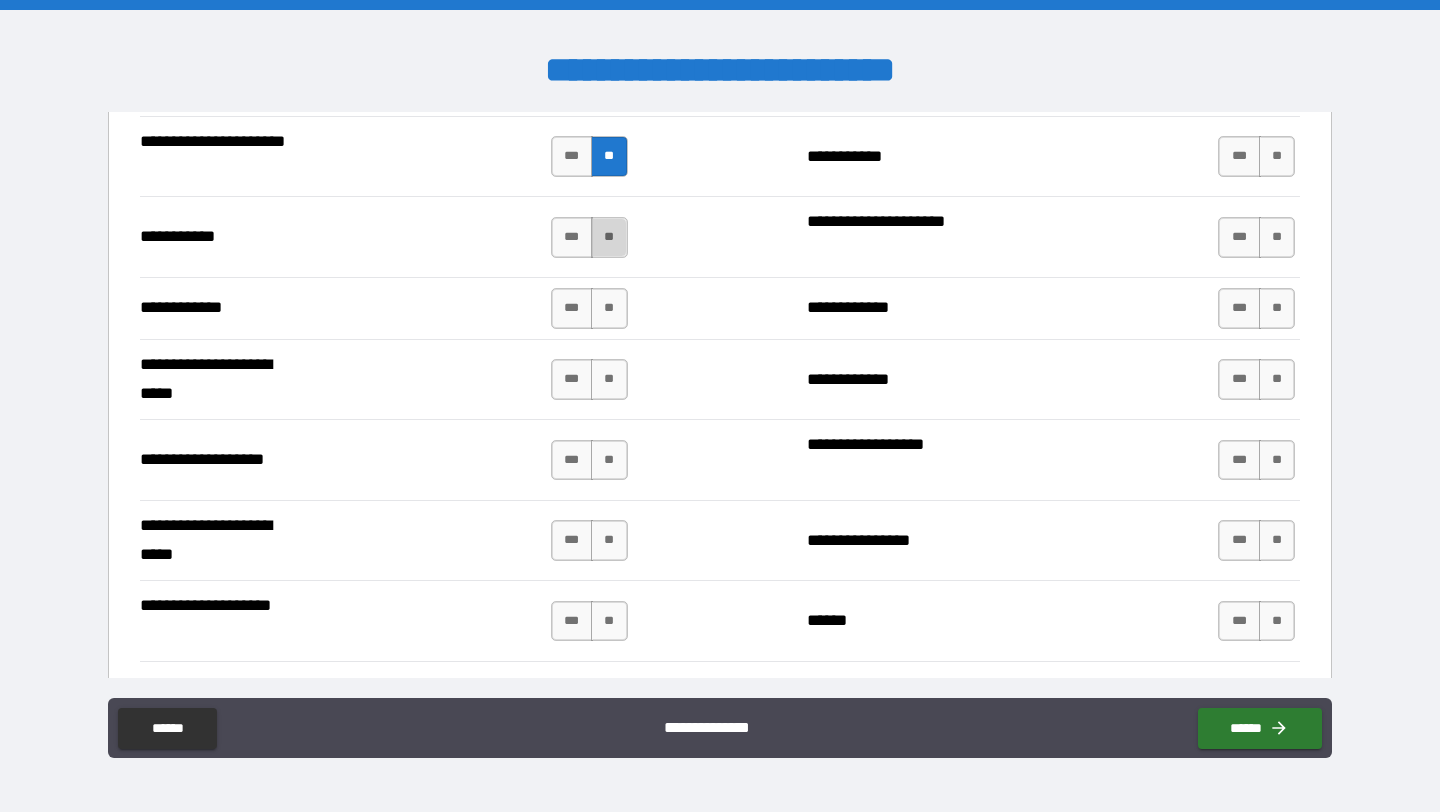 click on "**" at bounding box center [609, 237] 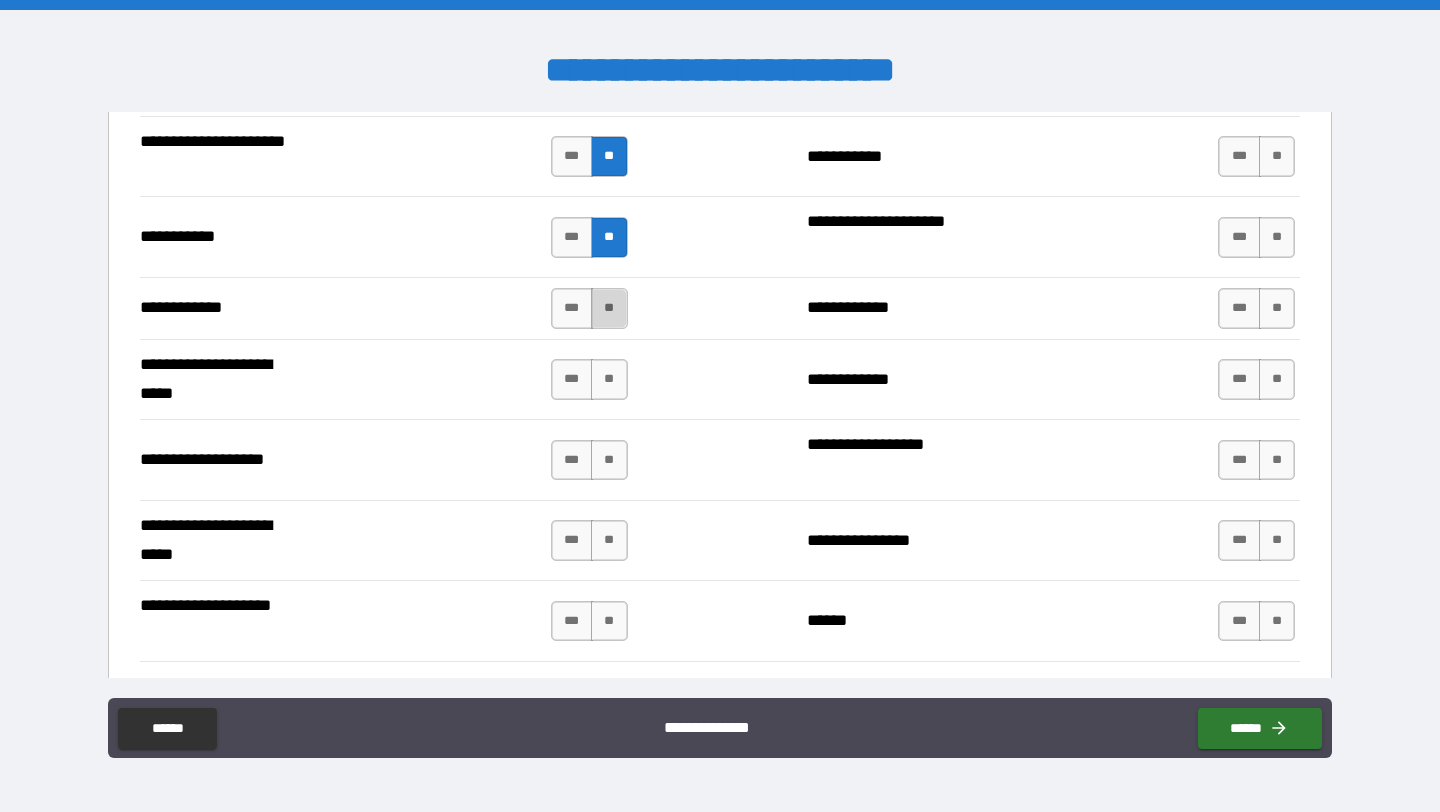 click on "**" at bounding box center (609, 308) 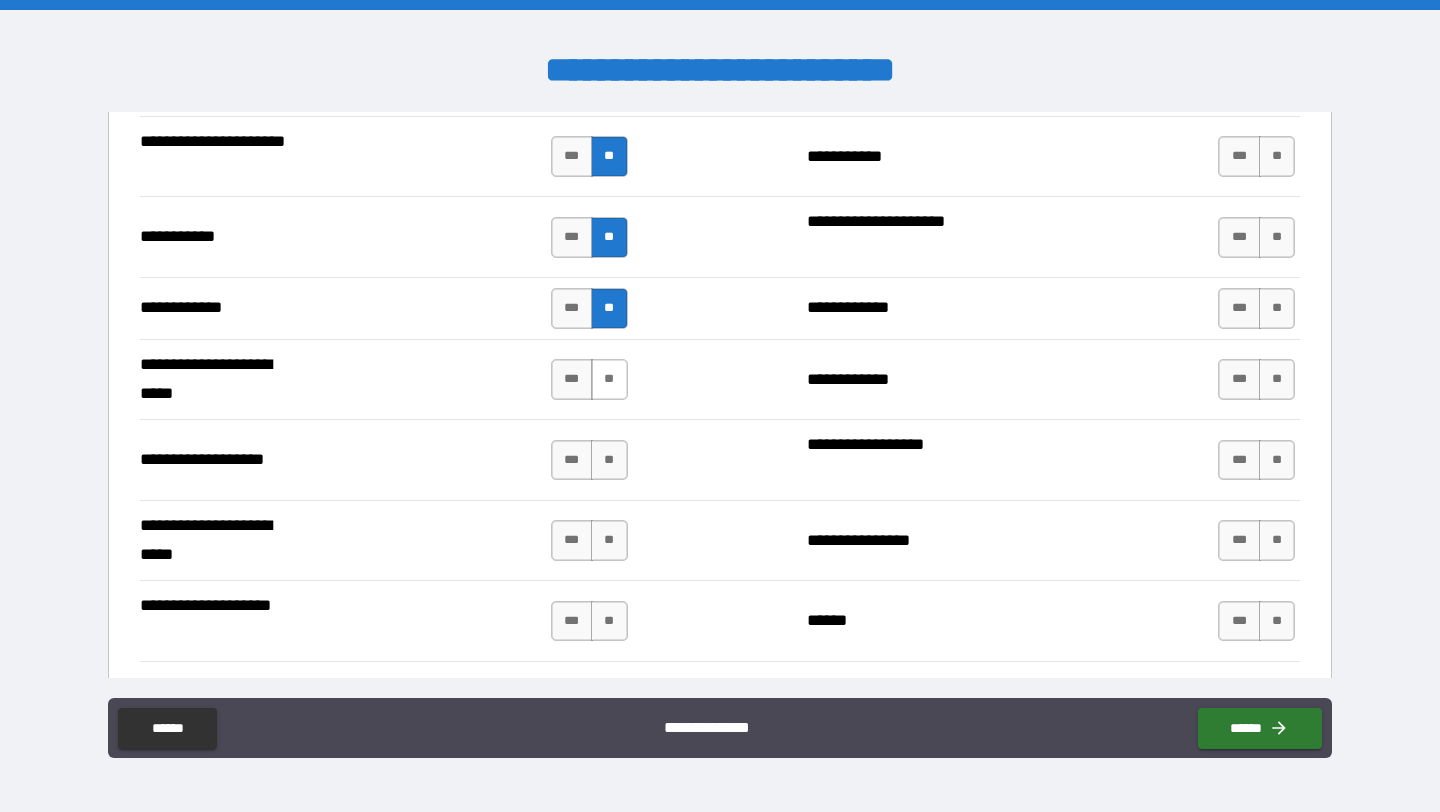 click on "**" at bounding box center (609, 379) 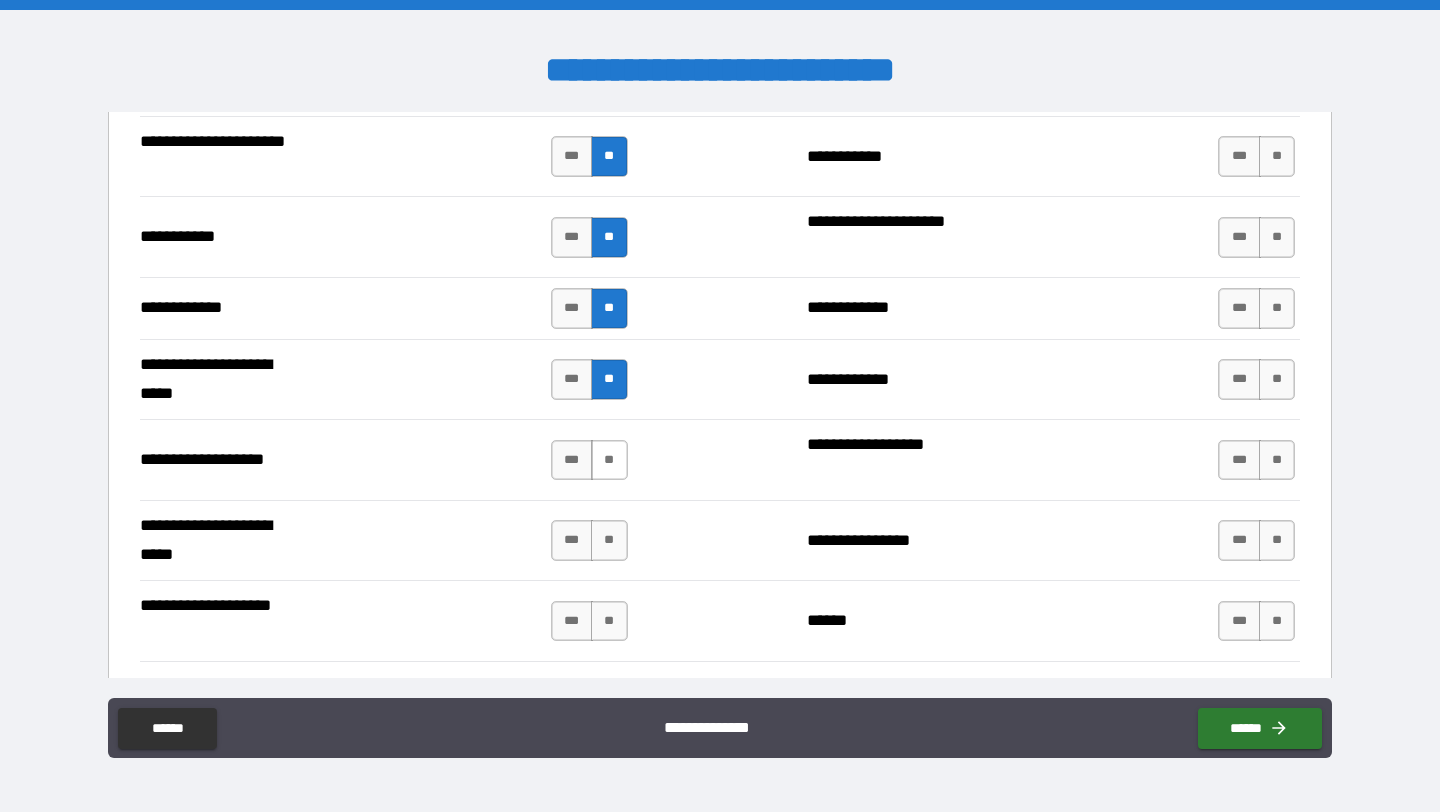 click on "**" at bounding box center [609, 460] 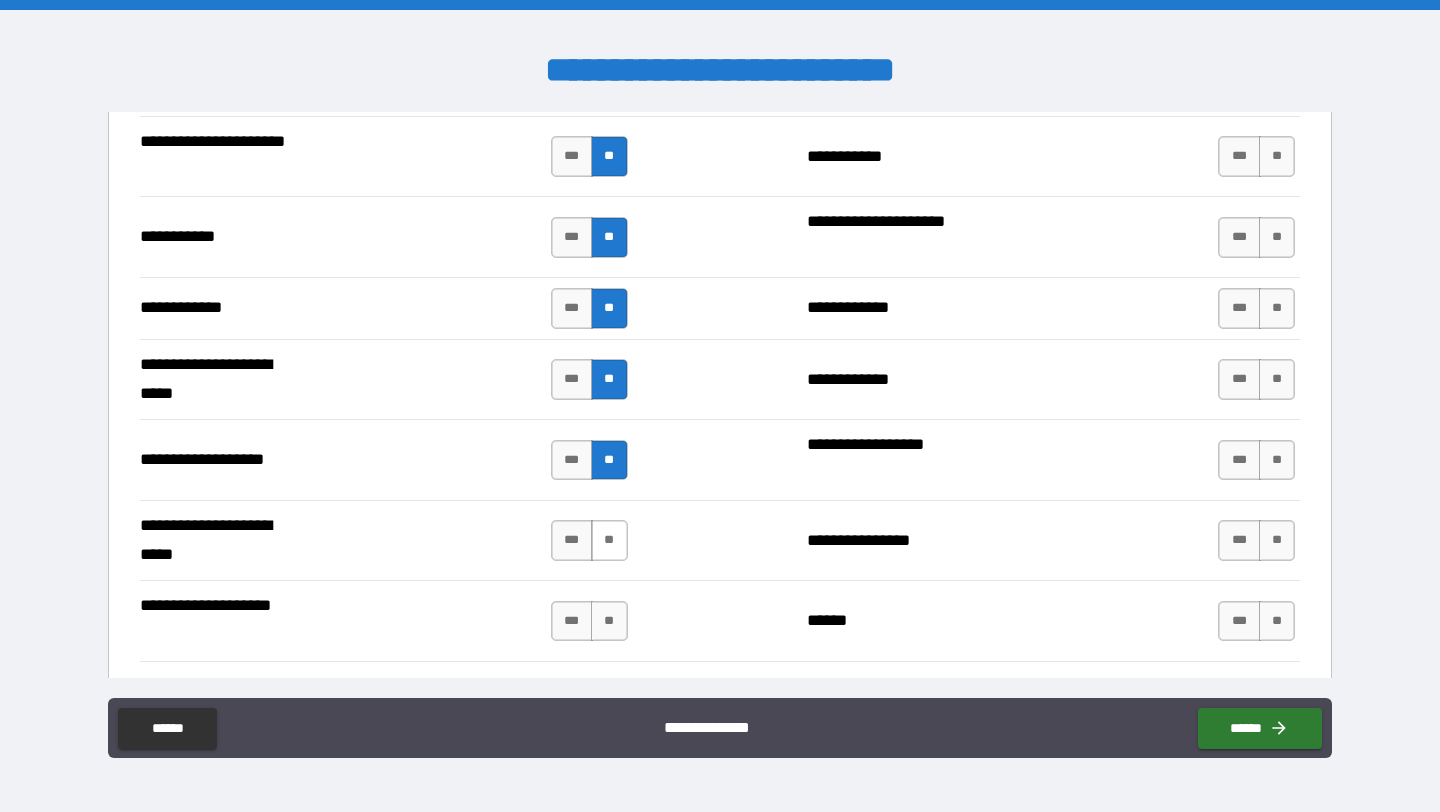 click on "**" at bounding box center (609, 540) 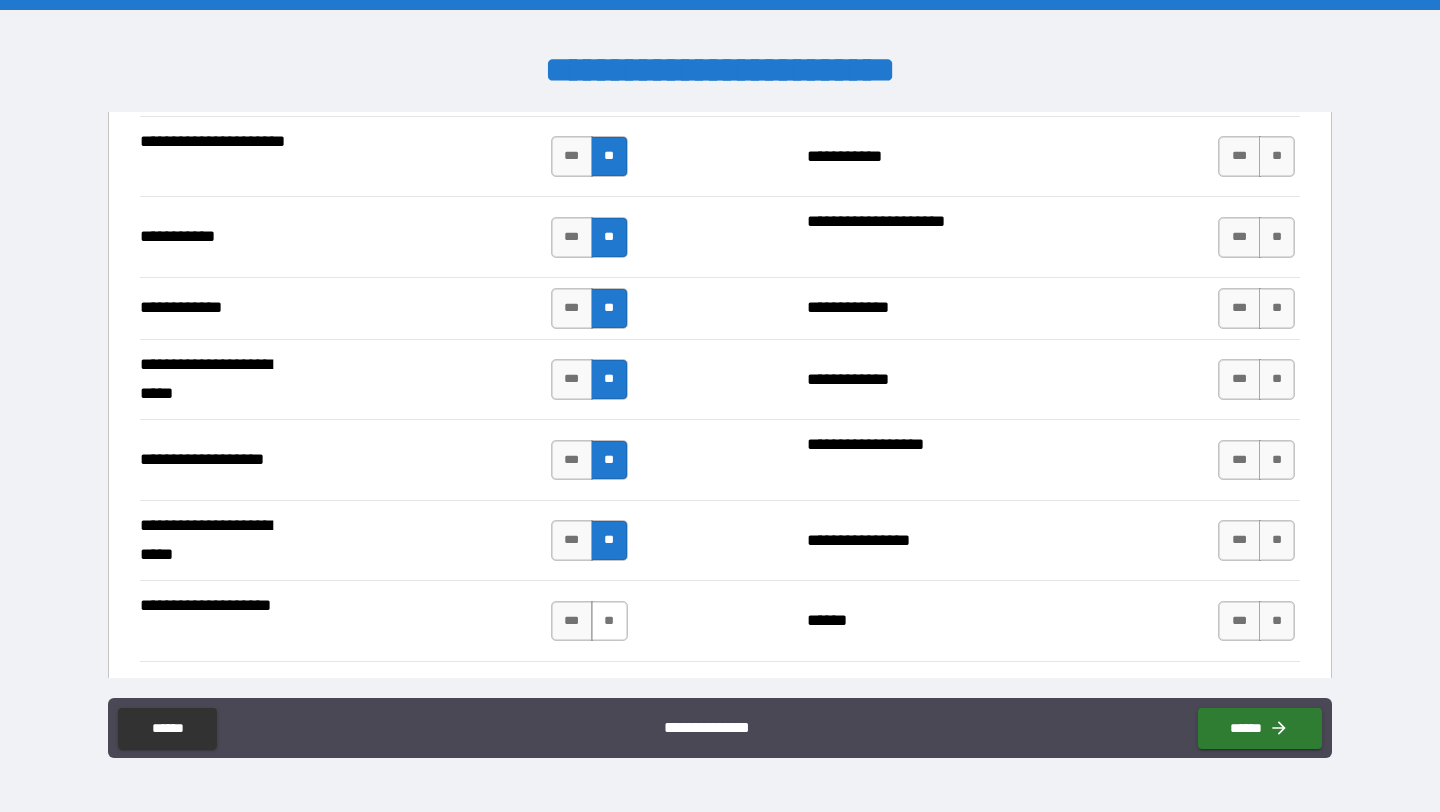 click on "**" at bounding box center (609, 621) 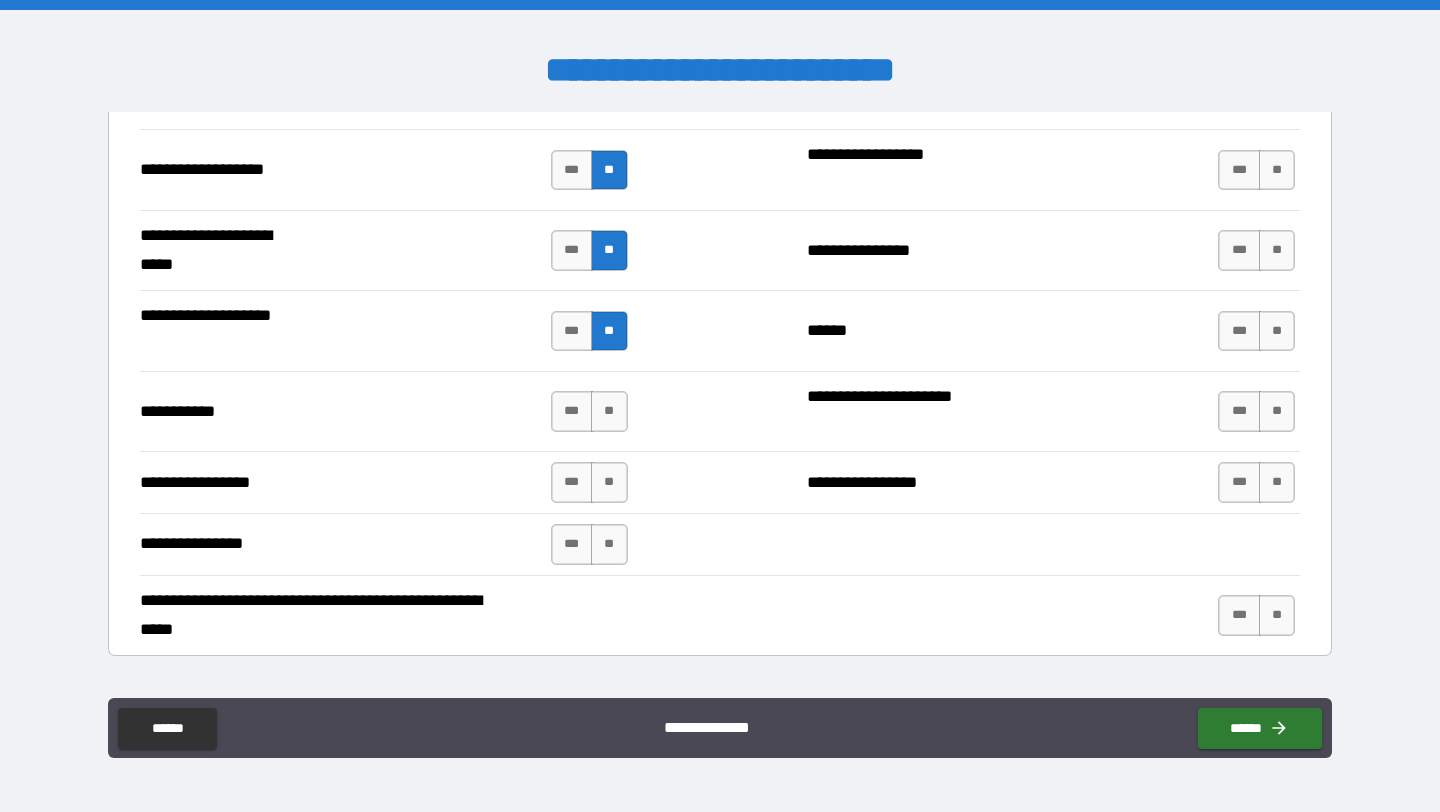 scroll, scrollTop: 4265, scrollLeft: 0, axis: vertical 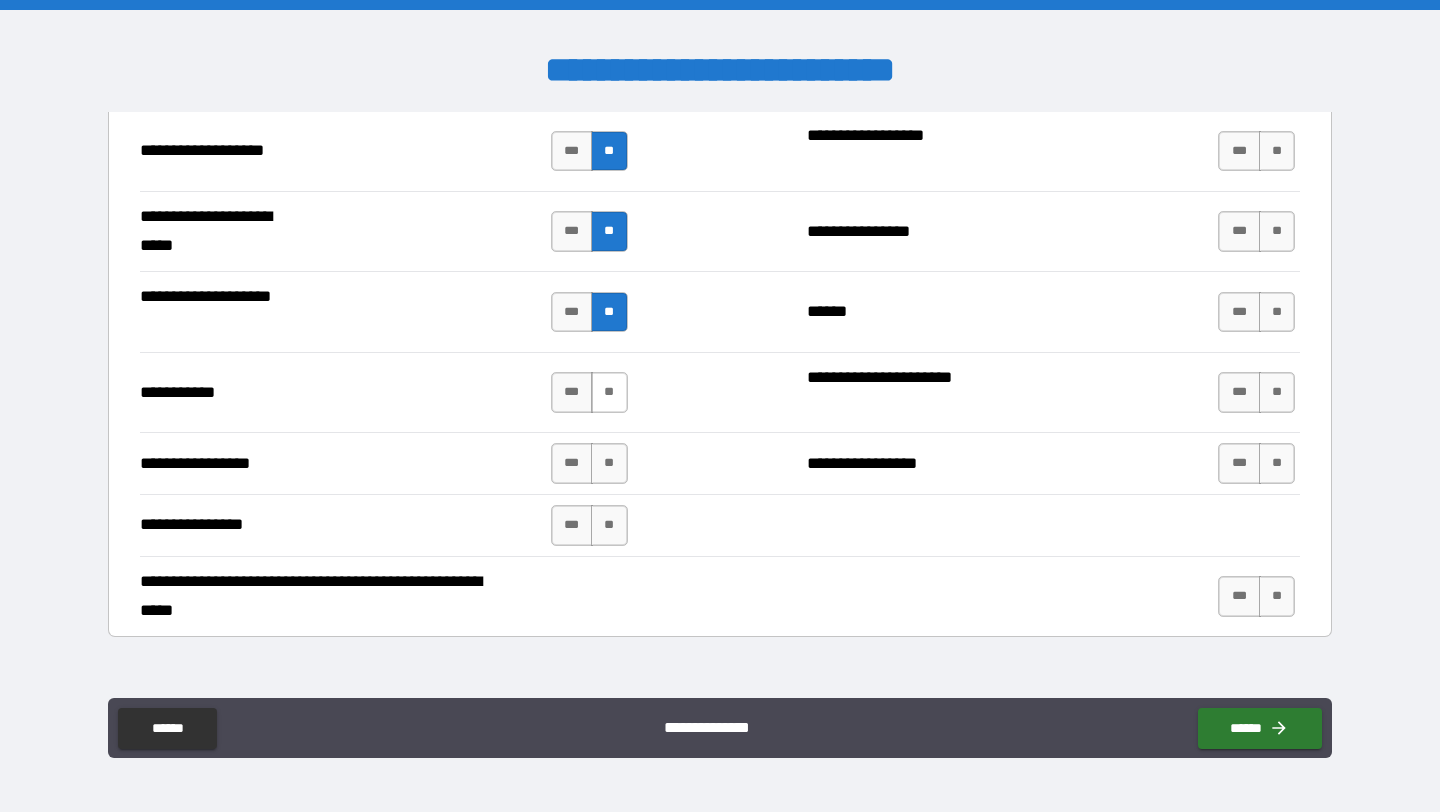 click on "**" at bounding box center [609, 392] 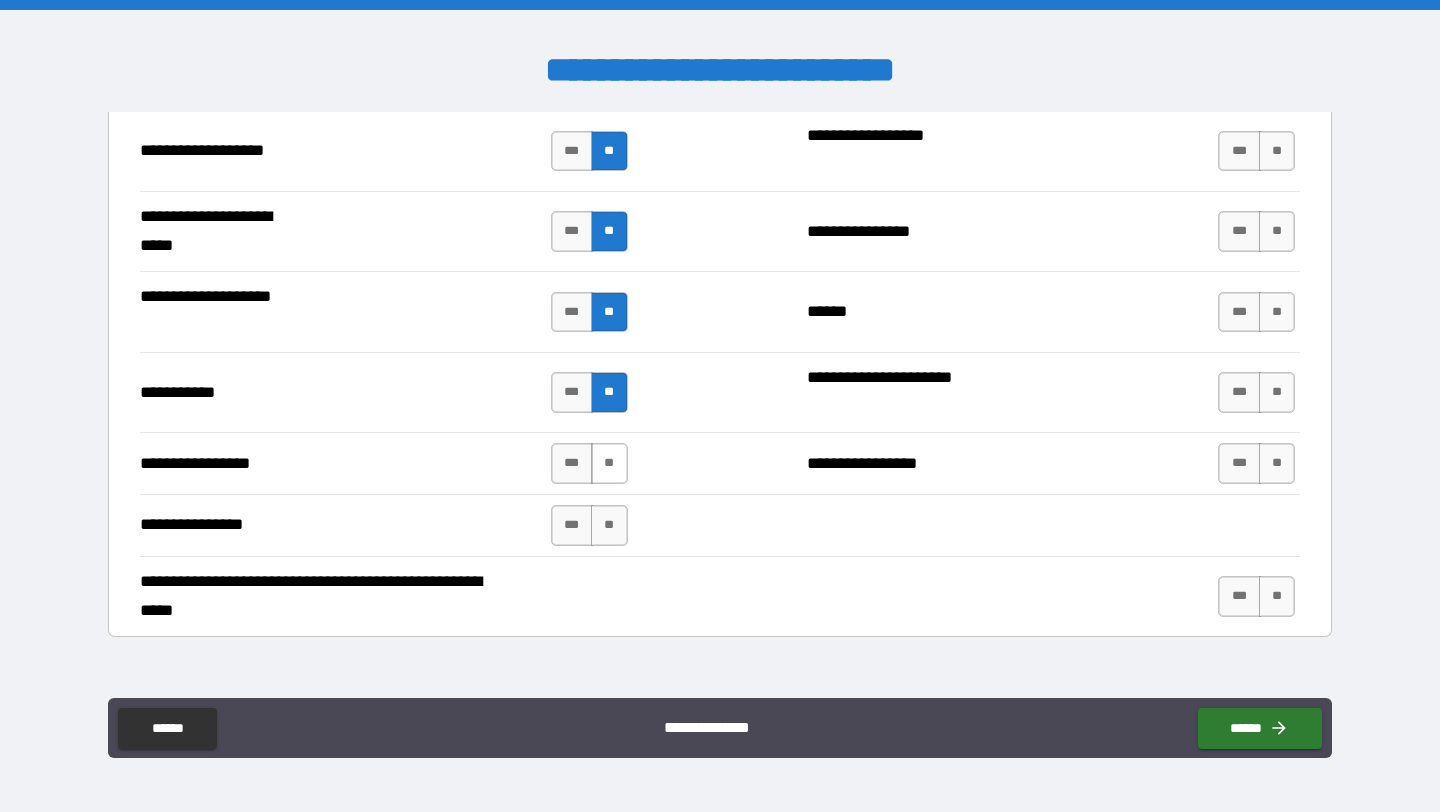click on "**" at bounding box center [609, 463] 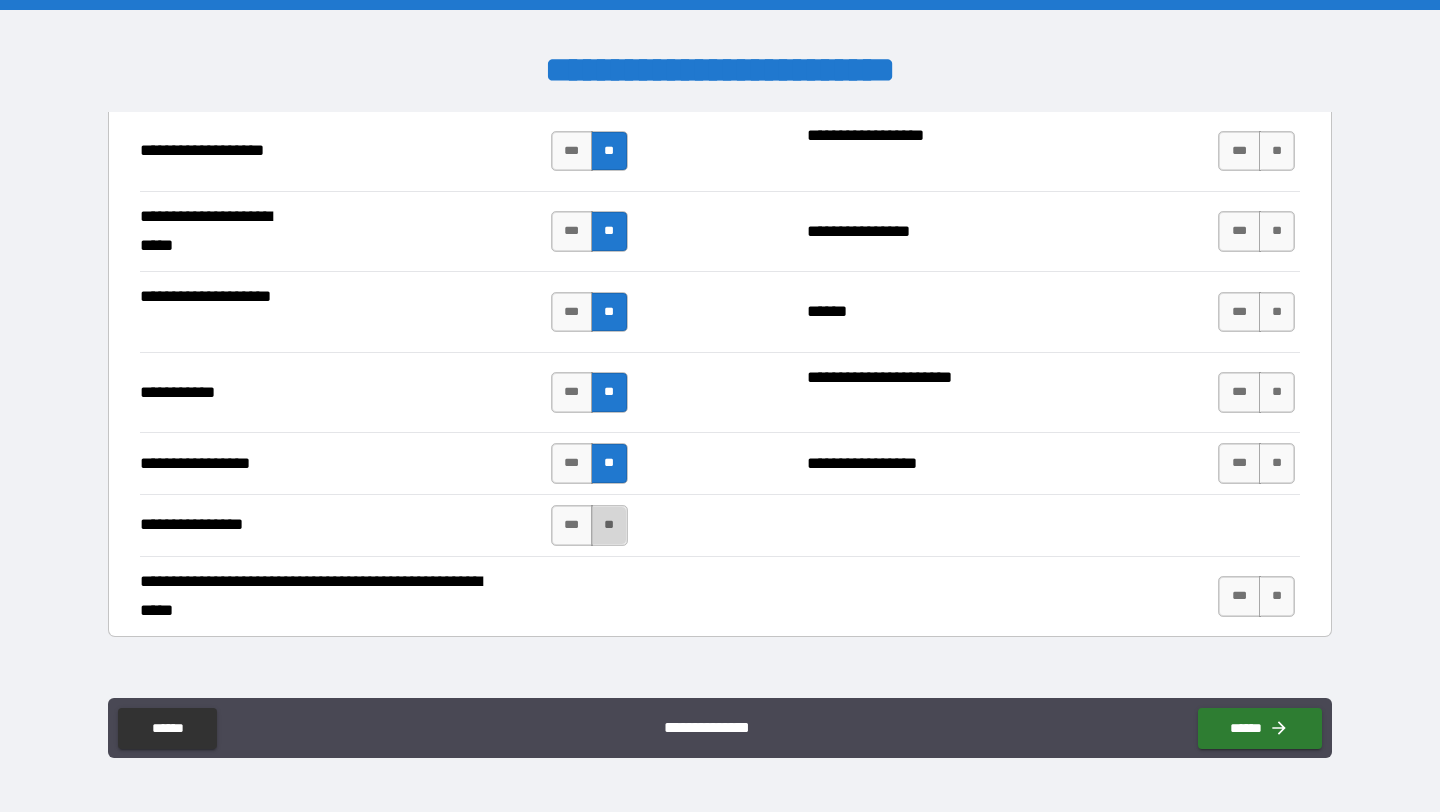 click on "**" at bounding box center [609, 525] 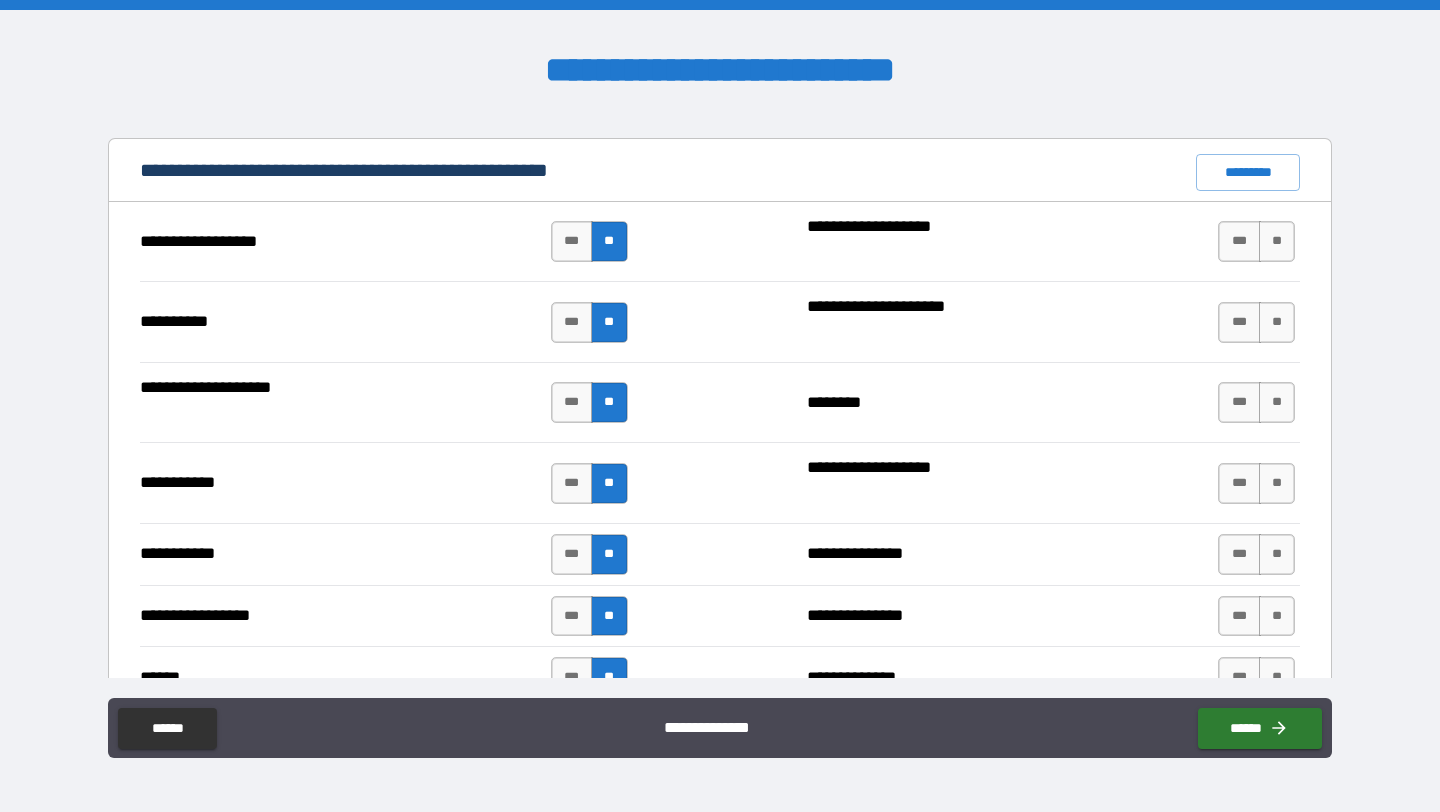 scroll, scrollTop: 1885, scrollLeft: 0, axis: vertical 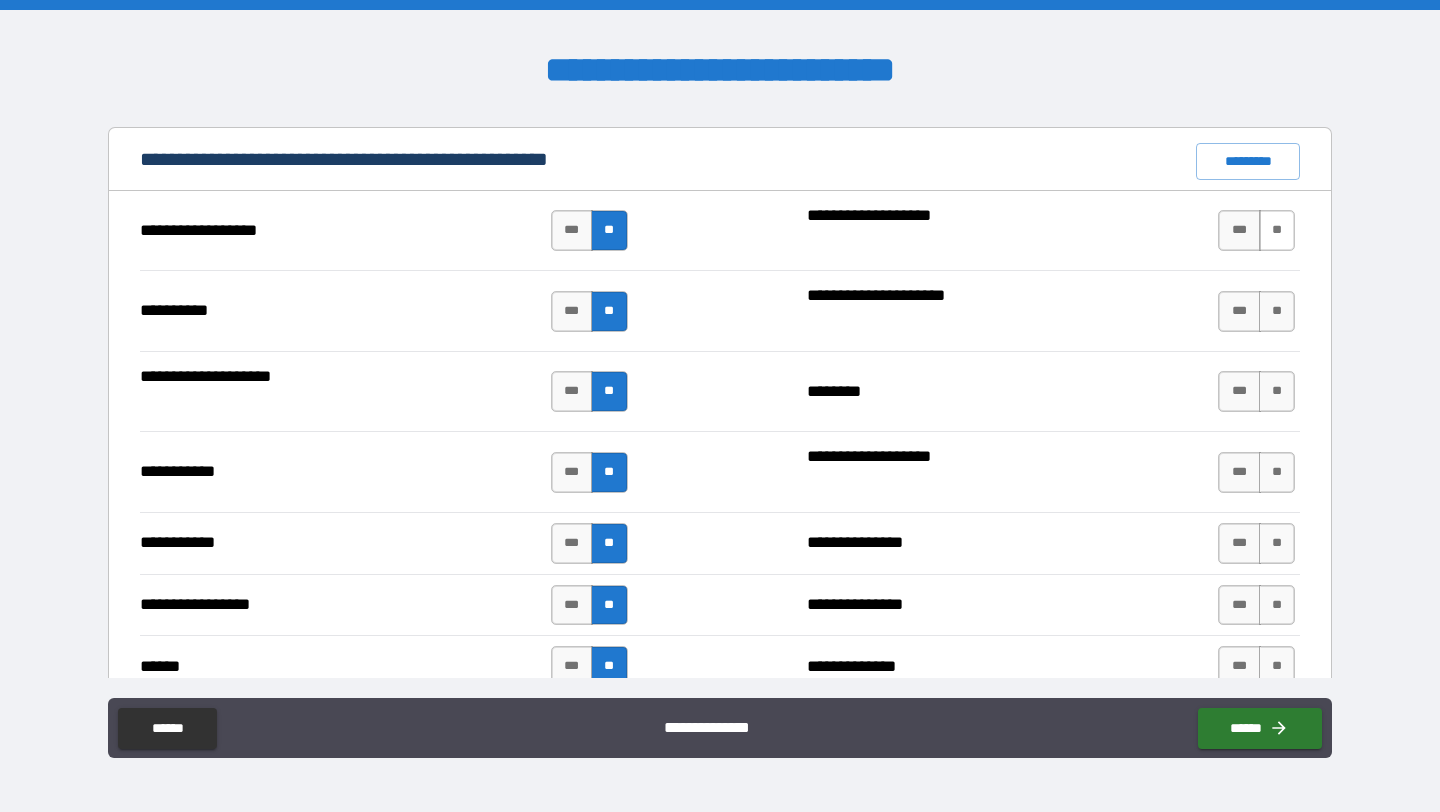 click on "**" at bounding box center [1277, 230] 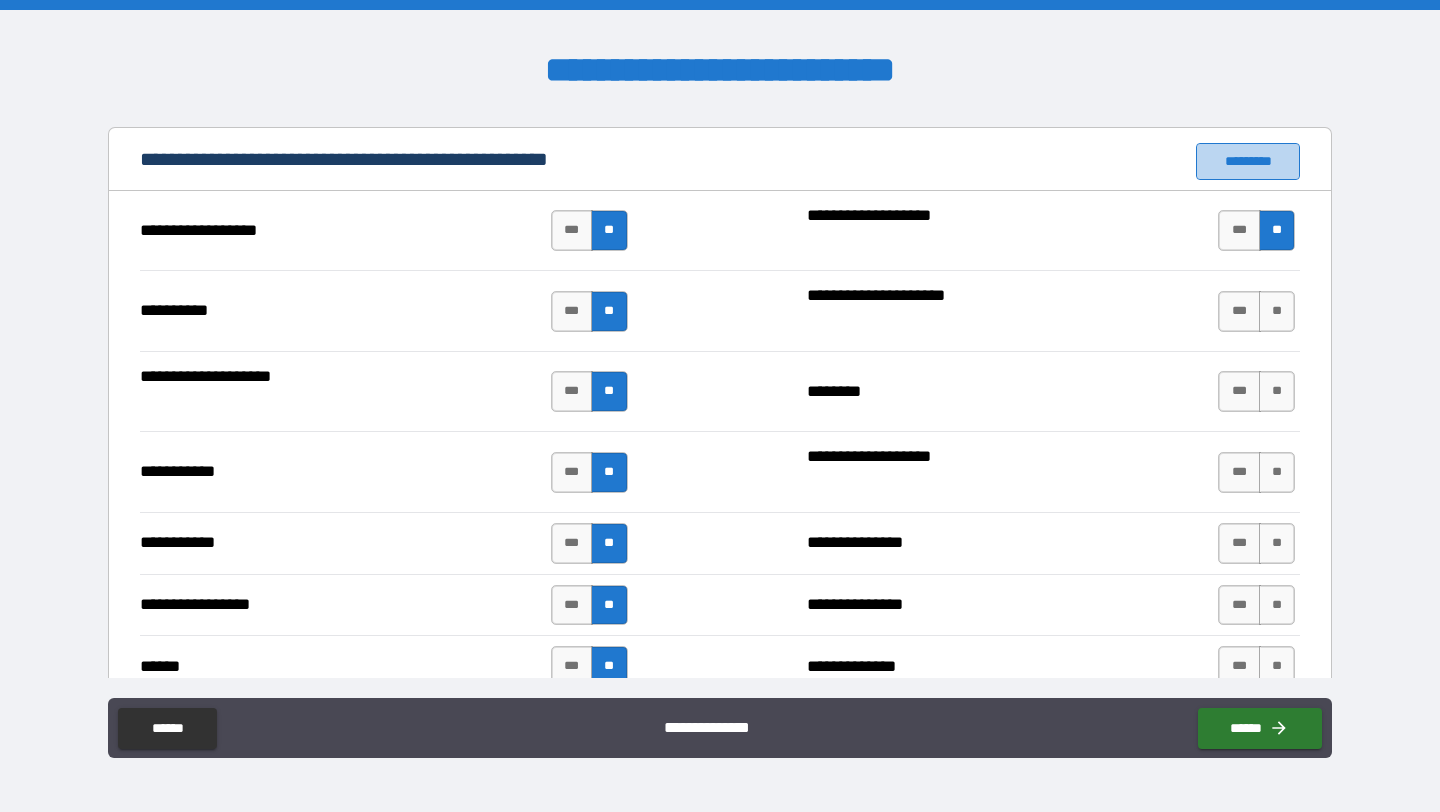 click on "*********" at bounding box center [1248, 161] 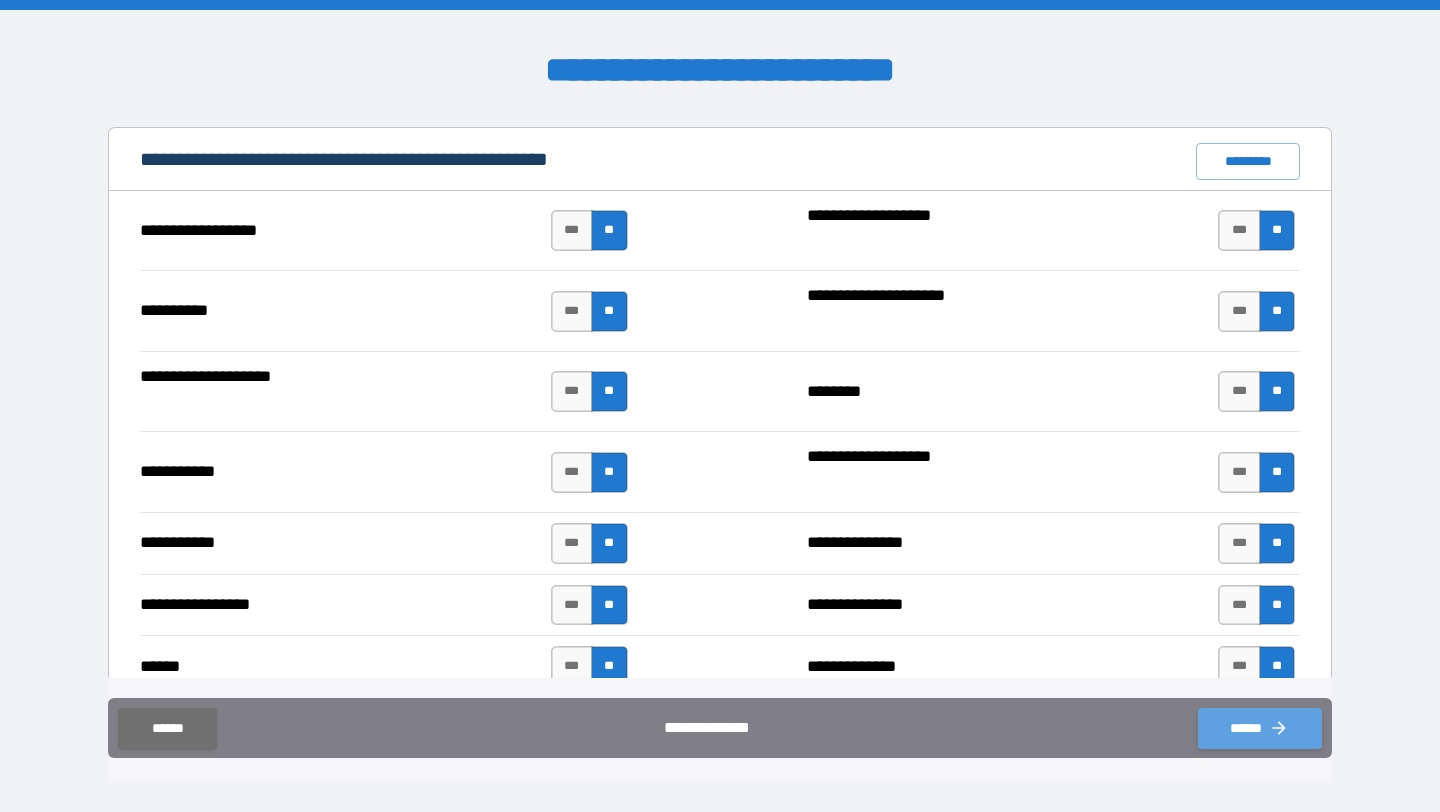 click on "******" at bounding box center (1260, 728) 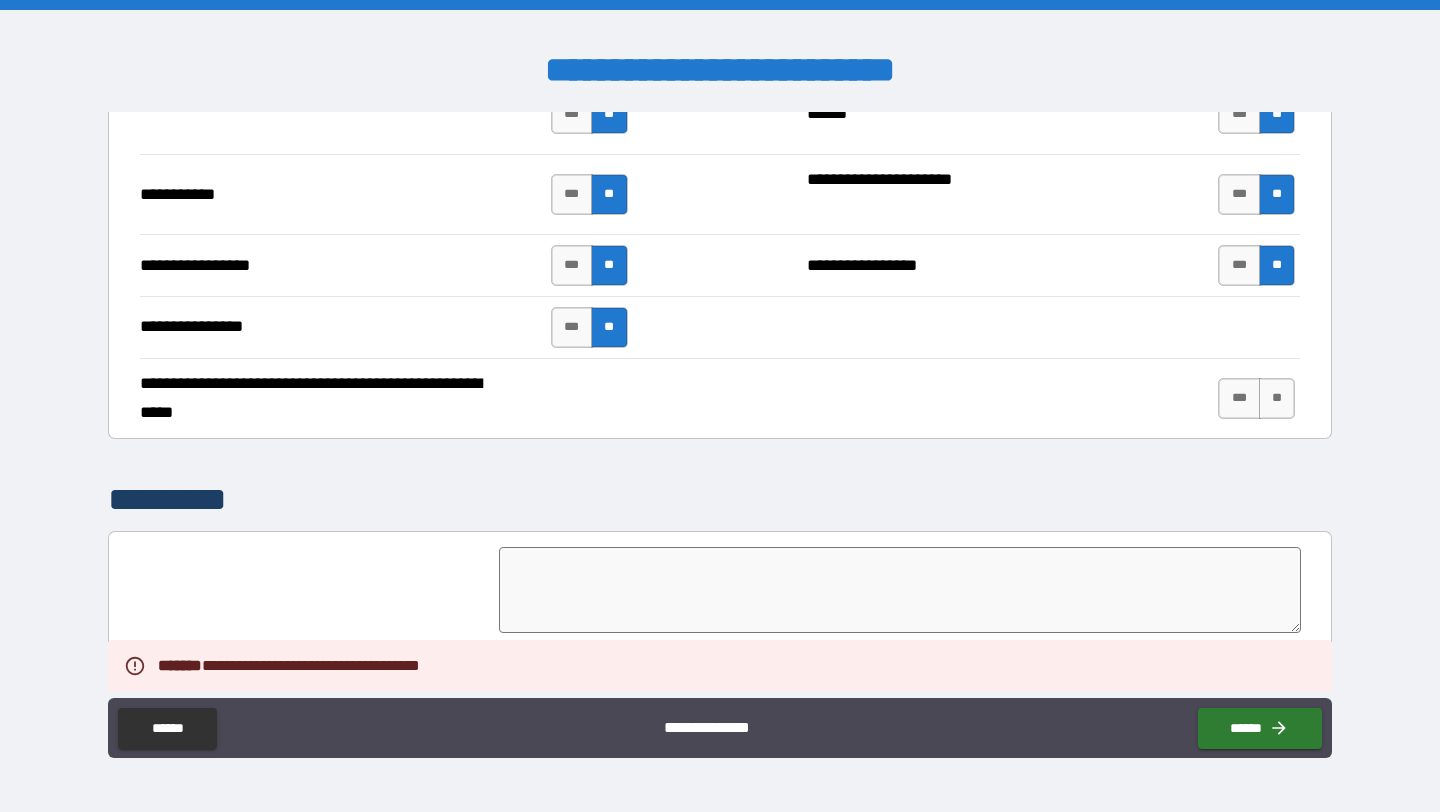 scroll, scrollTop: 4417, scrollLeft: 0, axis: vertical 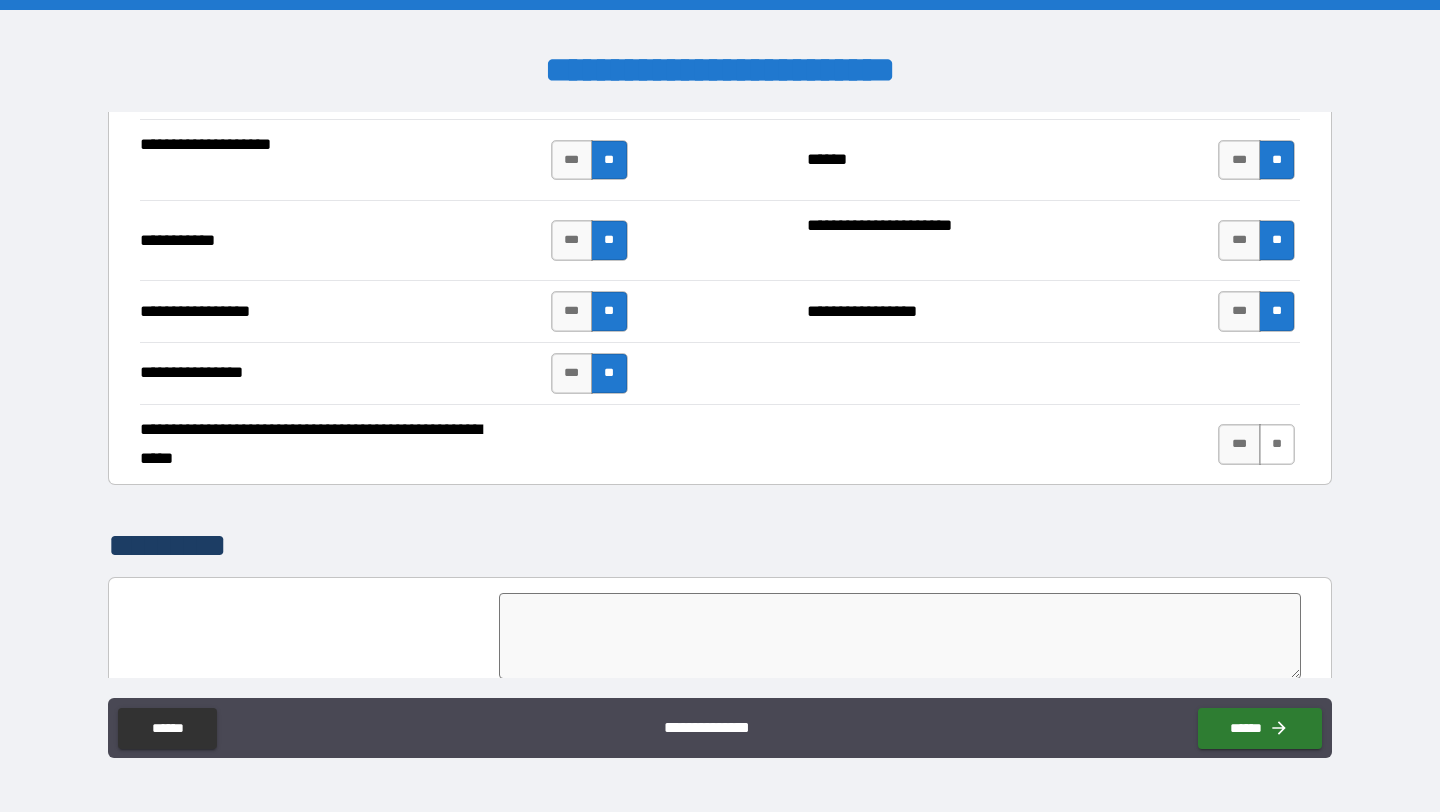 click on "**" at bounding box center (1277, 444) 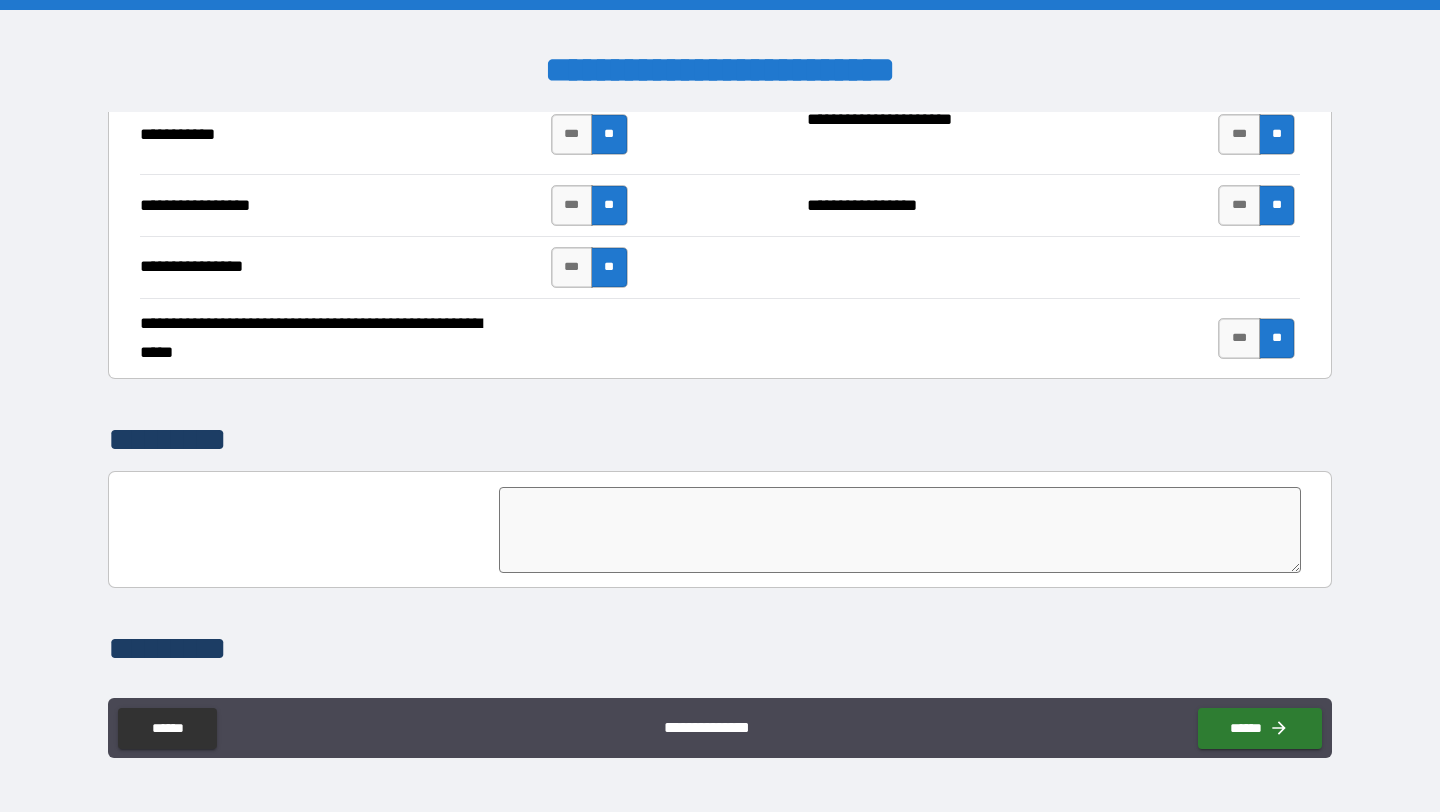 scroll, scrollTop: 4684, scrollLeft: 0, axis: vertical 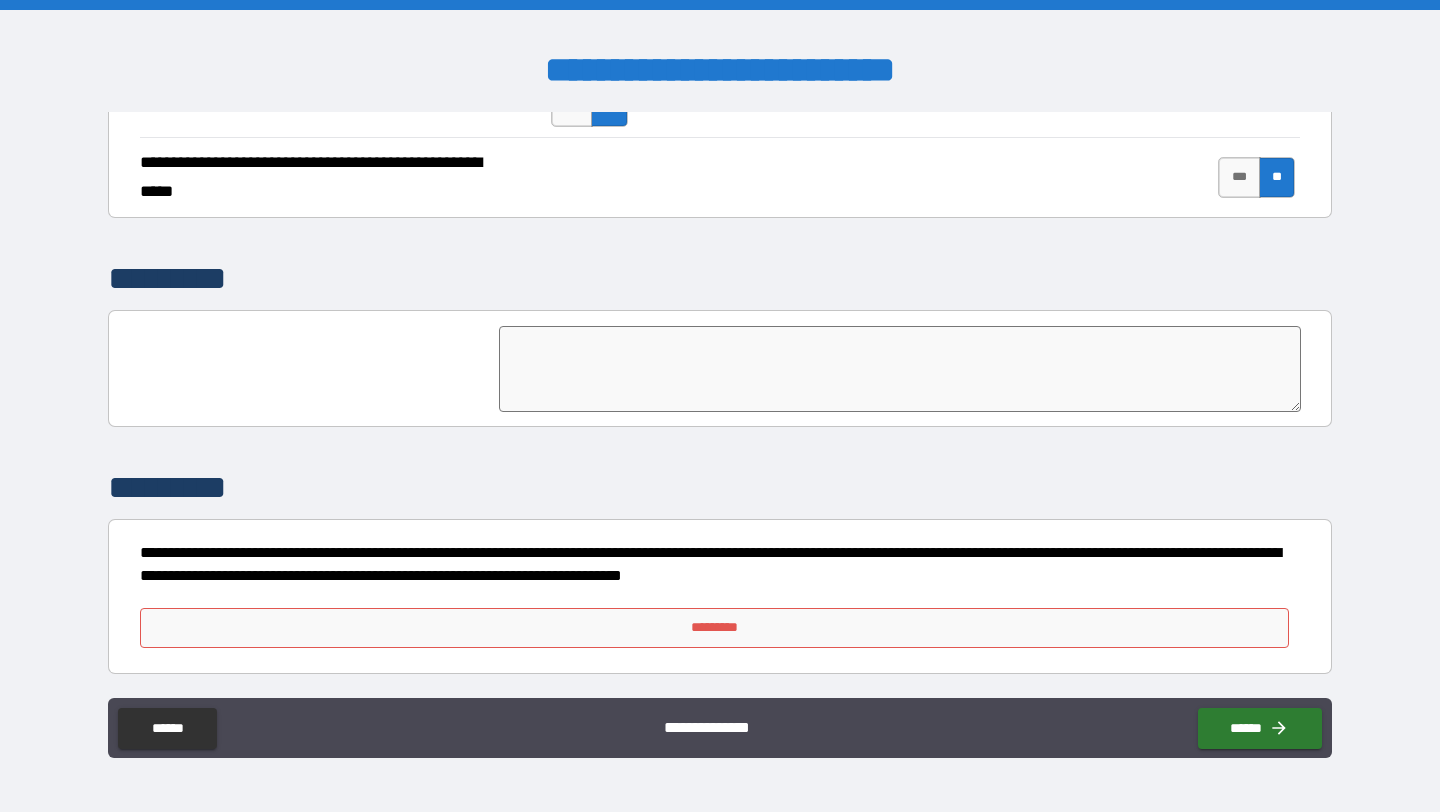 click on "*********" at bounding box center (720, 628) 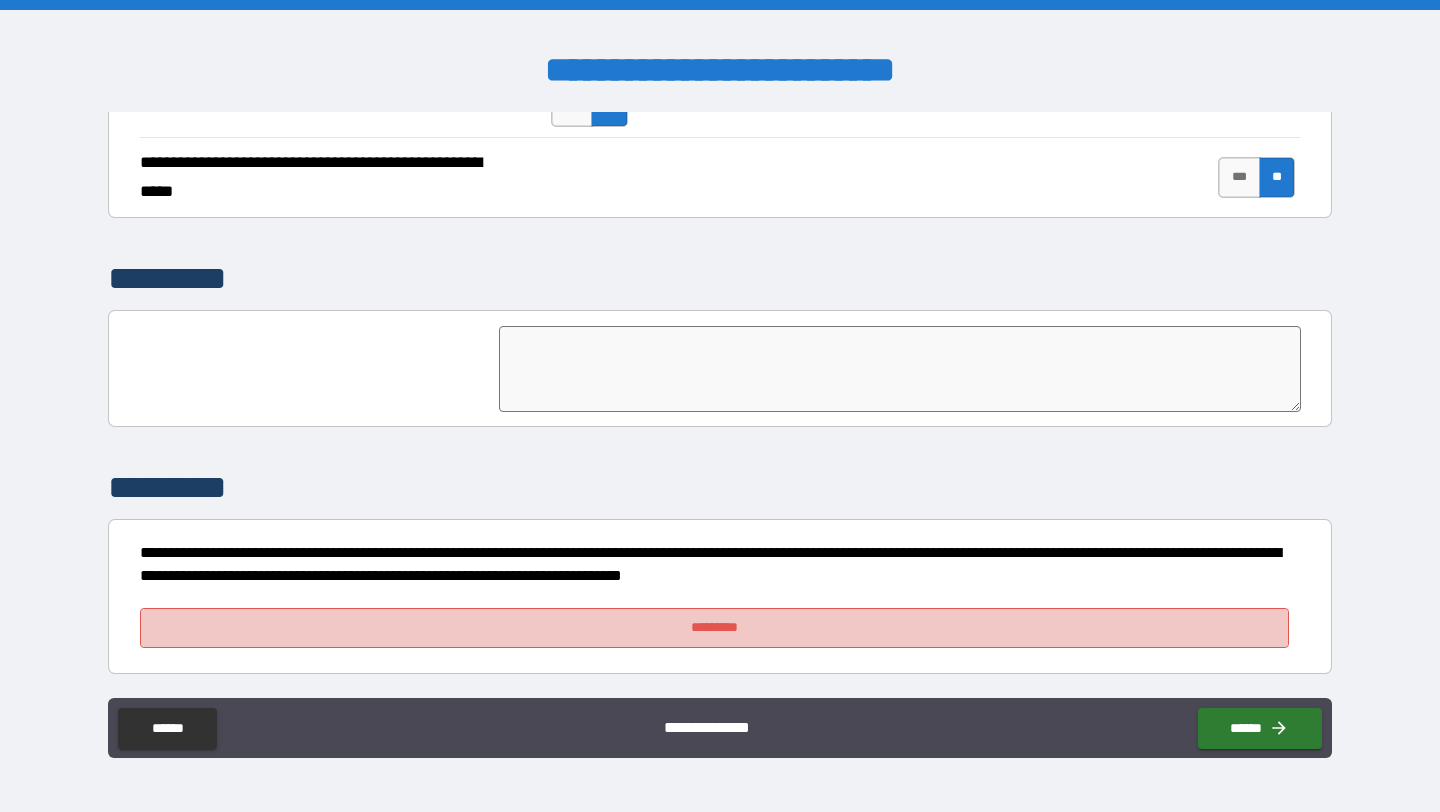 click on "*********" at bounding box center (714, 628) 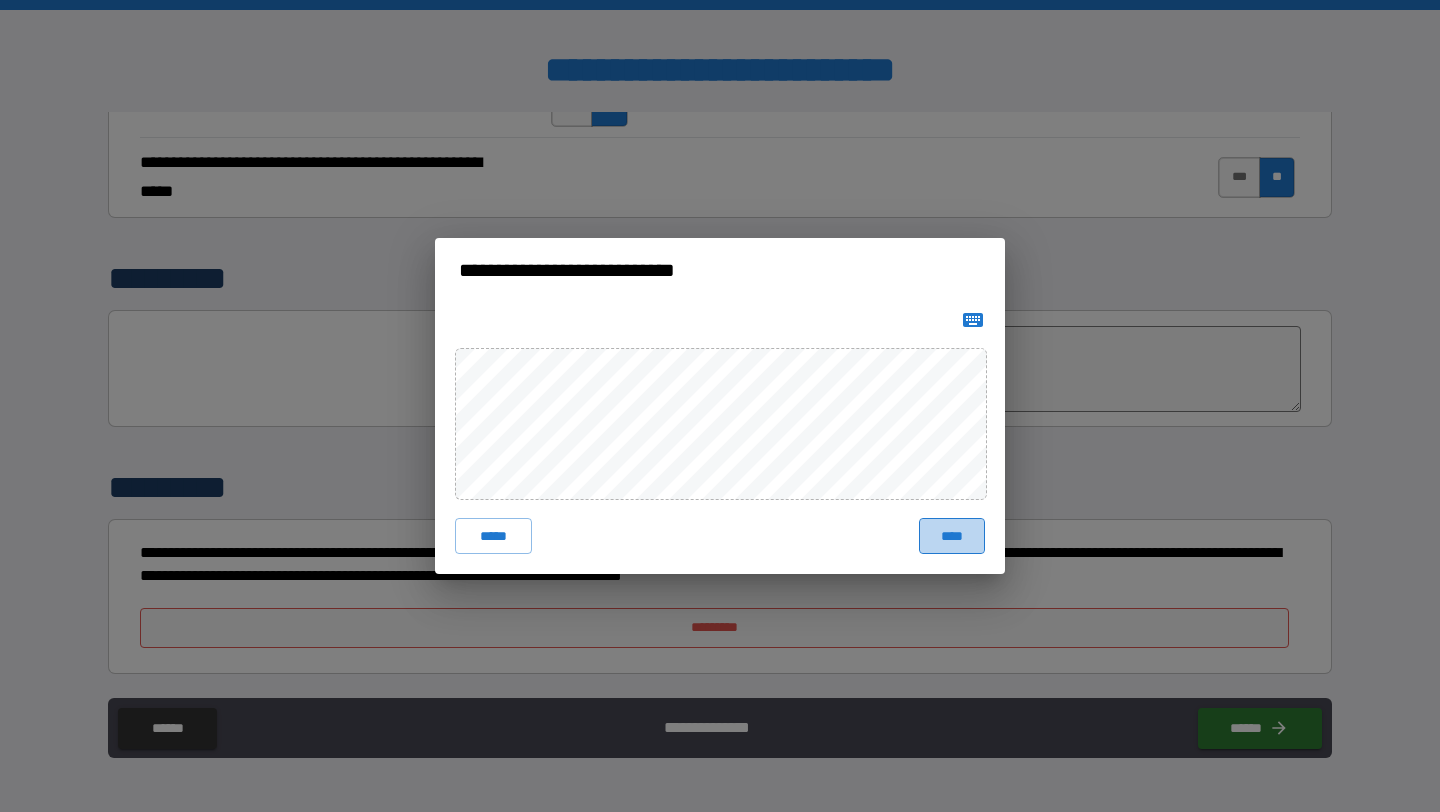 click on "****" at bounding box center (952, 536) 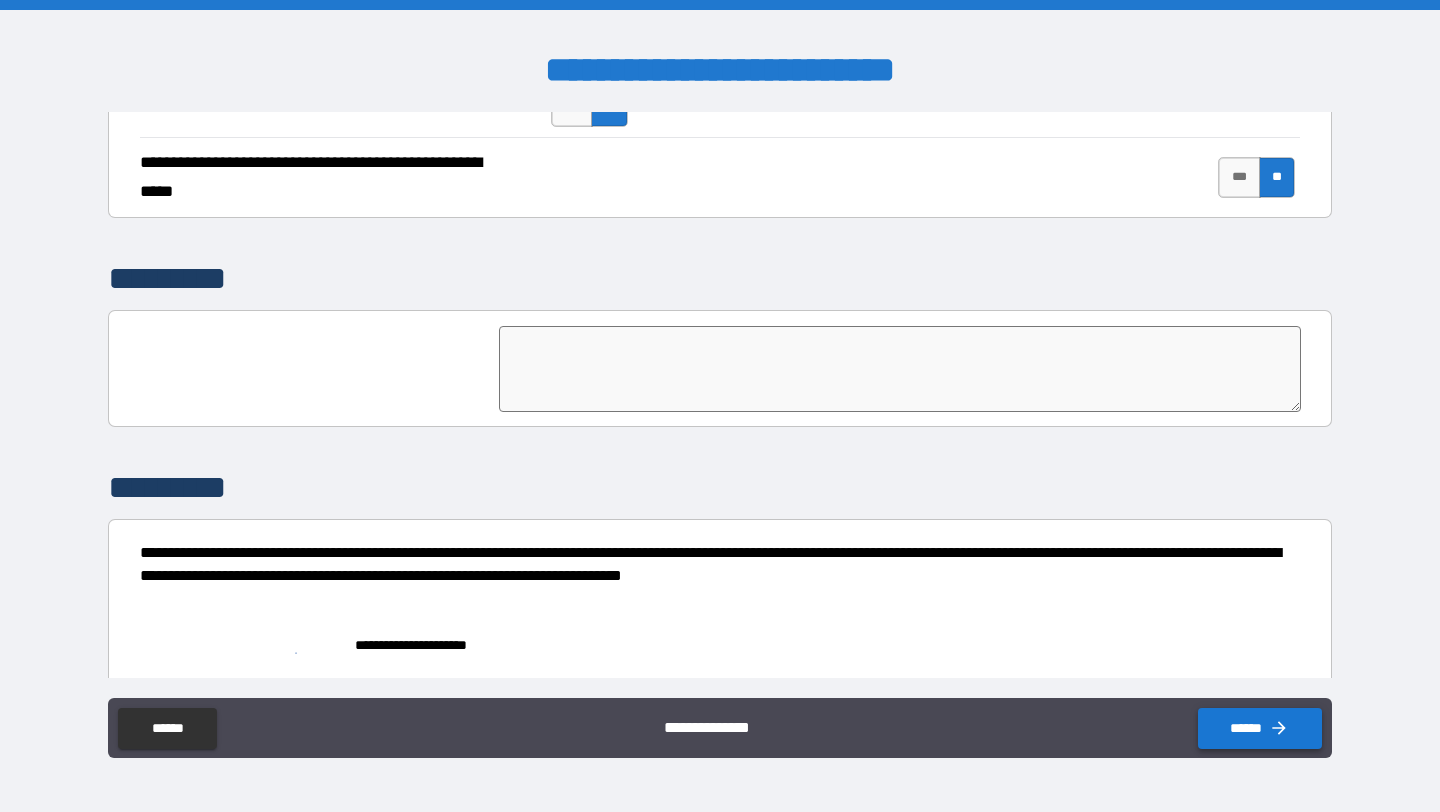 click on "******" at bounding box center [1260, 728] 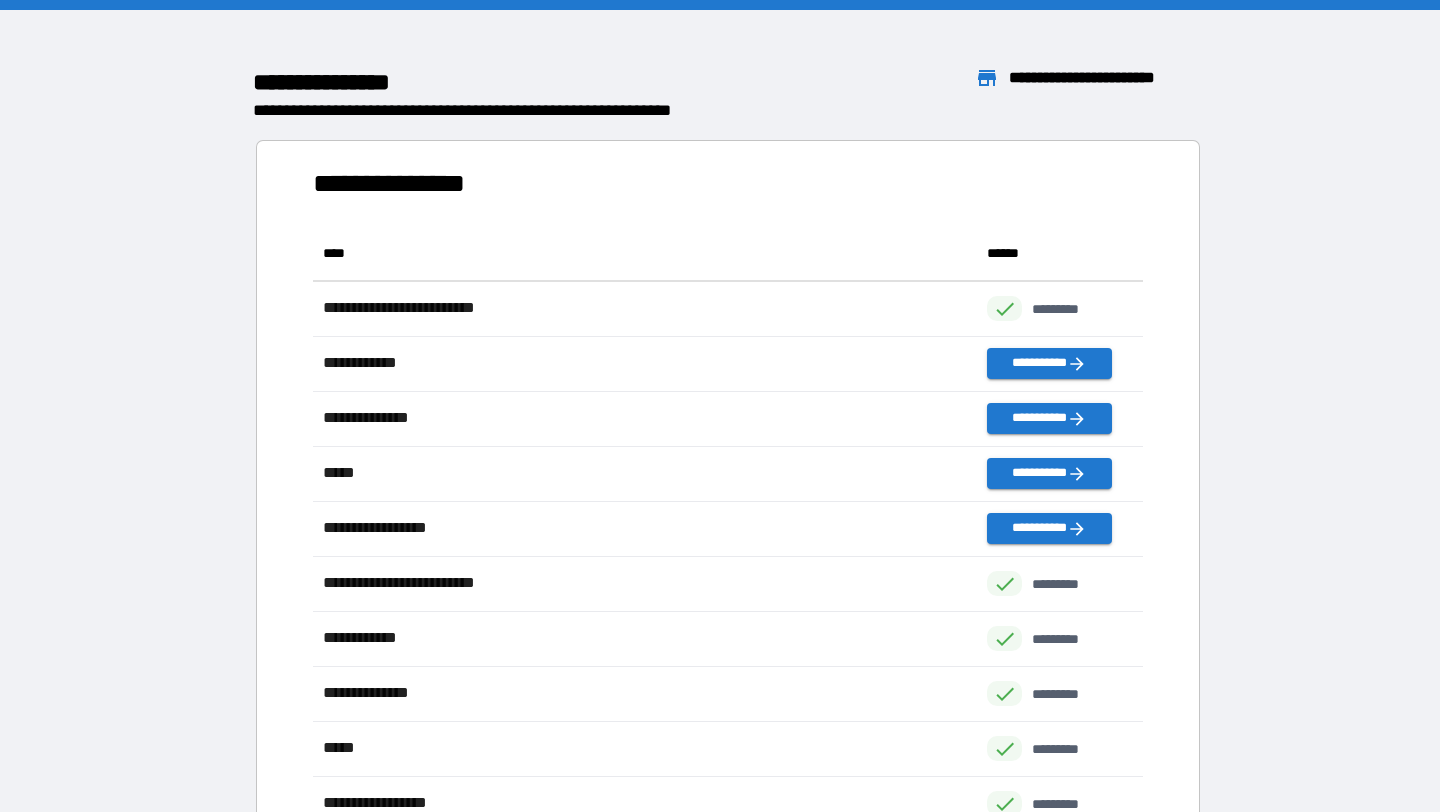 scroll, scrollTop: 1, scrollLeft: 1, axis: both 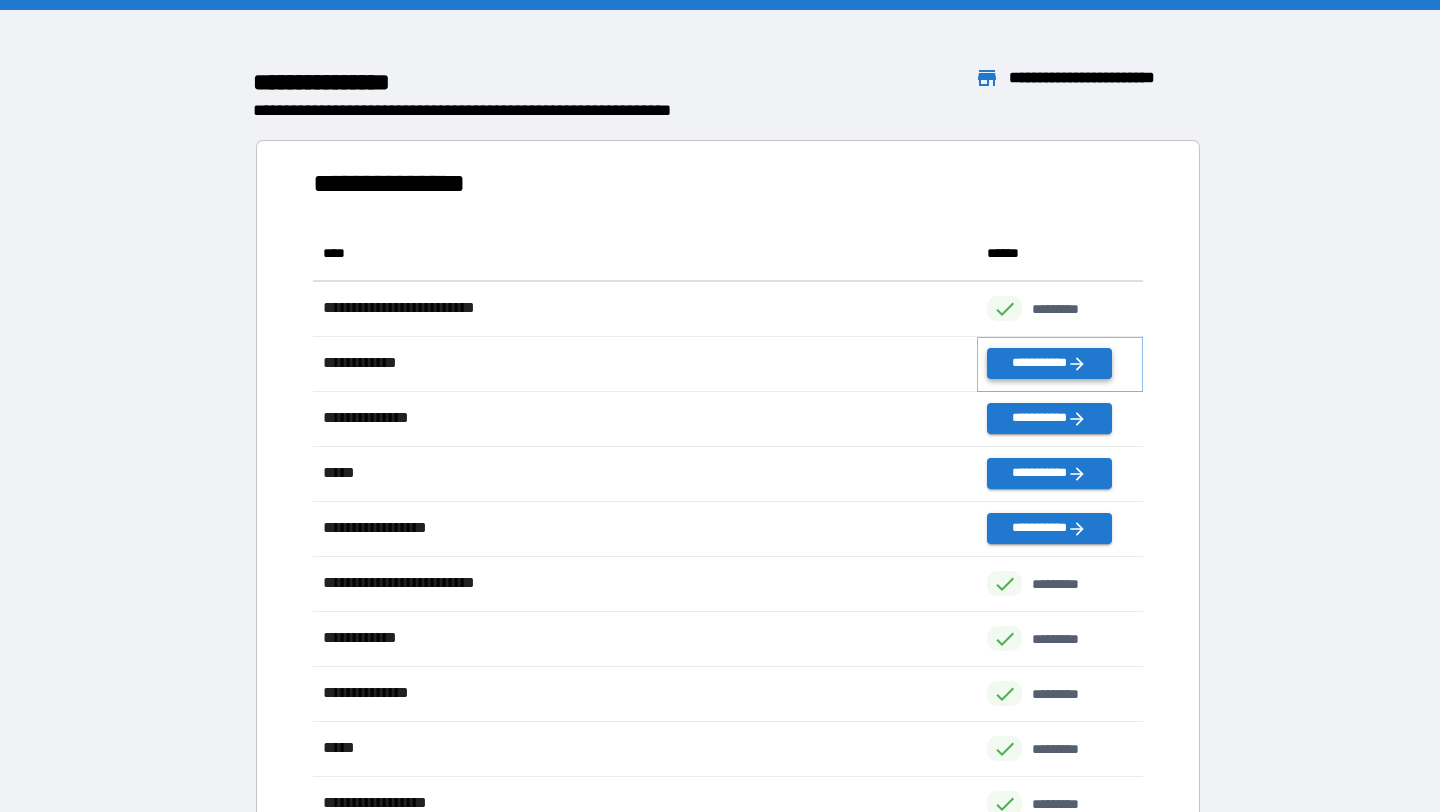 click on "**********" at bounding box center [1049, 363] 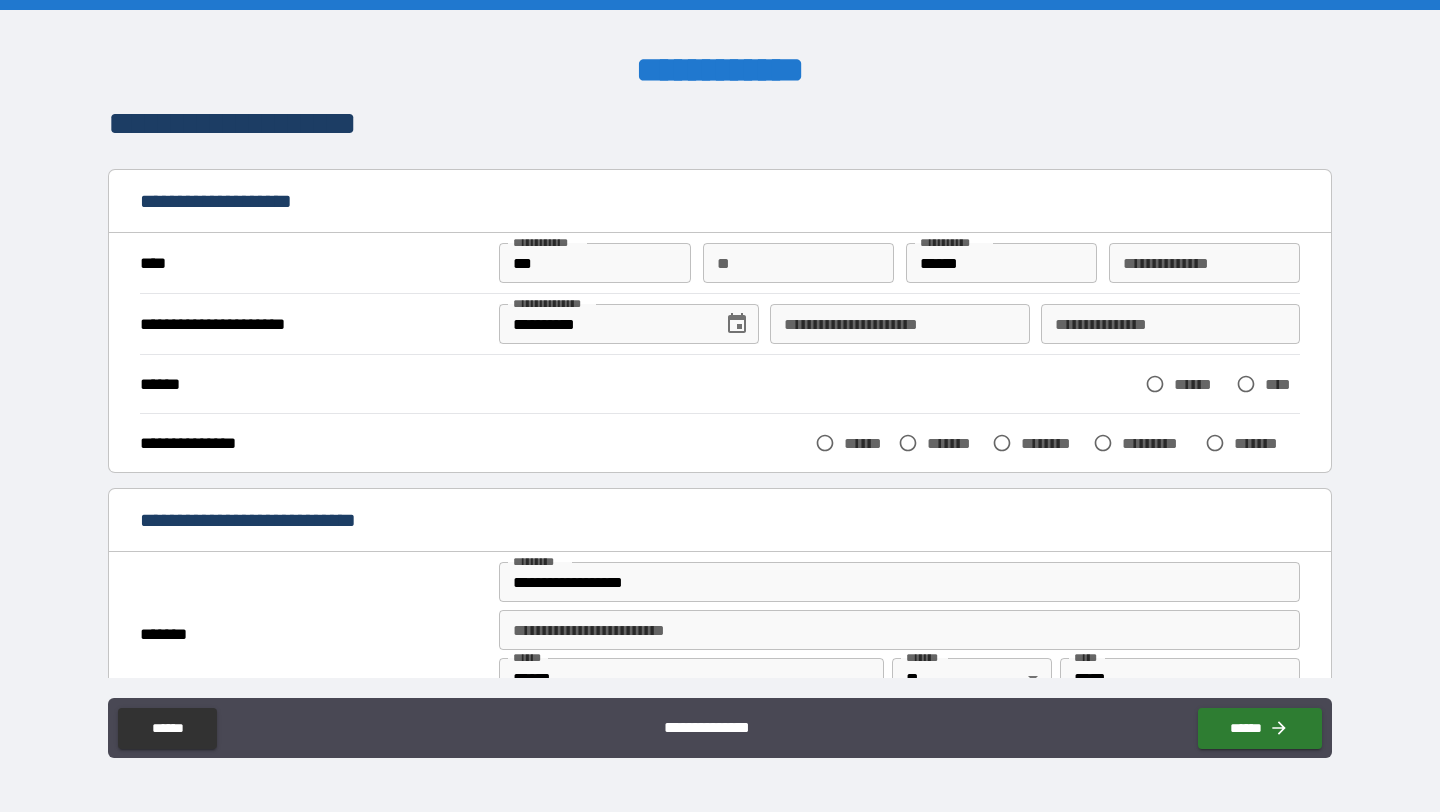 scroll, scrollTop: 35, scrollLeft: 0, axis: vertical 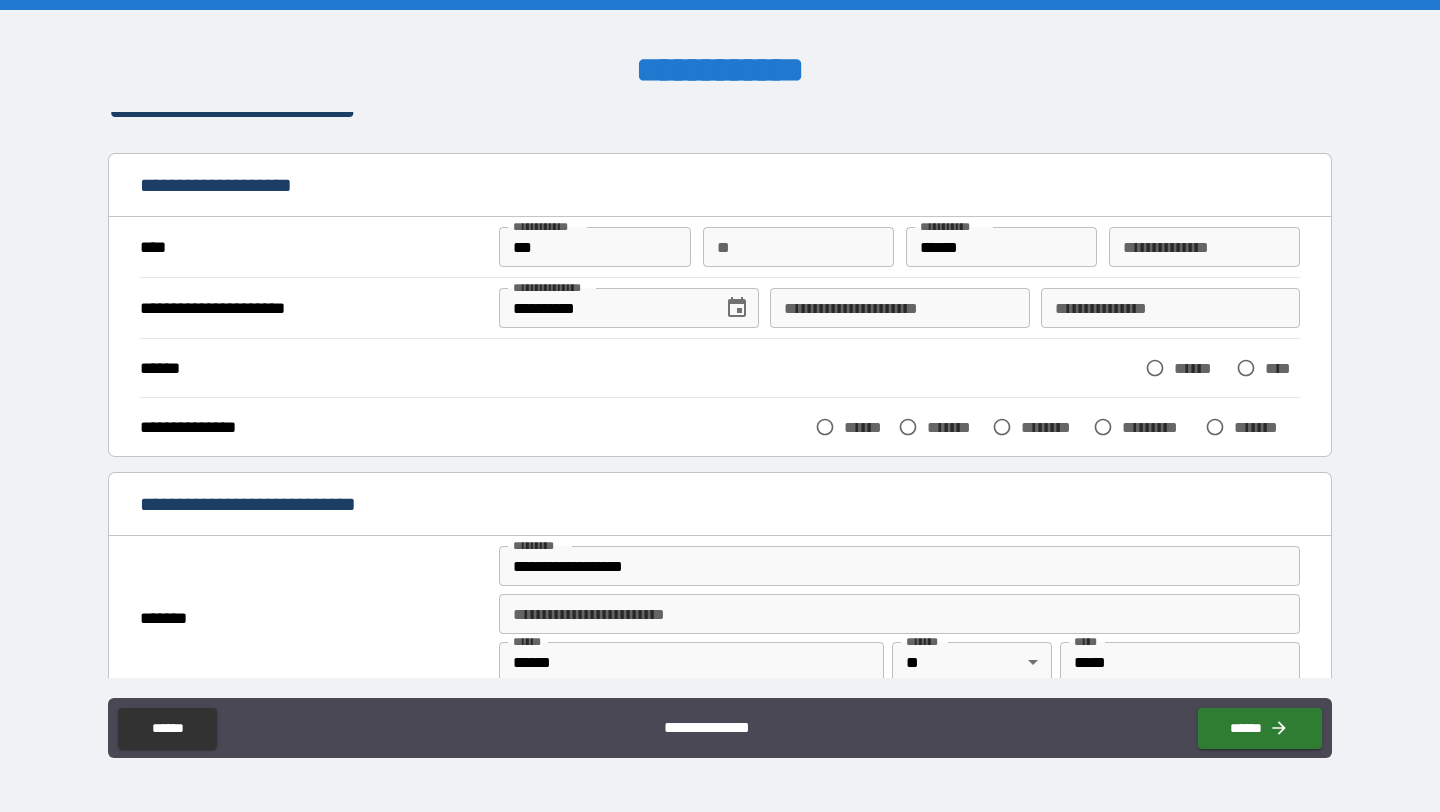 click on "*******" at bounding box center (955, 427) 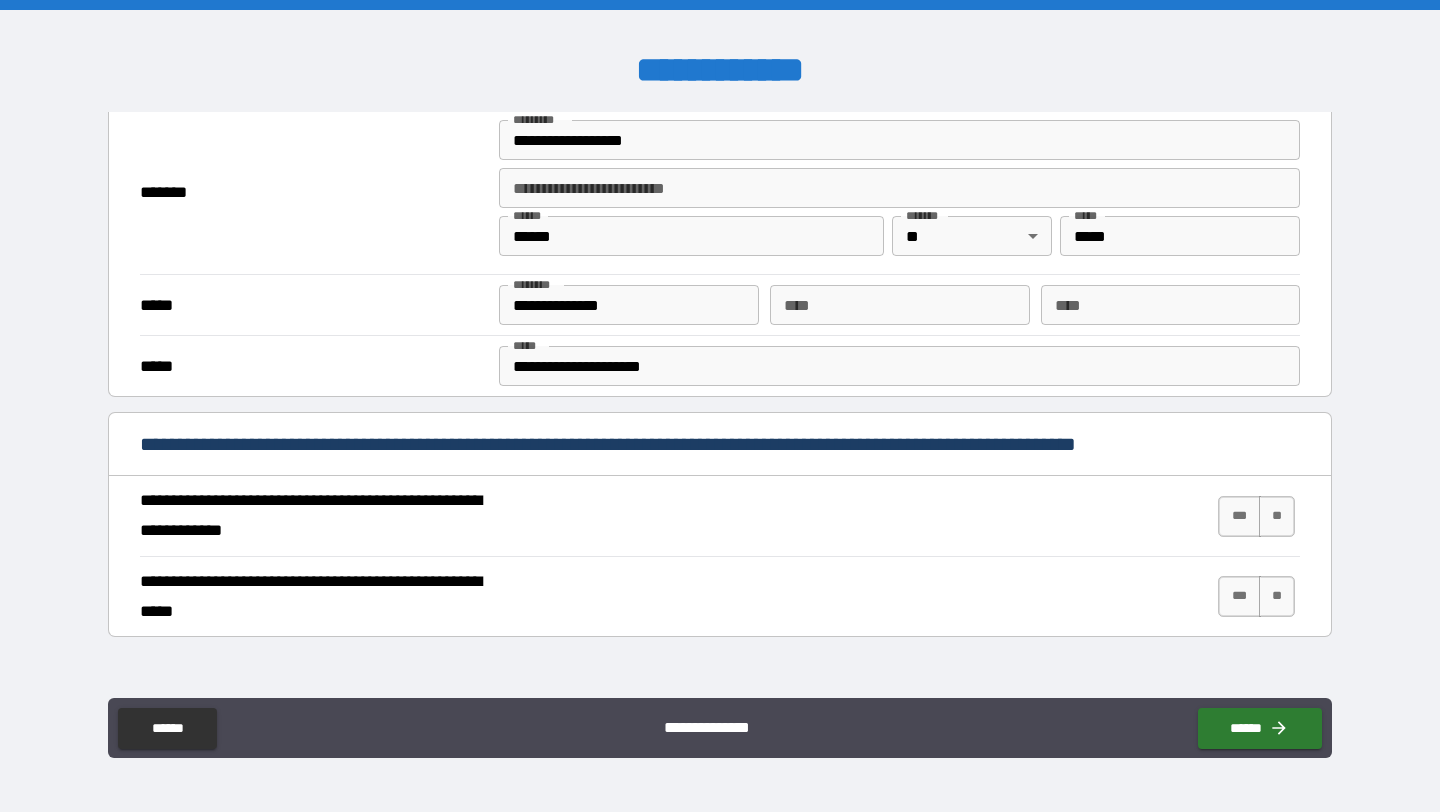 scroll, scrollTop: 469, scrollLeft: 0, axis: vertical 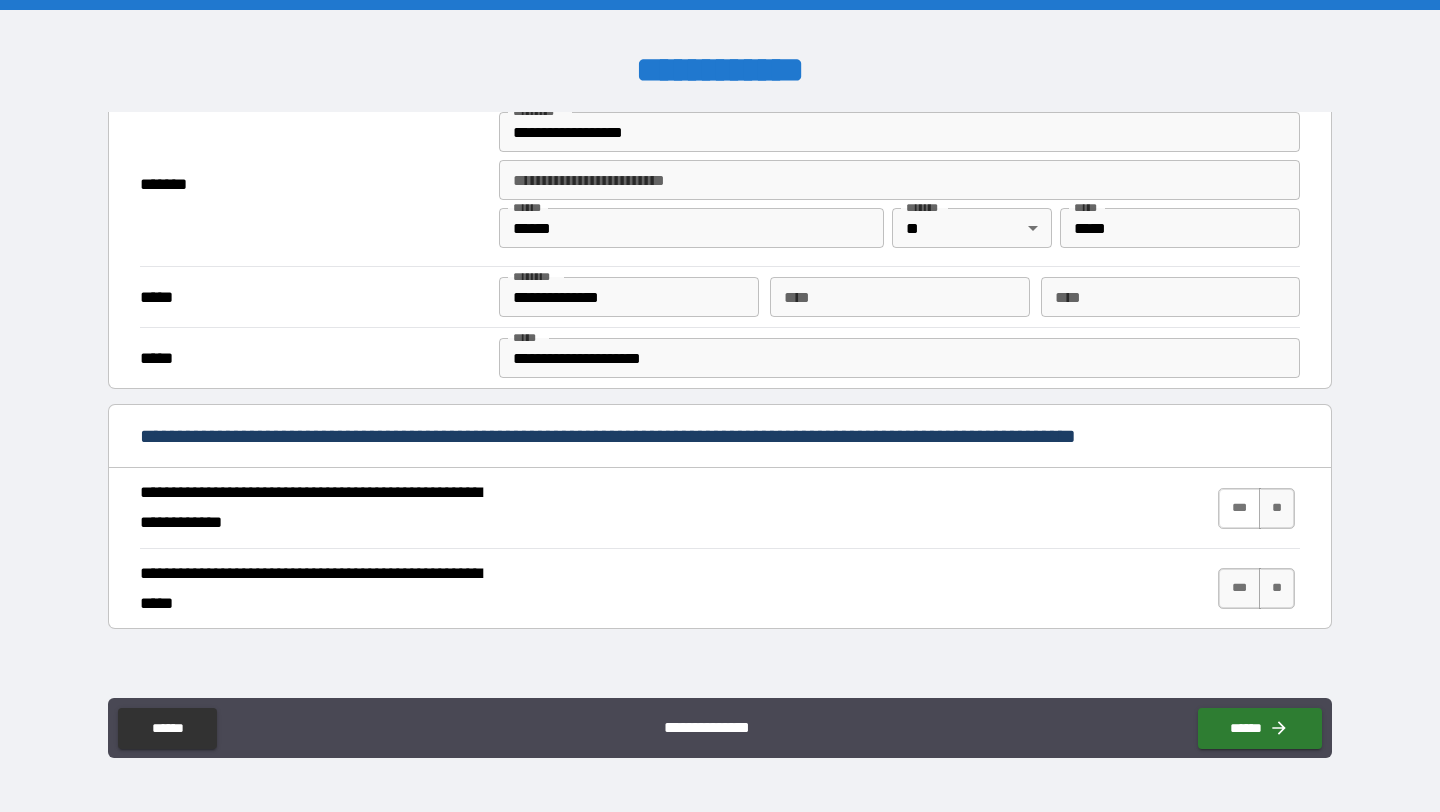 click on "***" at bounding box center (1239, 508) 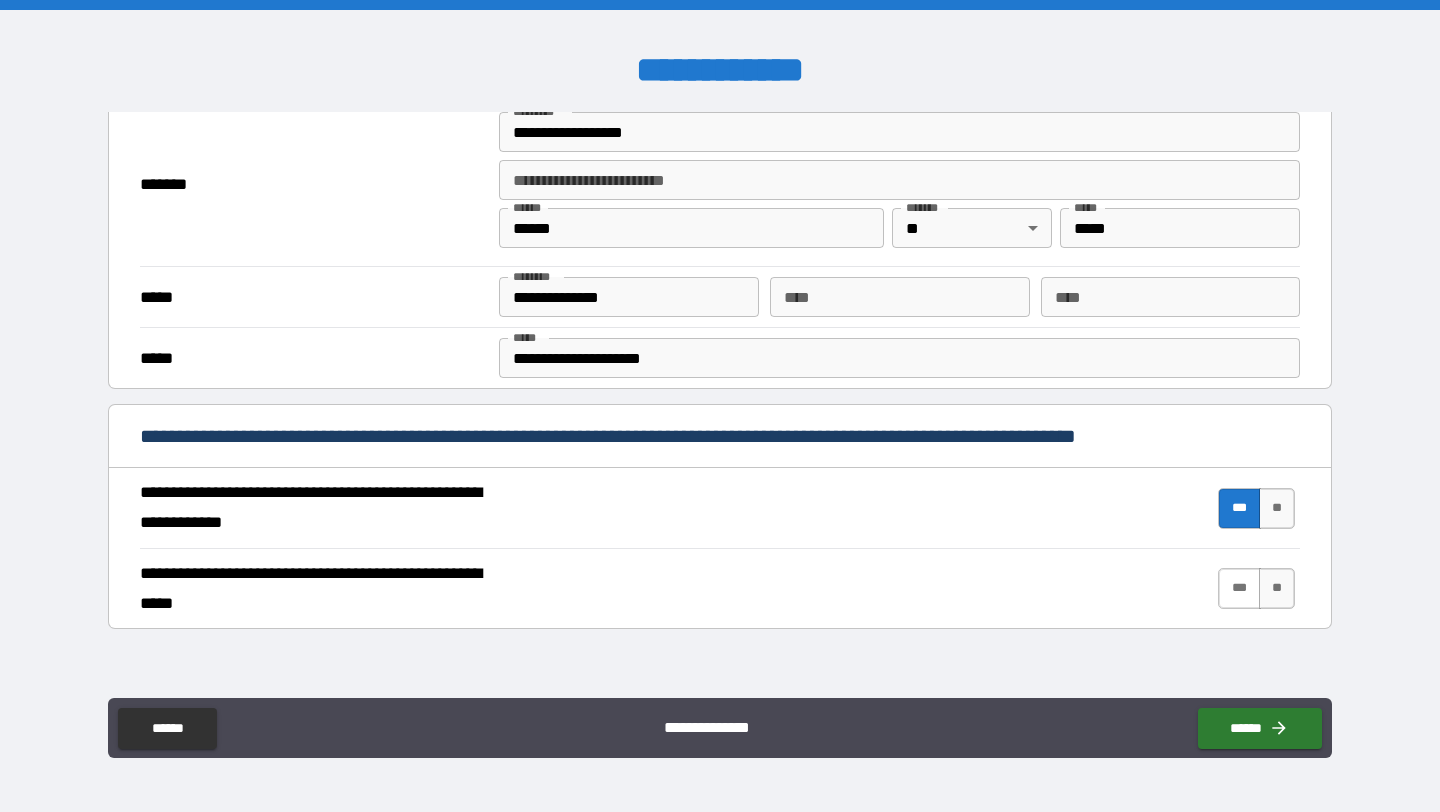 click on "***" at bounding box center (1239, 588) 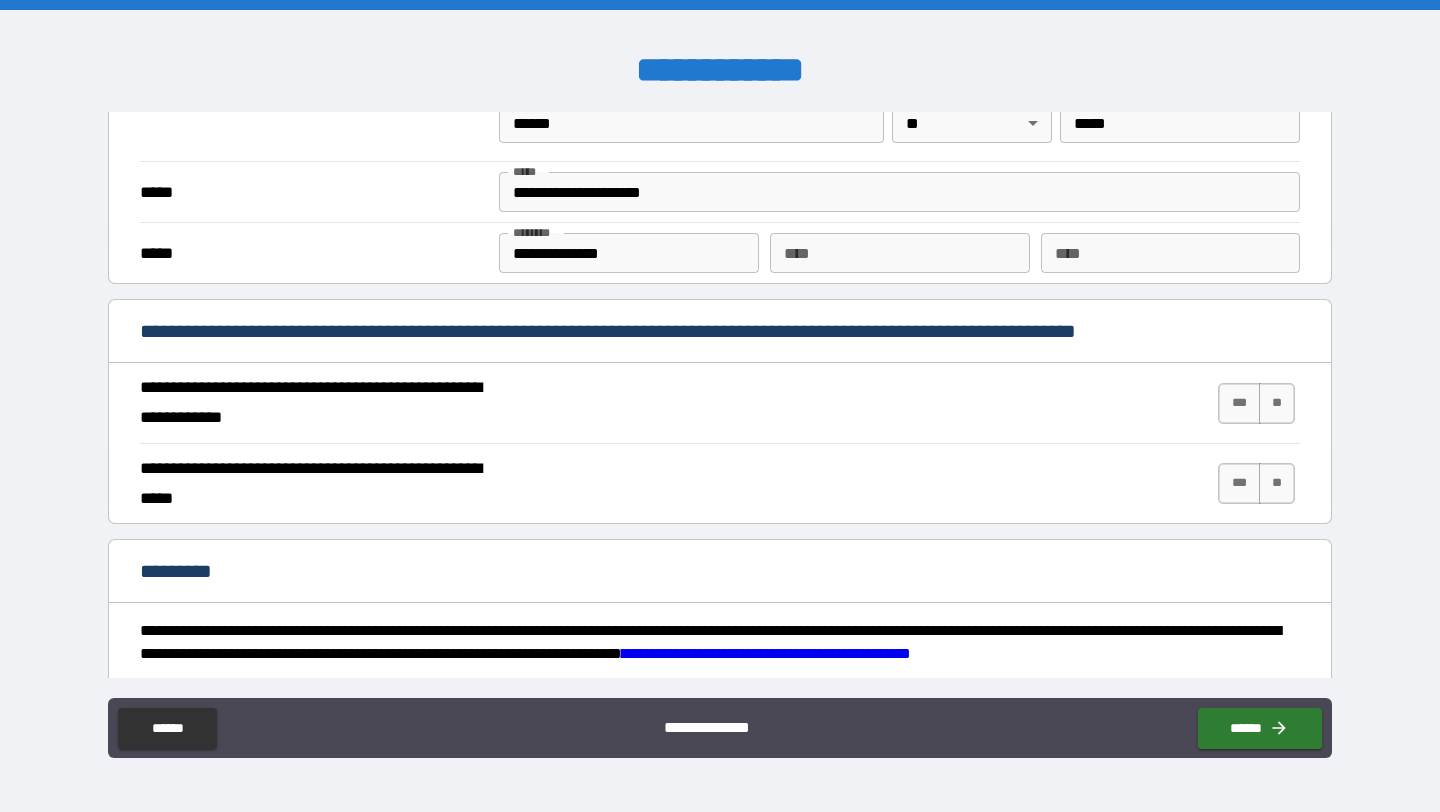 scroll, scrollTop: 1682, scrollLeft: 0, axis: vertical 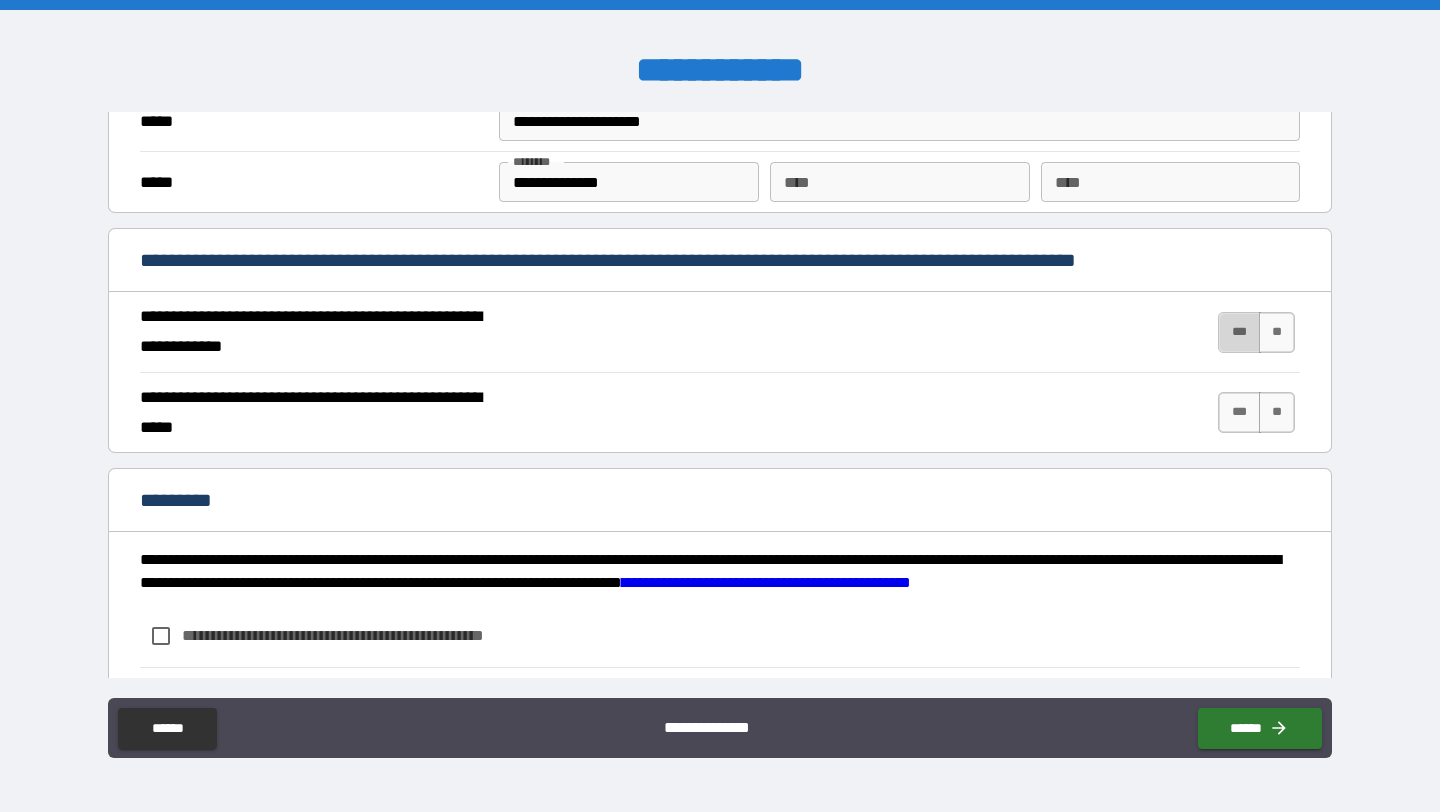 click on "***" at bounding box center [1239, 332] 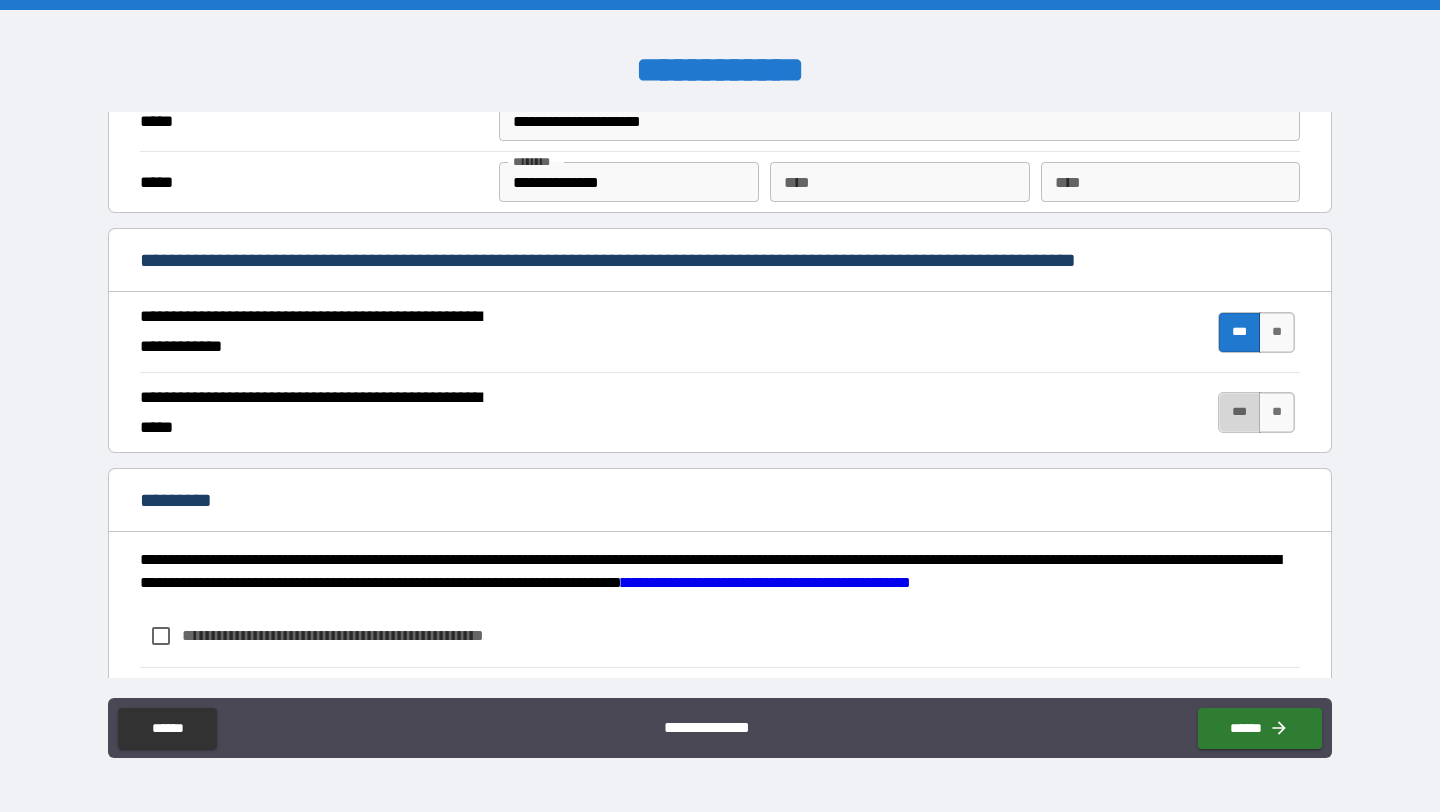 click on "***" at bounding box center (1239, 412) 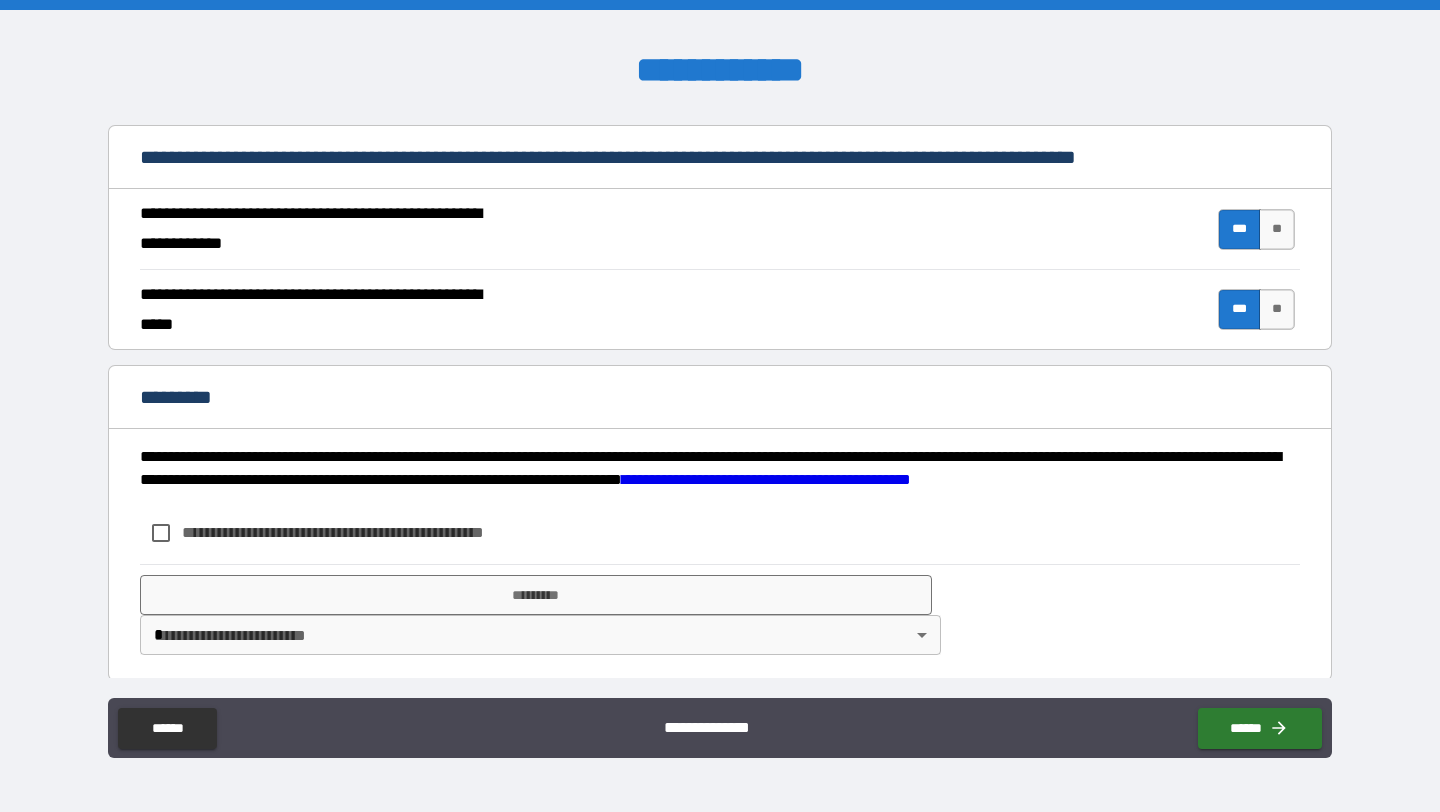 scroll, scrollTop: 1793, scrollLeft: 0, axis: vertical 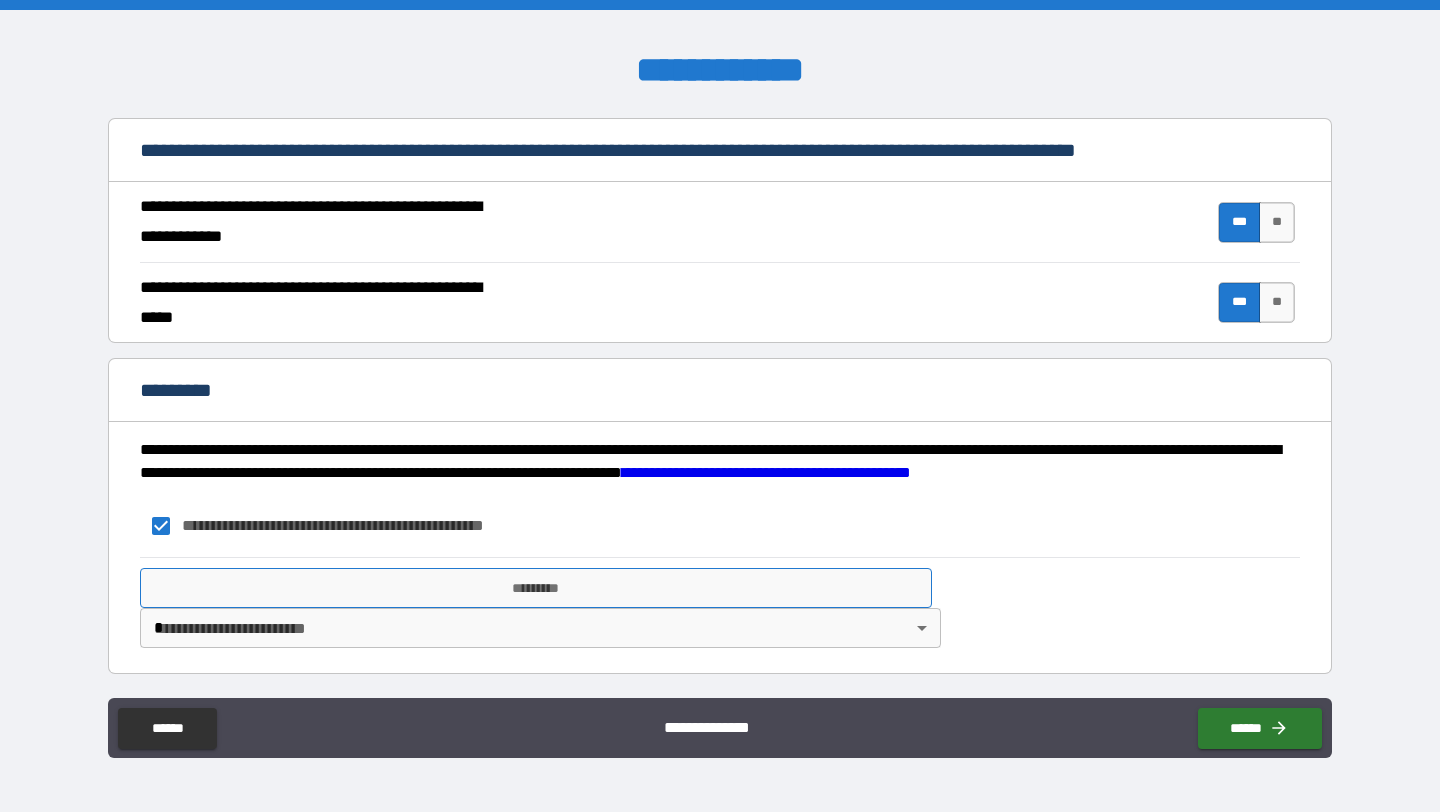 click on "*********" at bounding box center [536, 588] 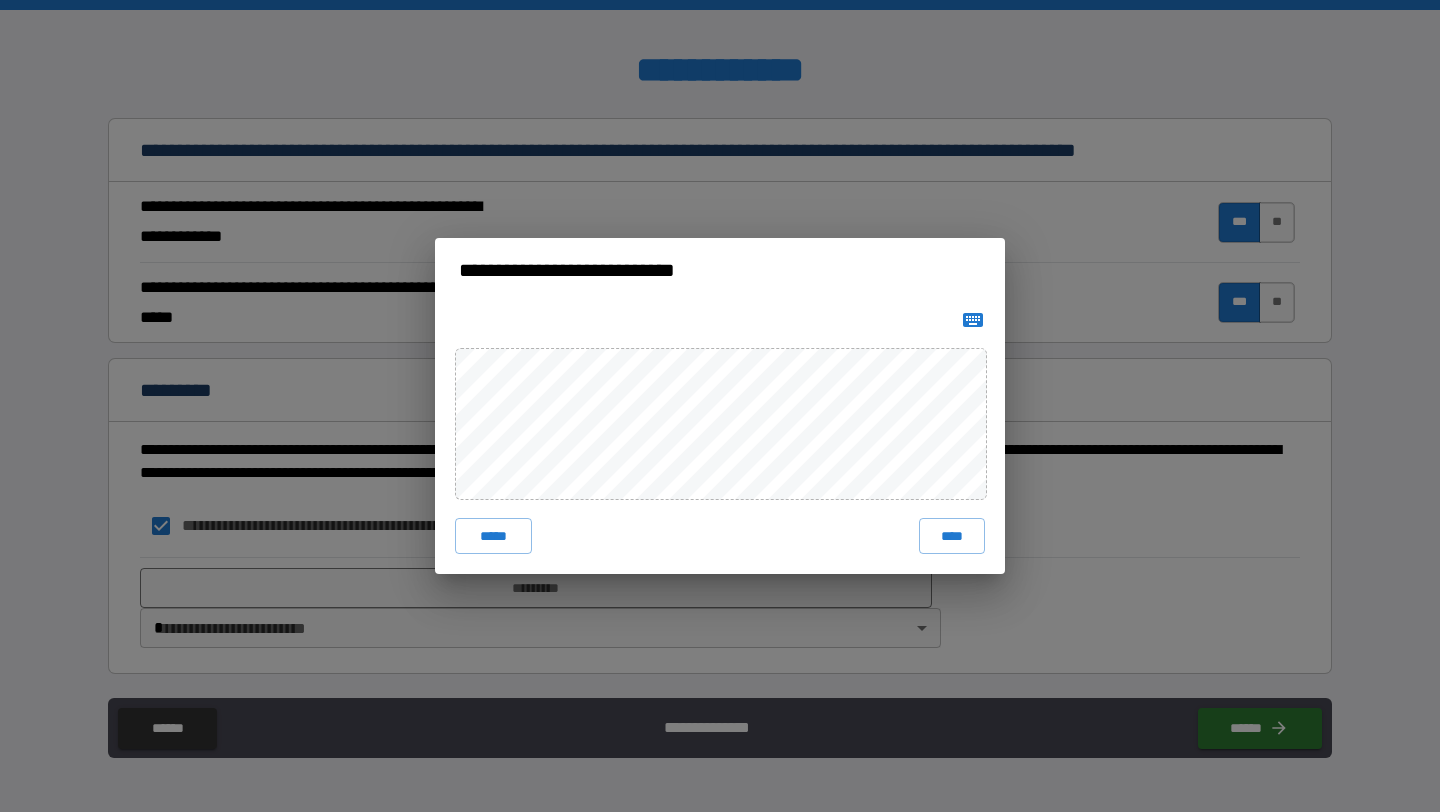 click 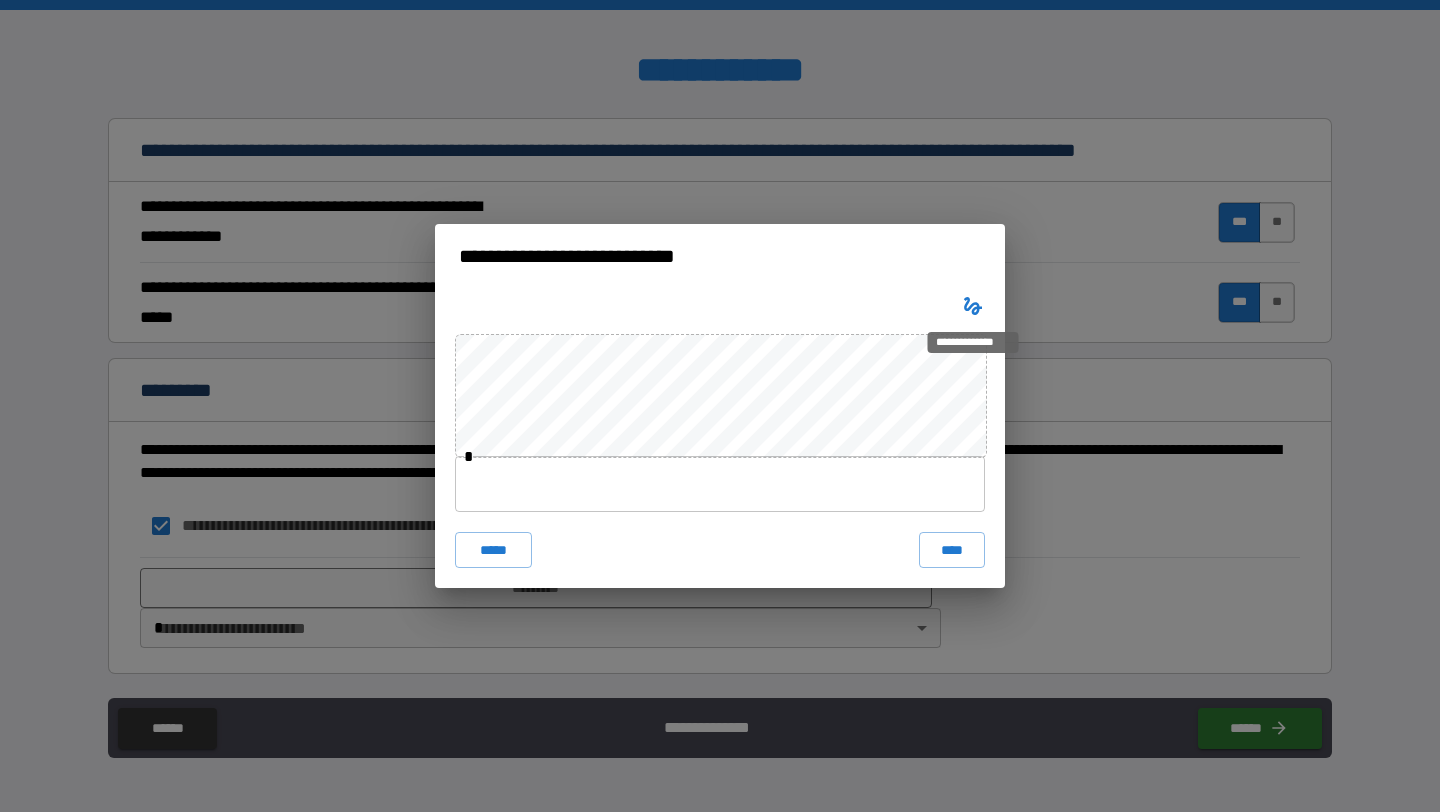 type 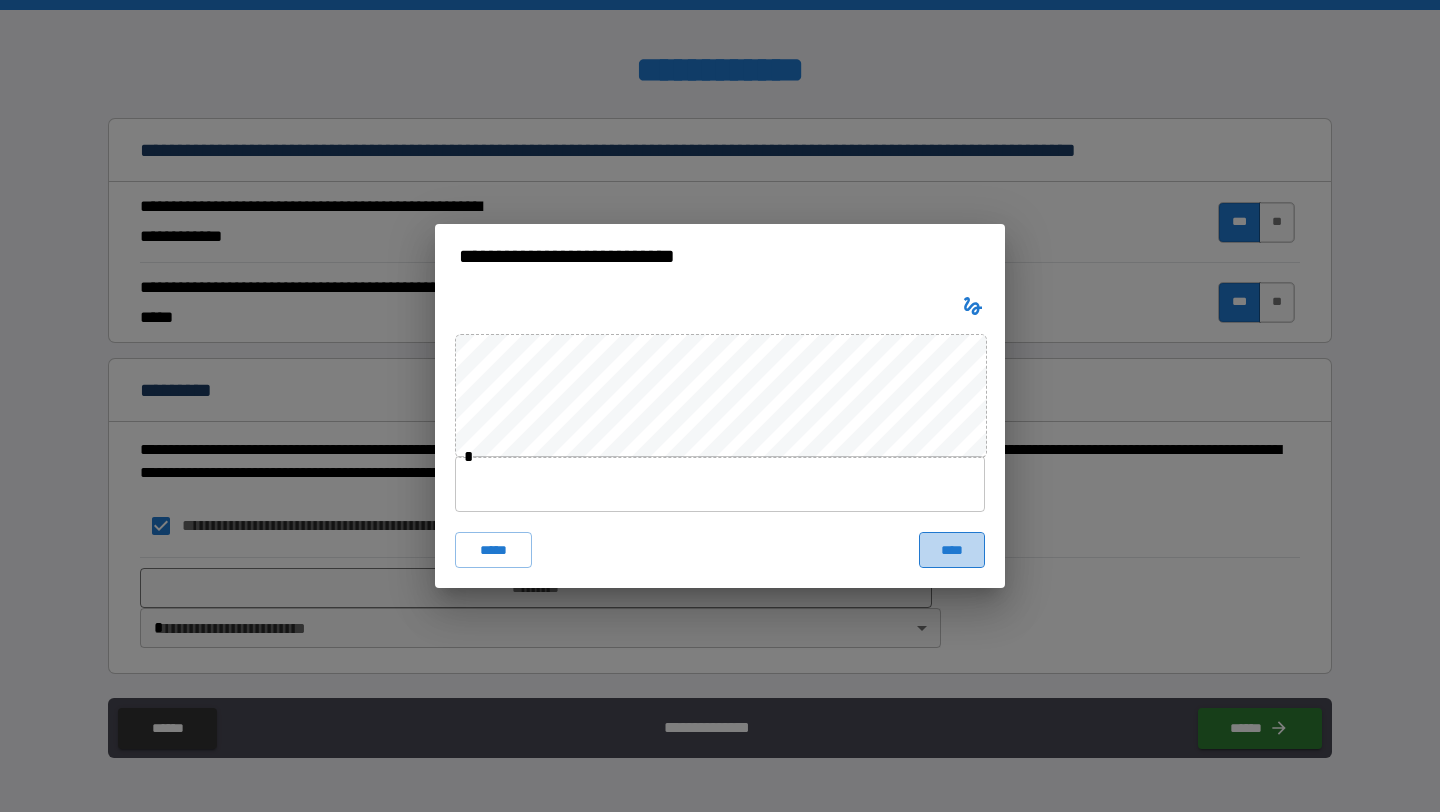 click on "****" at bounding box center (952, 550) 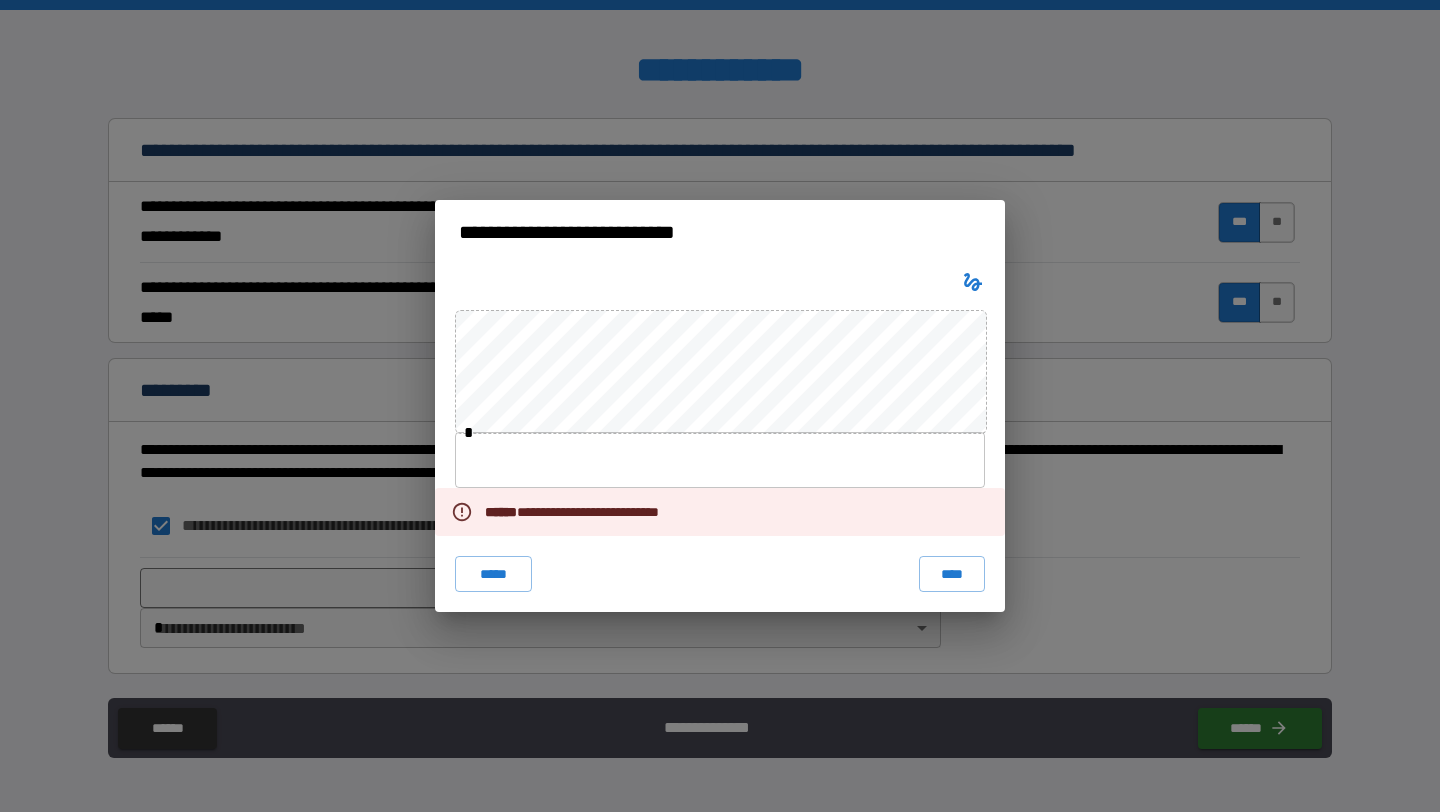 click on "**********" at bounding box center [720, 512] 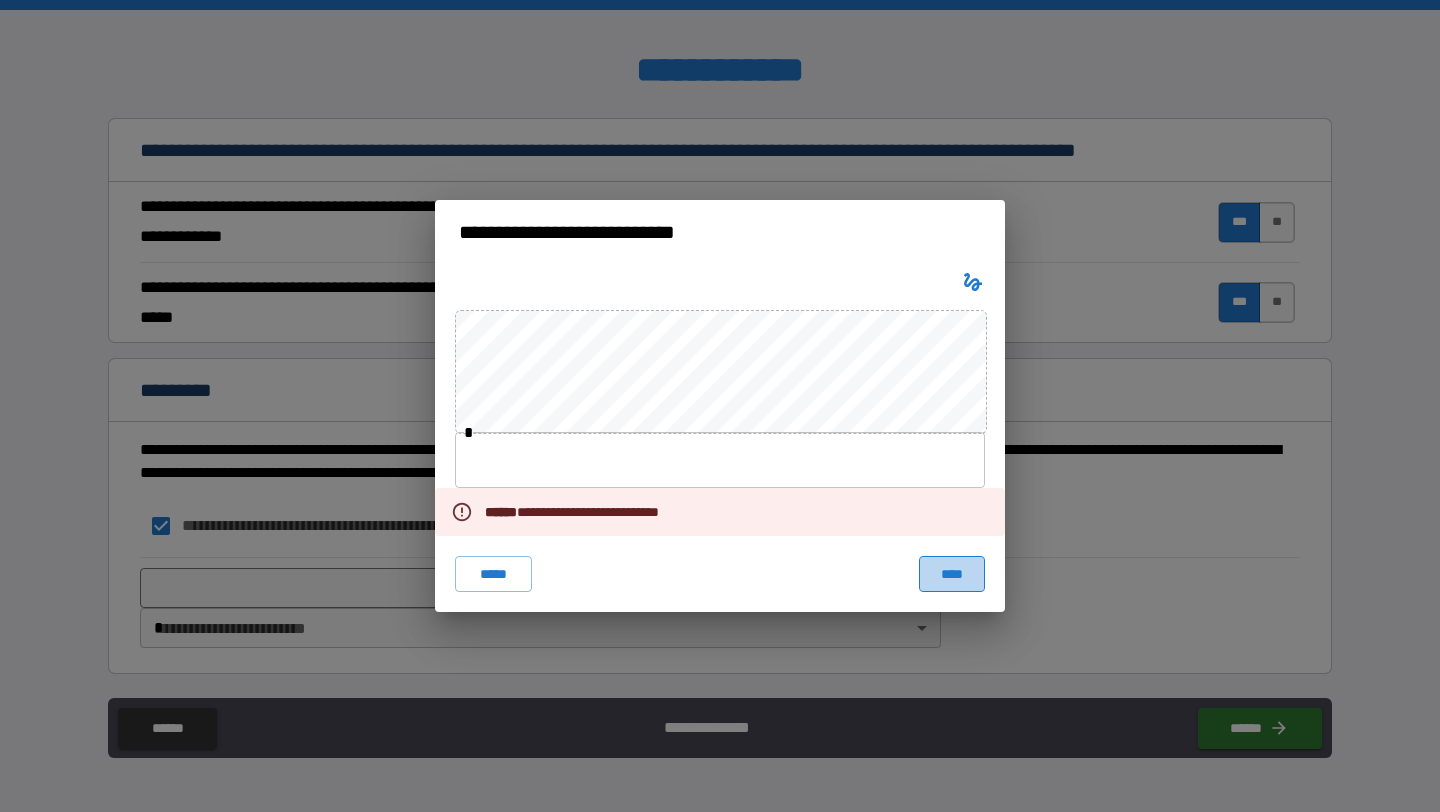 click on "****" at bounding box center [952, 574] 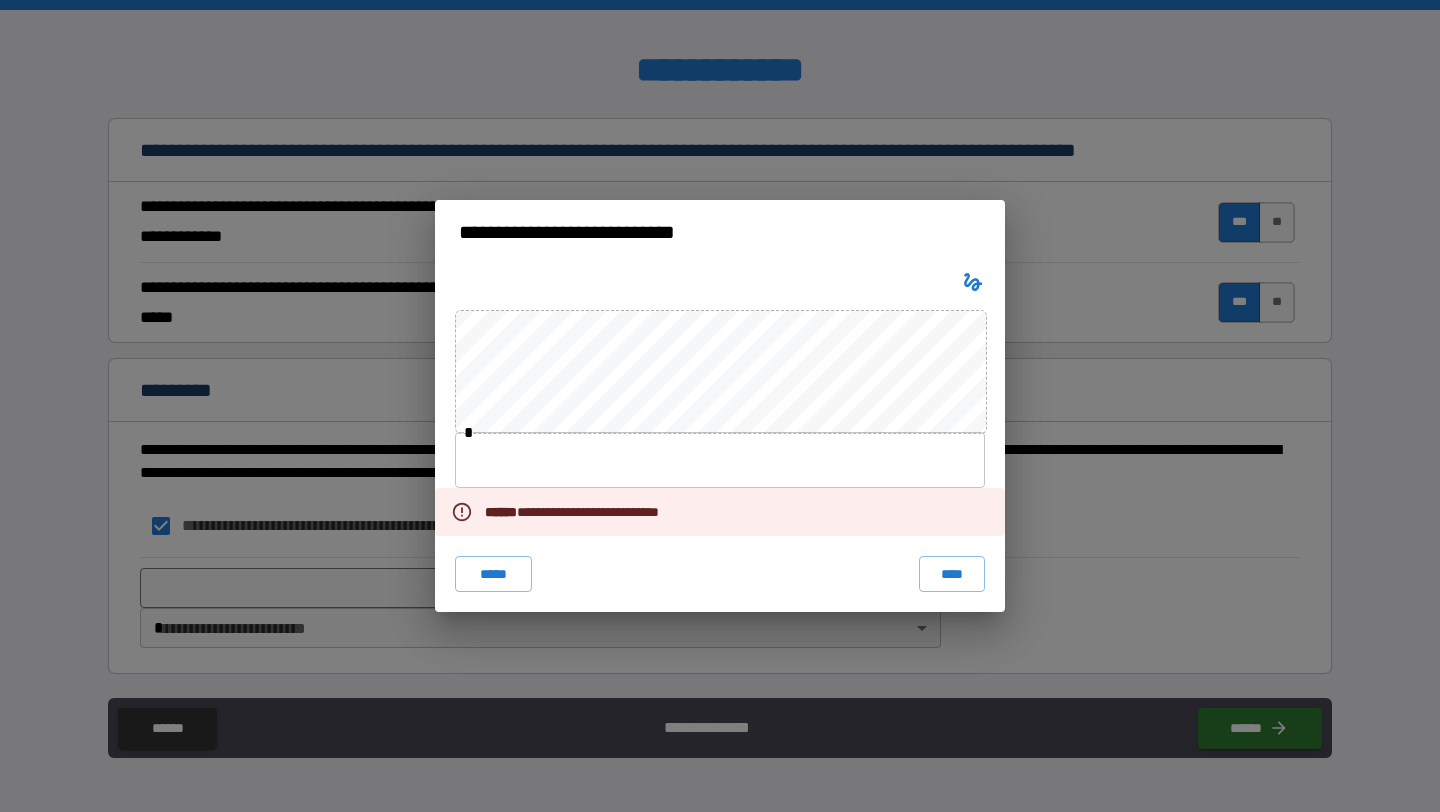 click 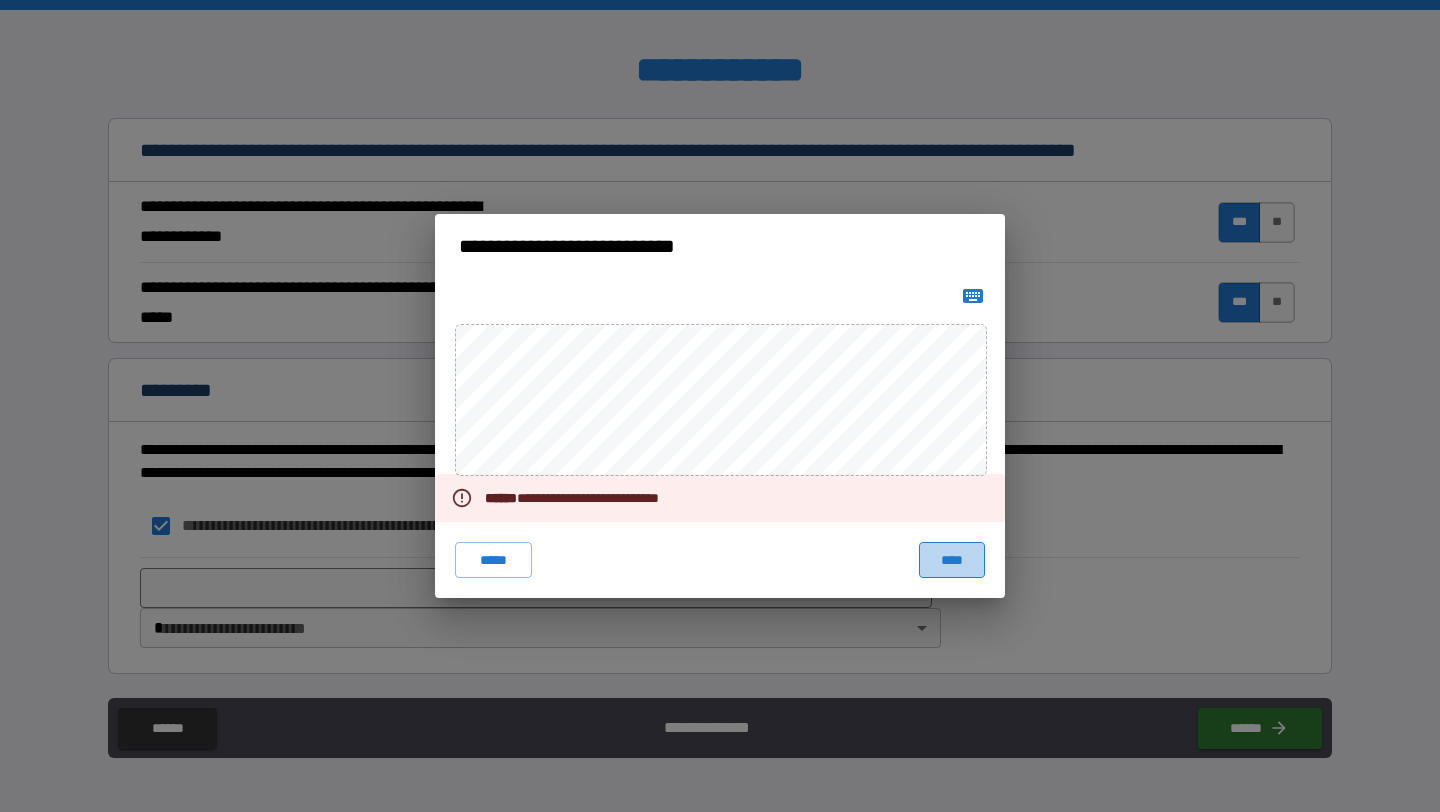 click on "****" at bounding box center [952, 560] 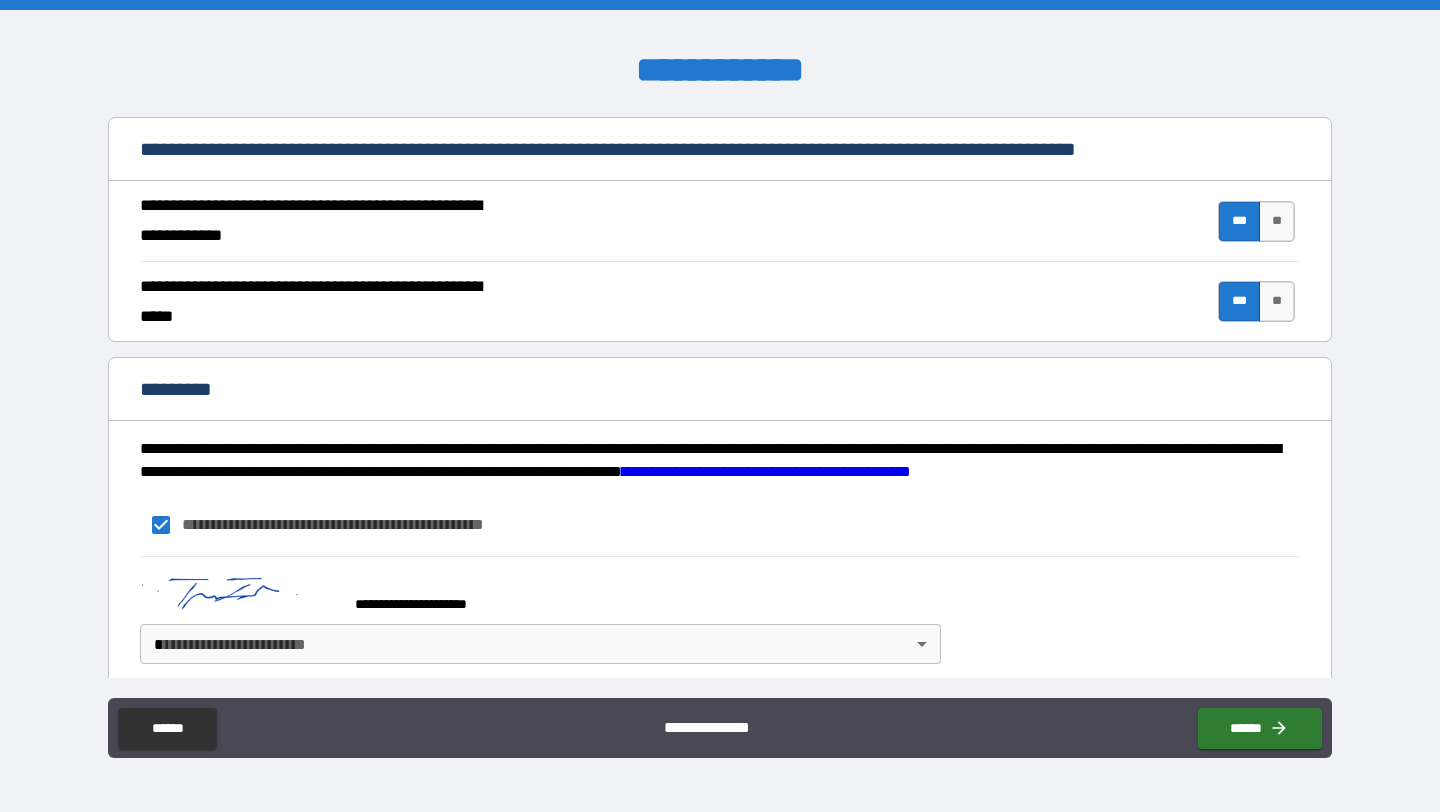 scroll, scrollTop: 1810, scrollLeft: 0, axis: vertical 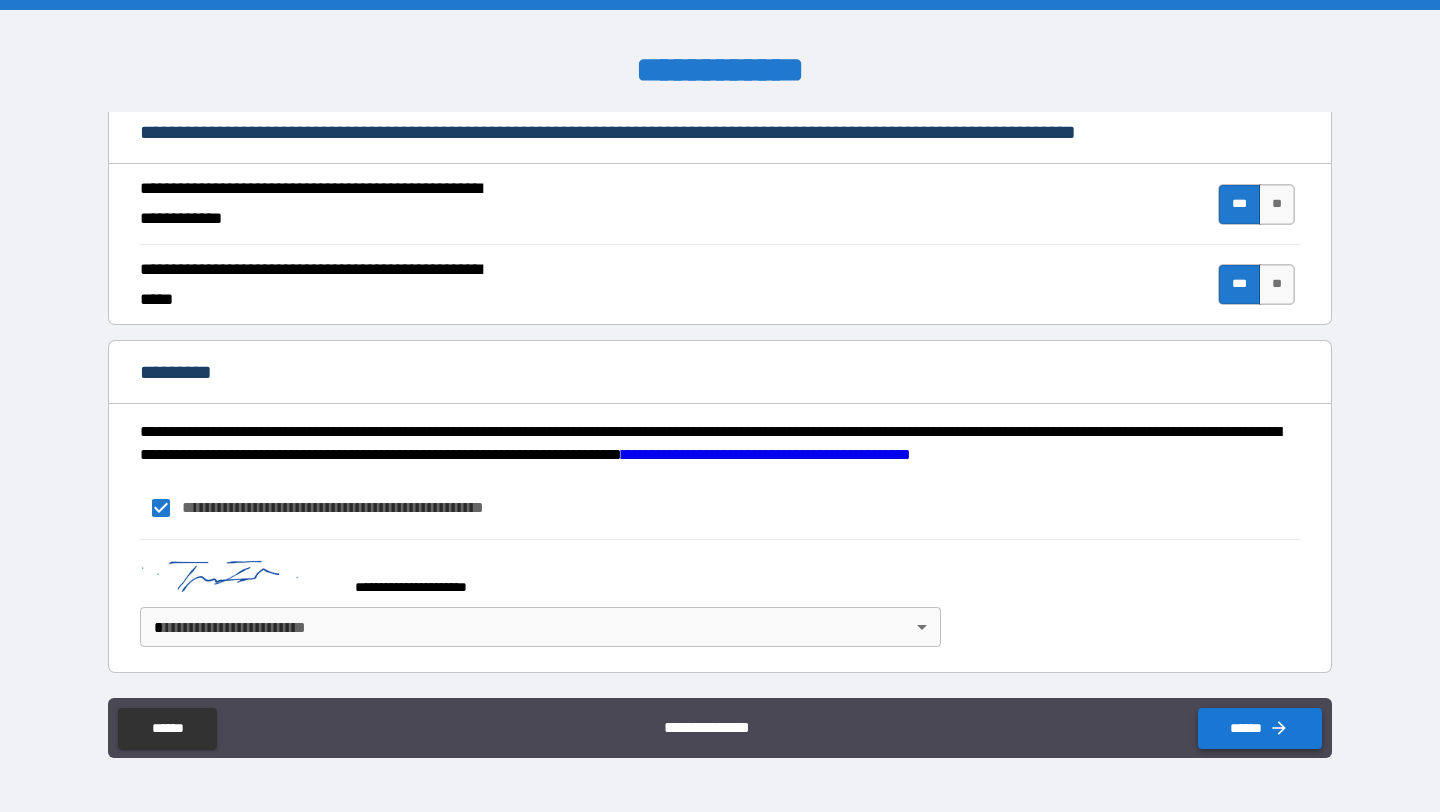 click on "******" at bounding box center [1260, 728] 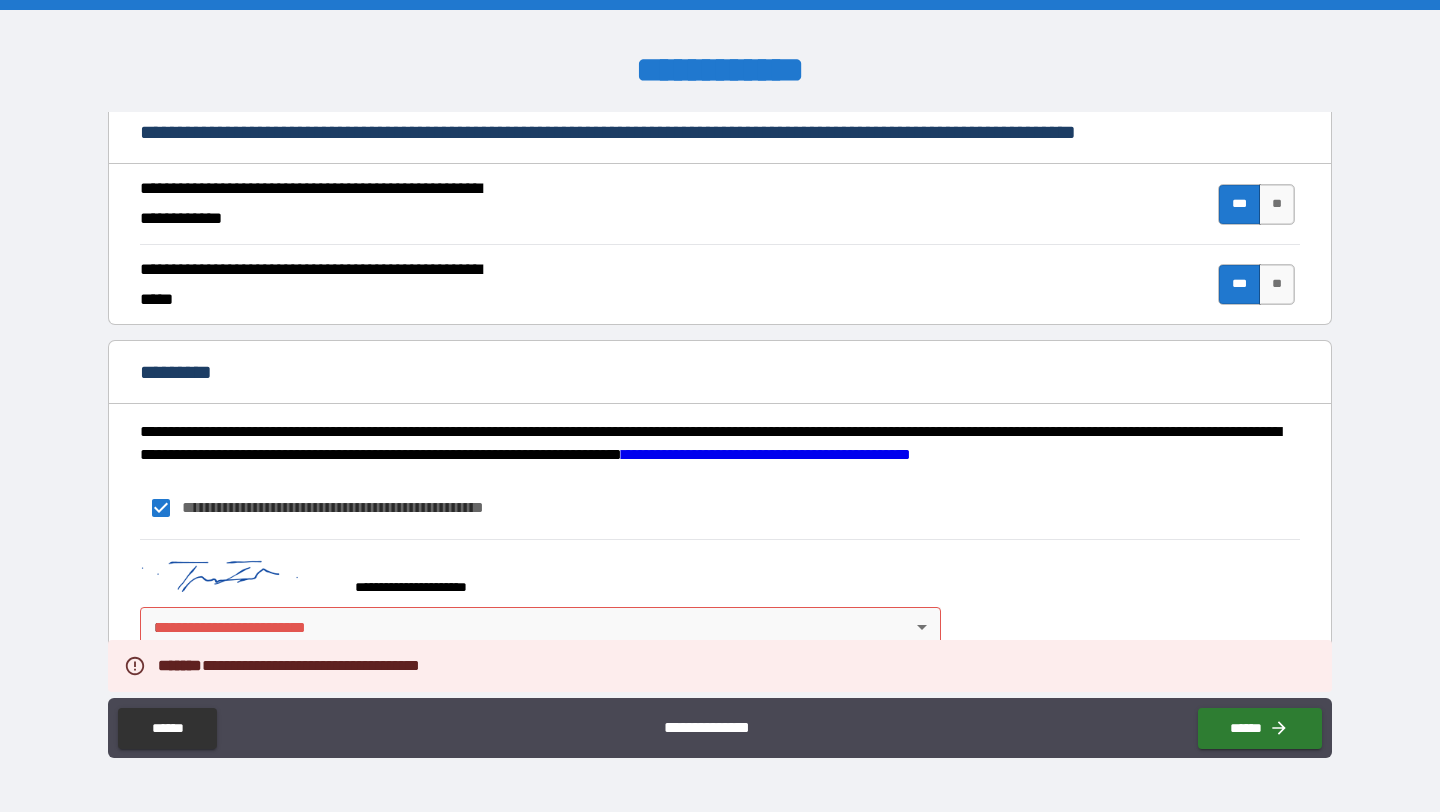 click on "**********" at bounding box center (720, 406) 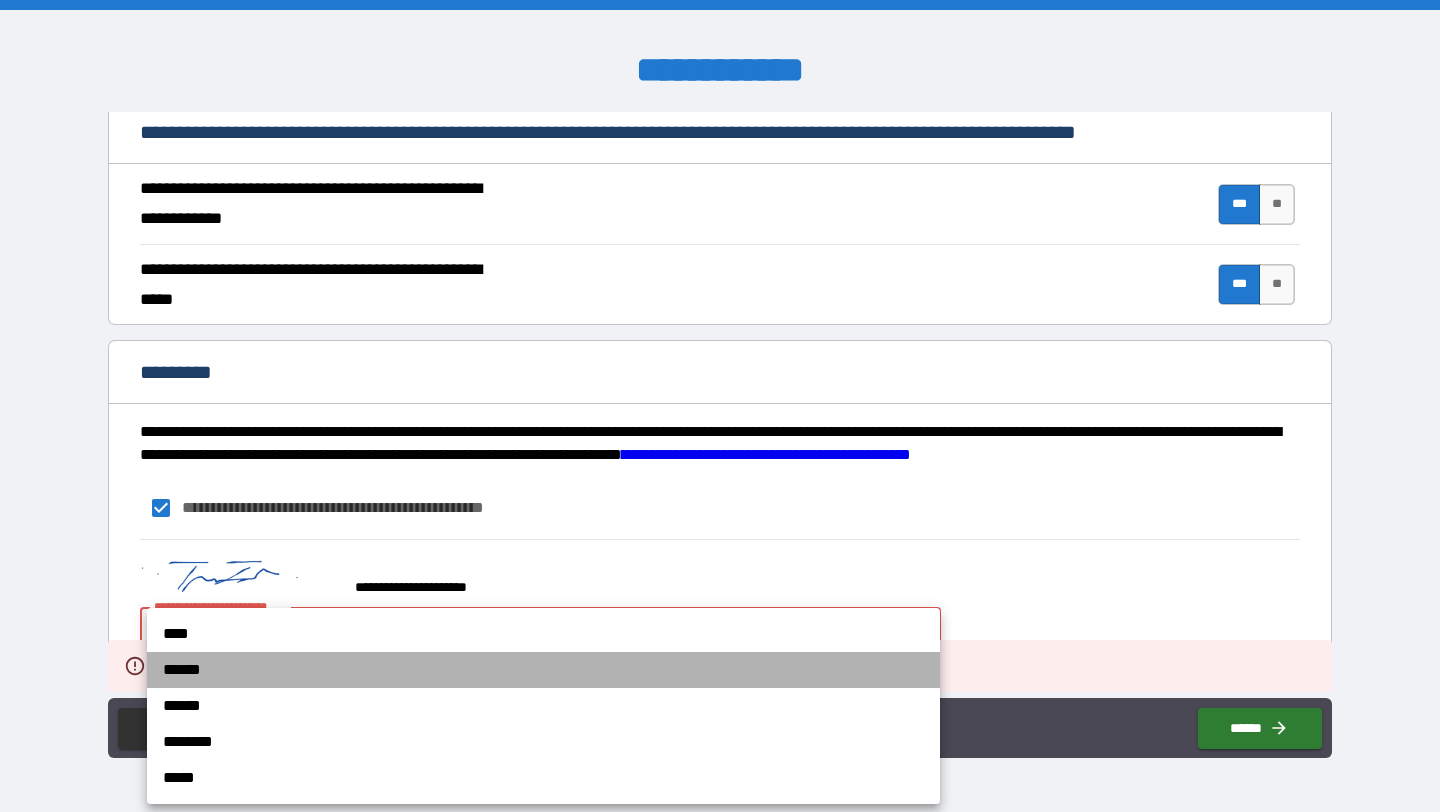 click on "******" at bounding box center (543, 670) 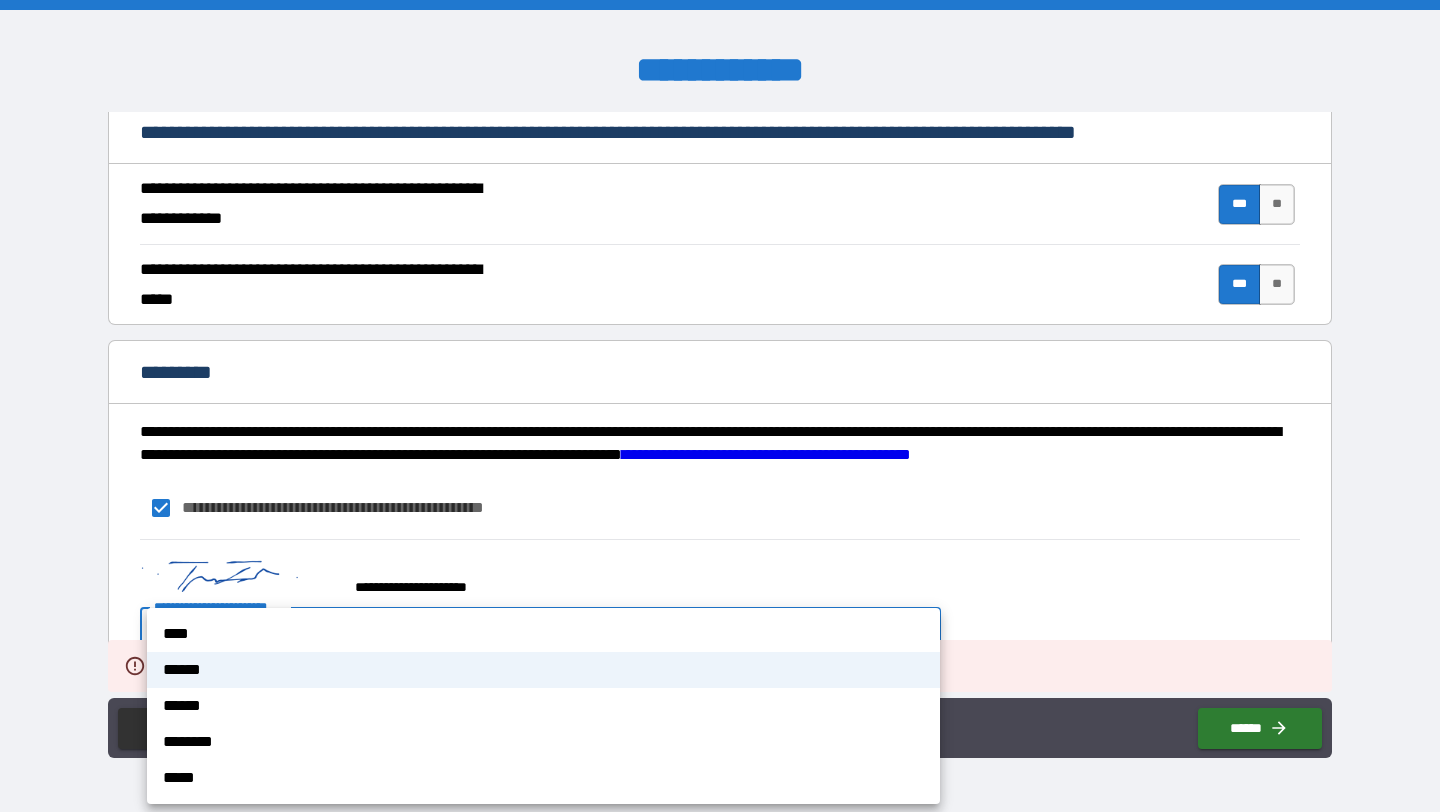 click on "**********" at bounding box center [720, 406] 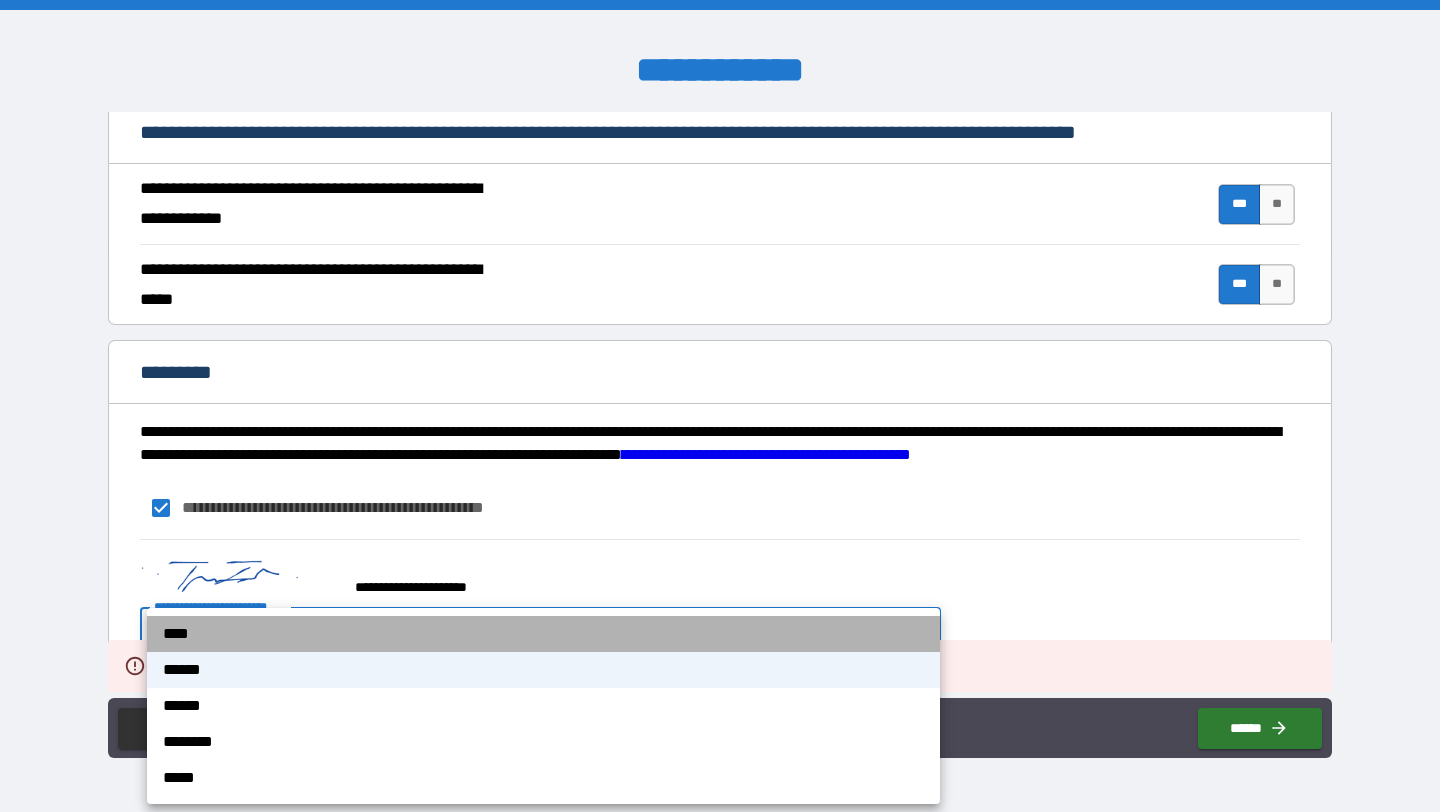 click on "****" at bounding box center [543, 634] 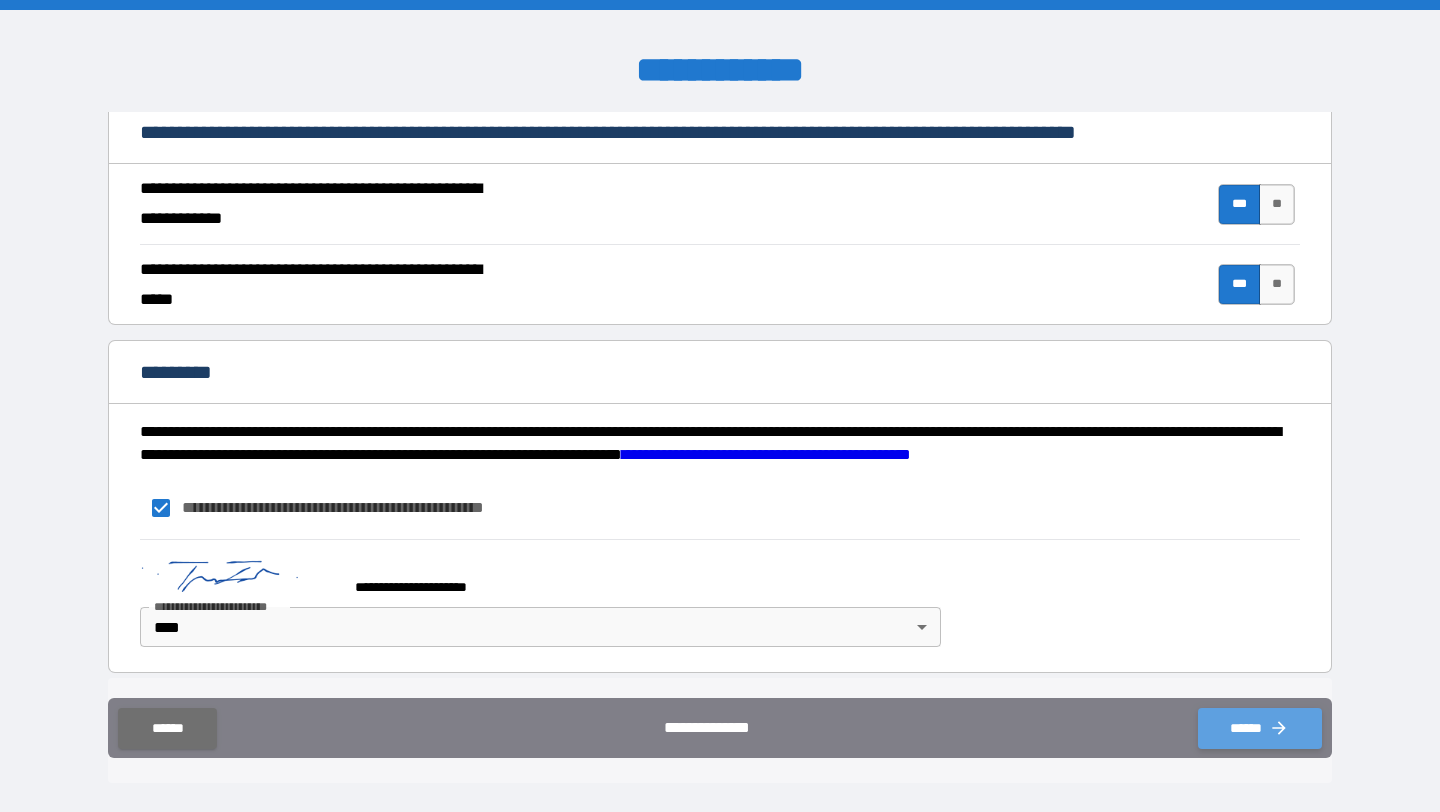 click on "******" at bounding box center (1260, 728) 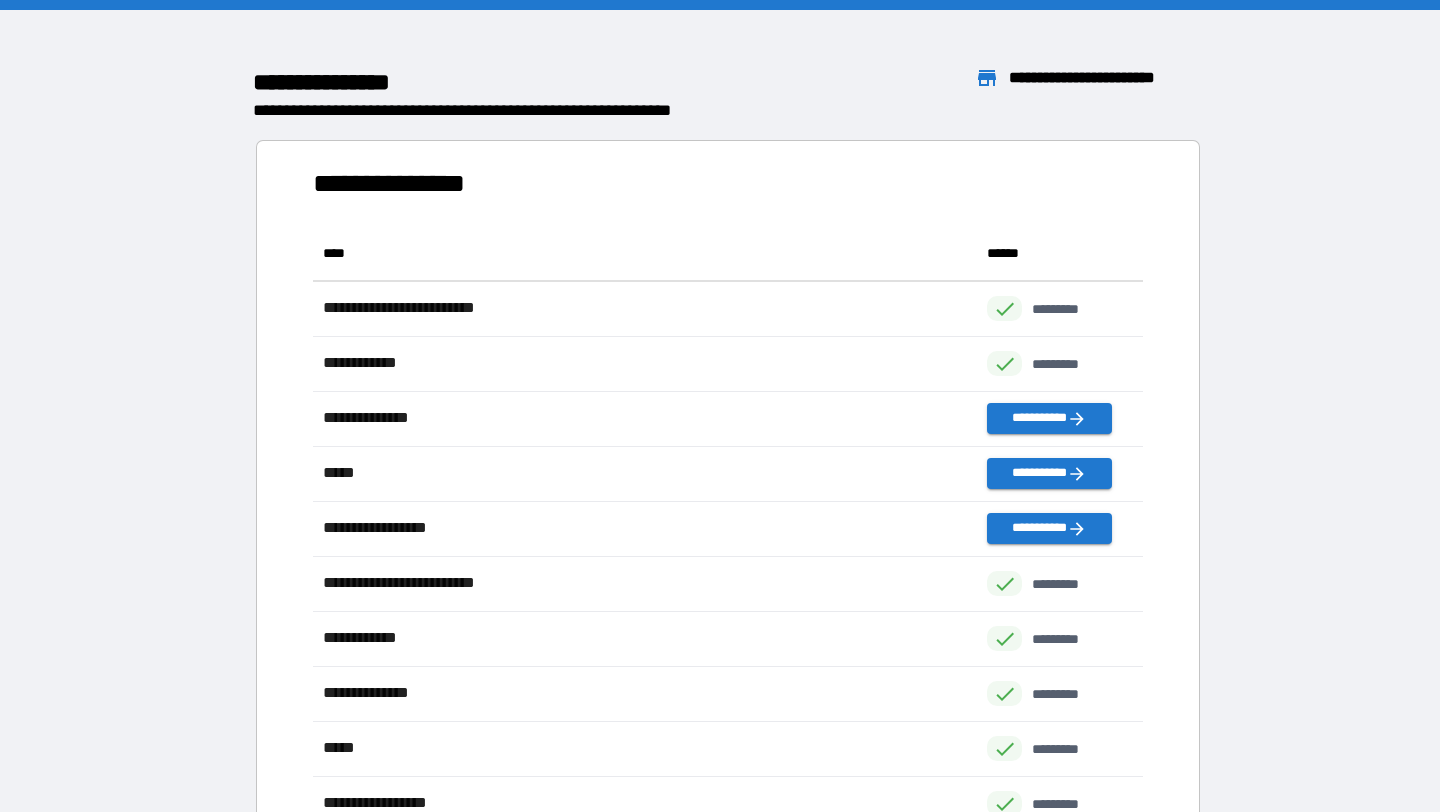 scroll, scrollTop: 1, scrollLeft: 1, axis: both 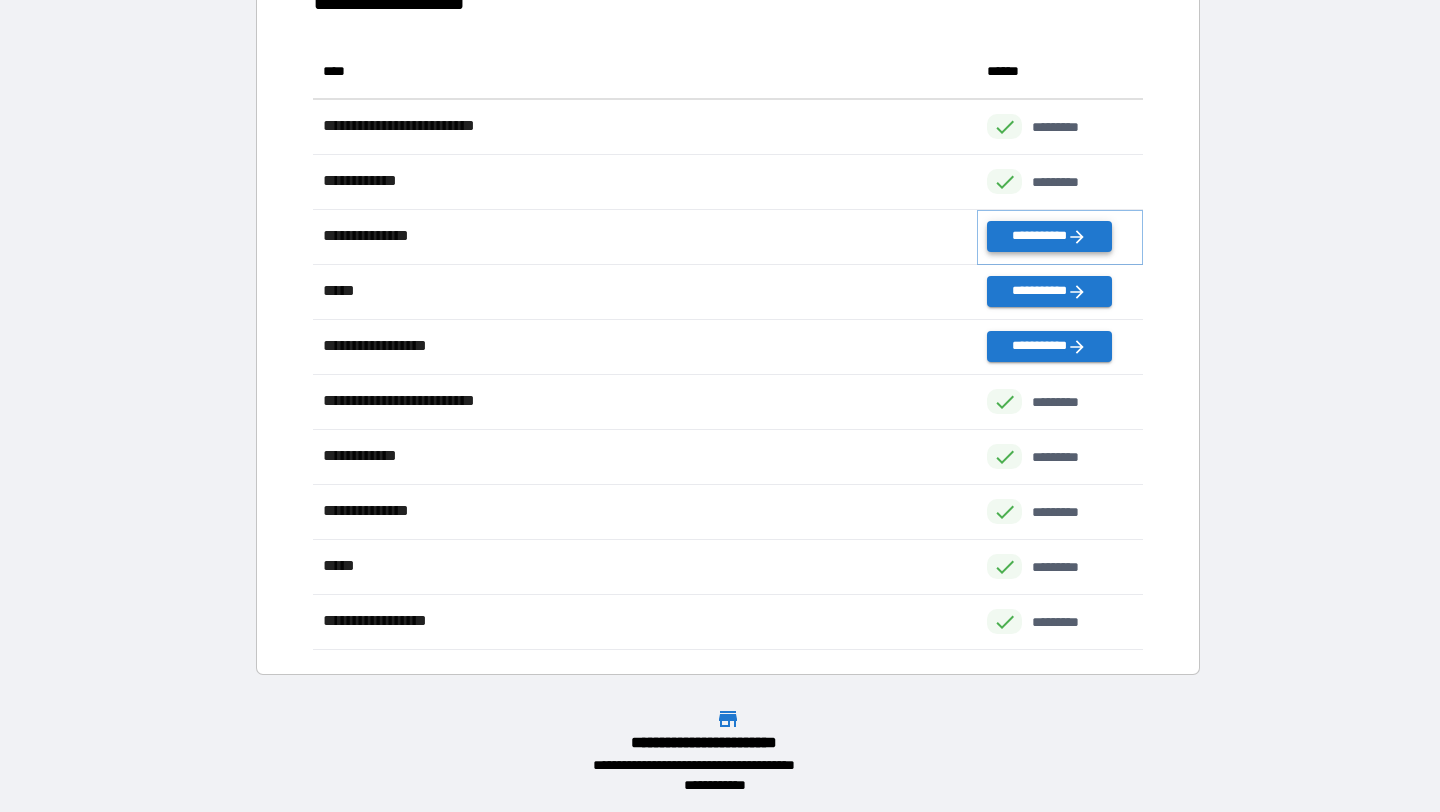 click on "**********" at bounding box center (1049, 236) 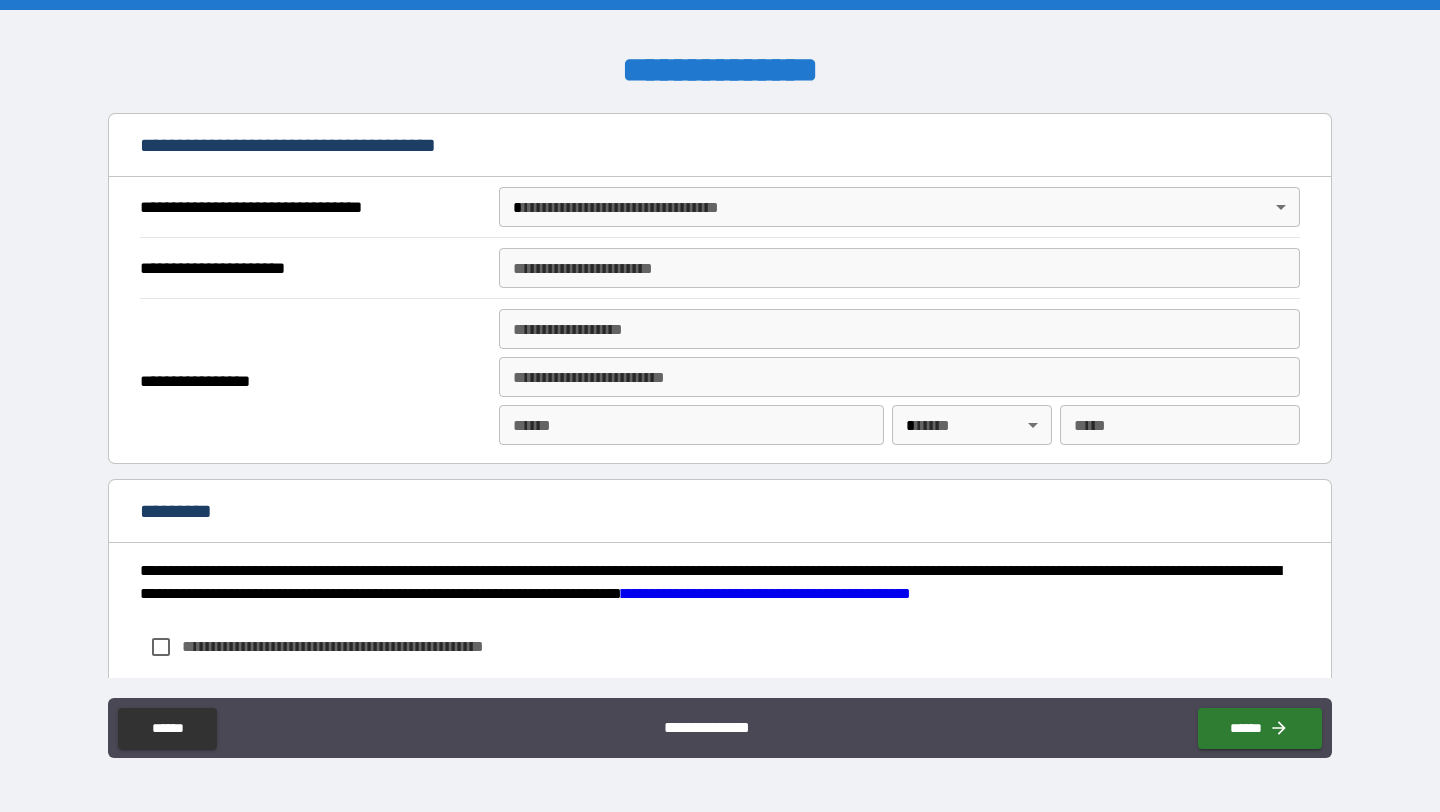 scroll, scrollTop: 2458, scrollLeft: 0, axis: vertical 